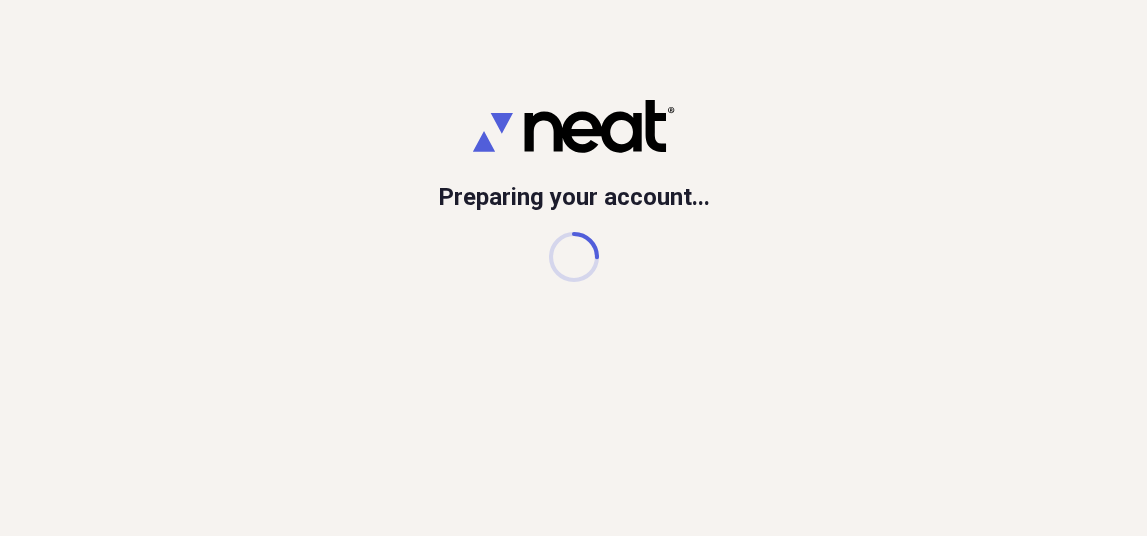 scroll, scrollTop: 0, scrollLeft: 0, axis: both 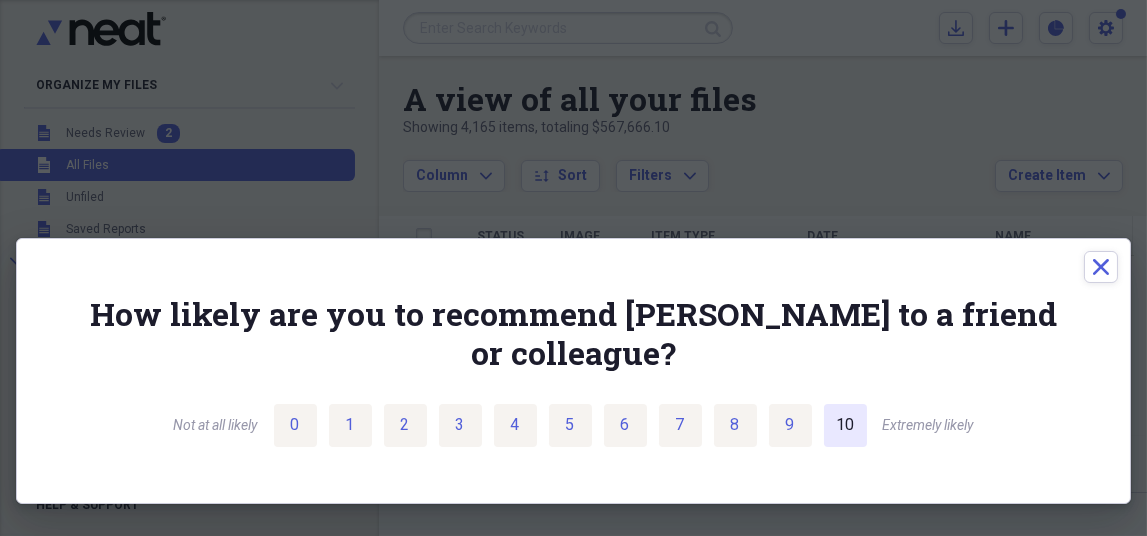 click on "10" at bounding box center (845, 425) 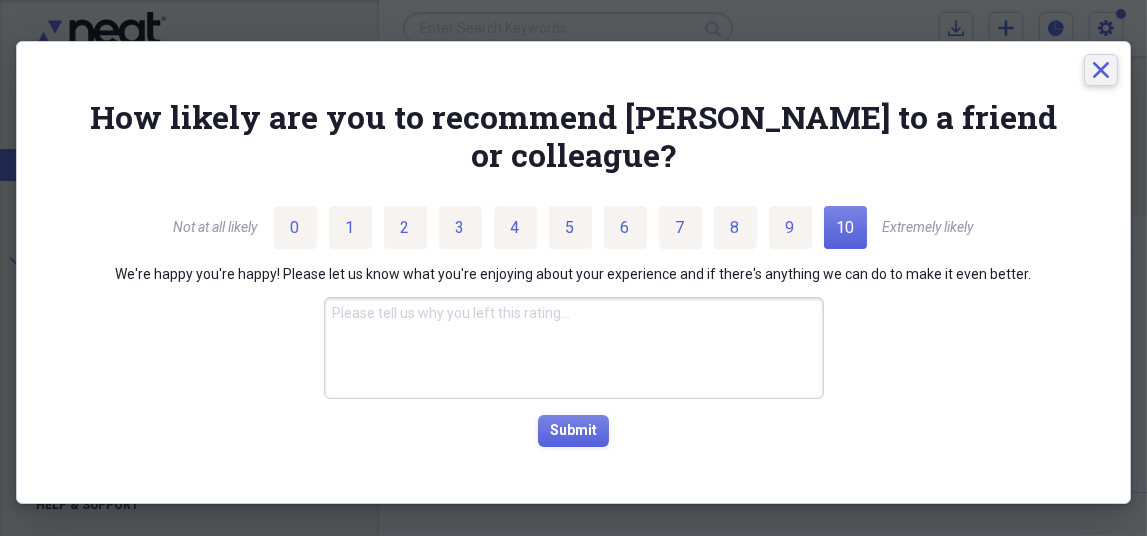 click on "Close" 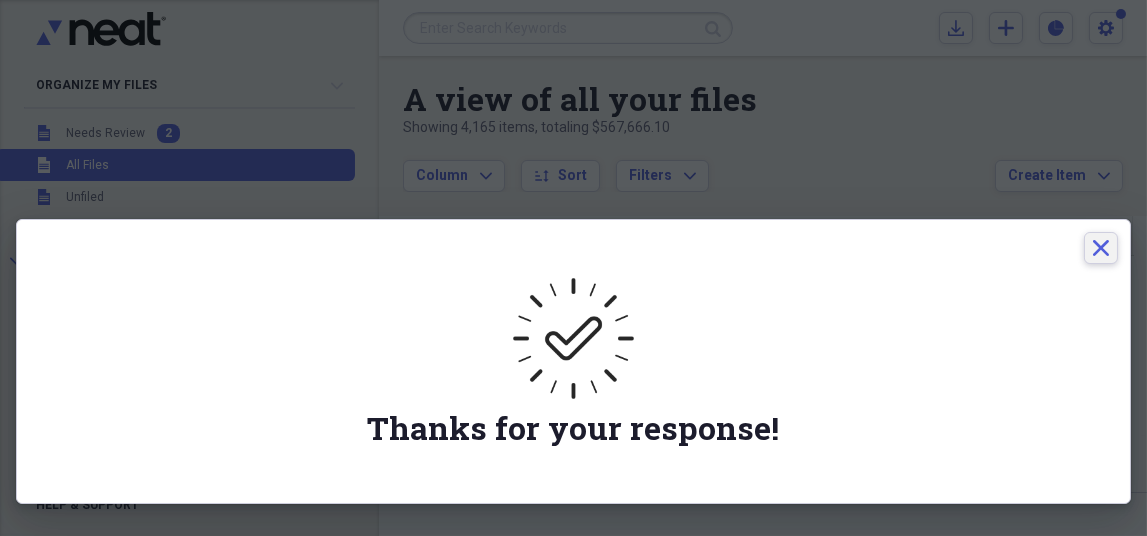 click on "Close" at bounding box center (1101, 248) 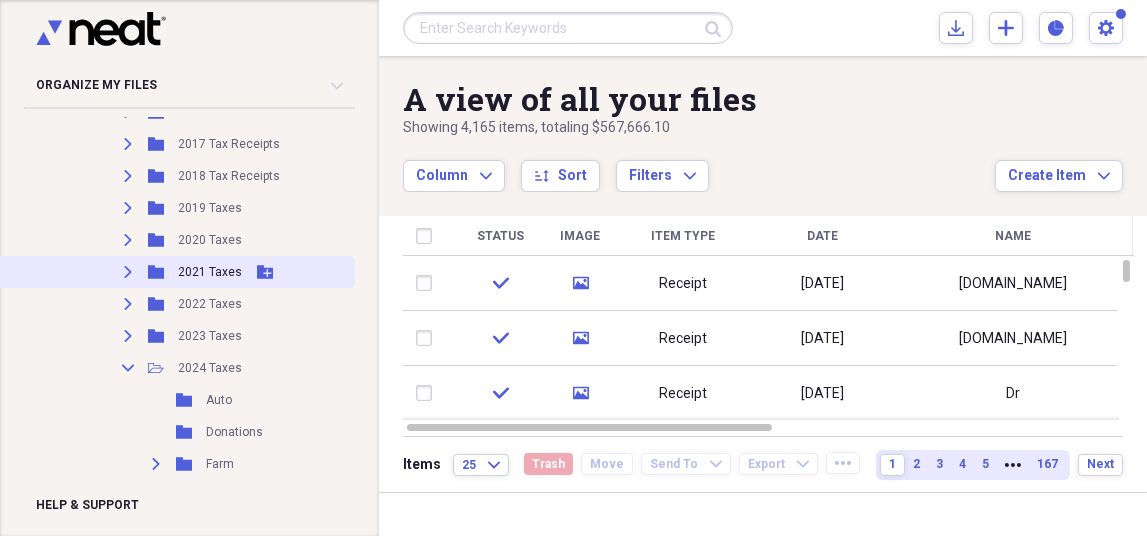 scroll, scrollTop: 478, scrollLeft: 0, axis: vertical 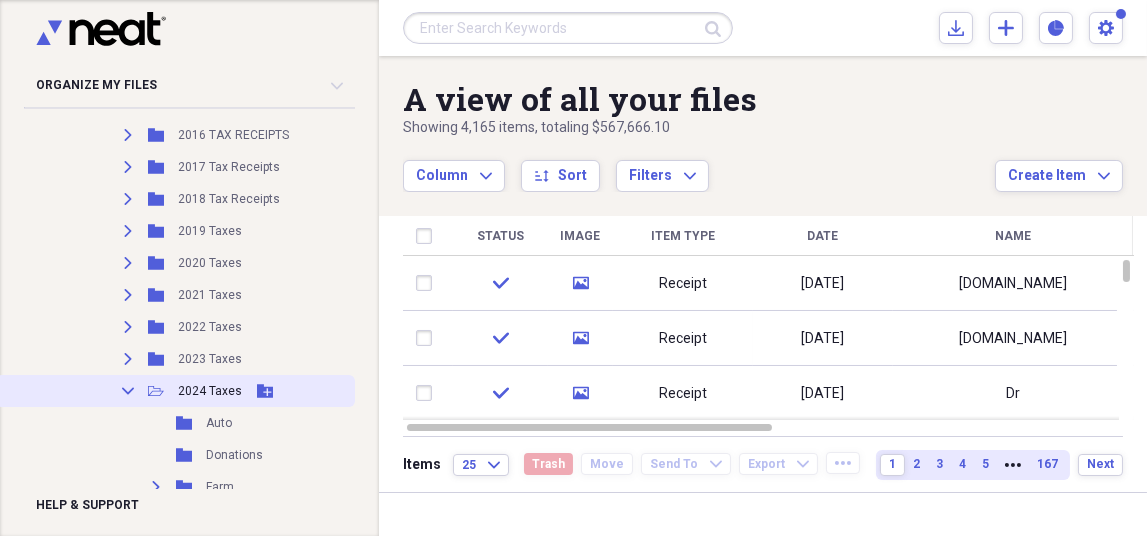click 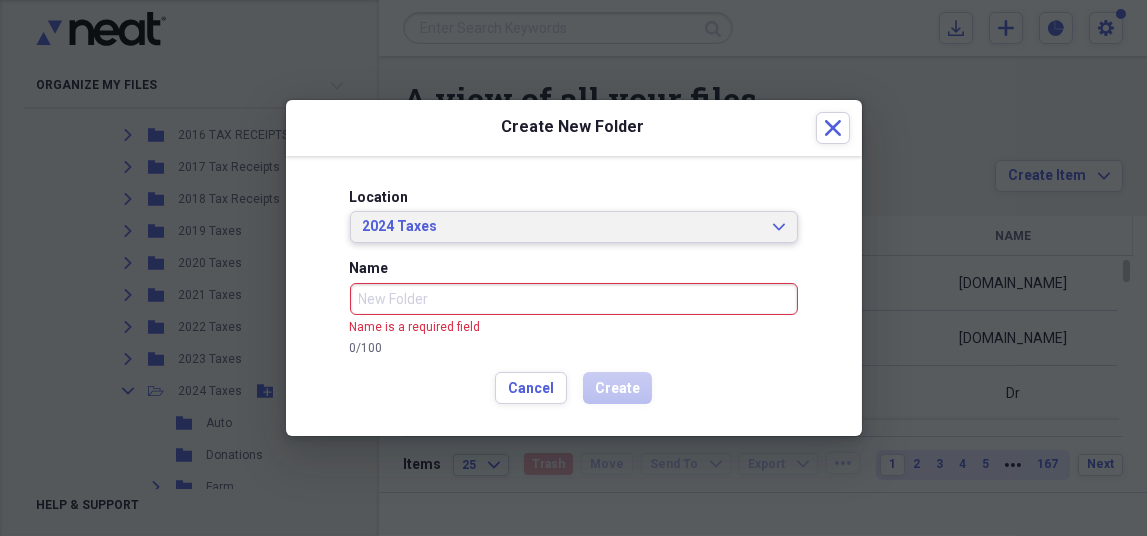 click on "2024 Taxes Expand" at bounding box center [574, 227] 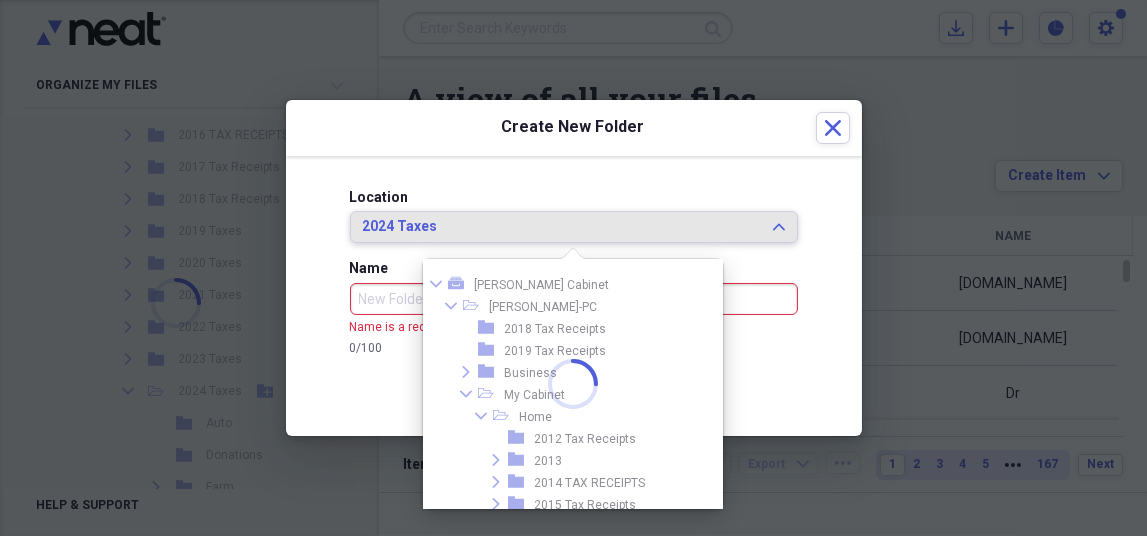 scroll, scrollTop: 314, scrollLeft: 0, axis: vertical 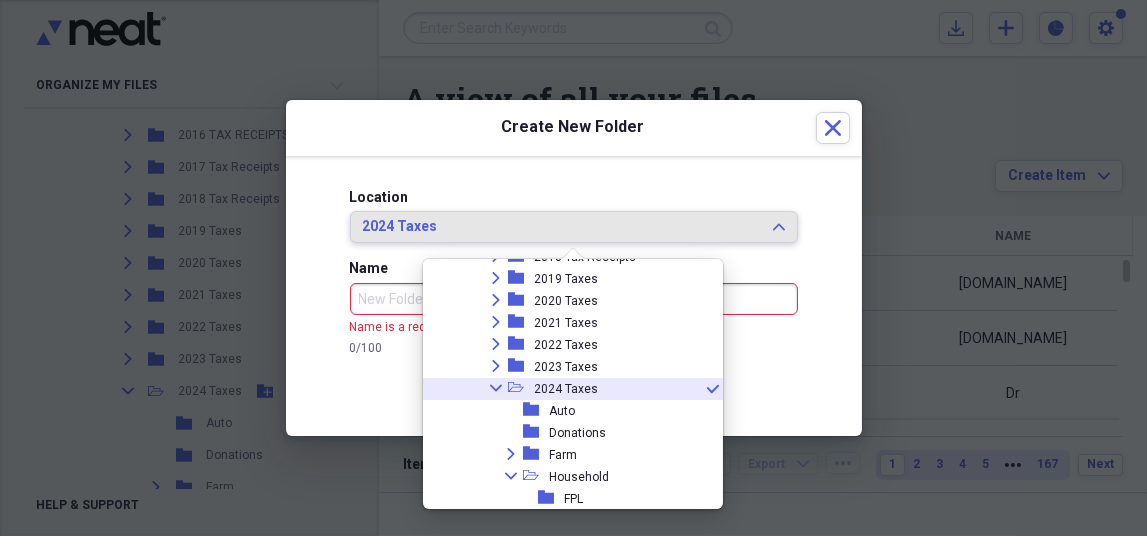 click on "2024 Taxes" at bounding box center (562, 227) 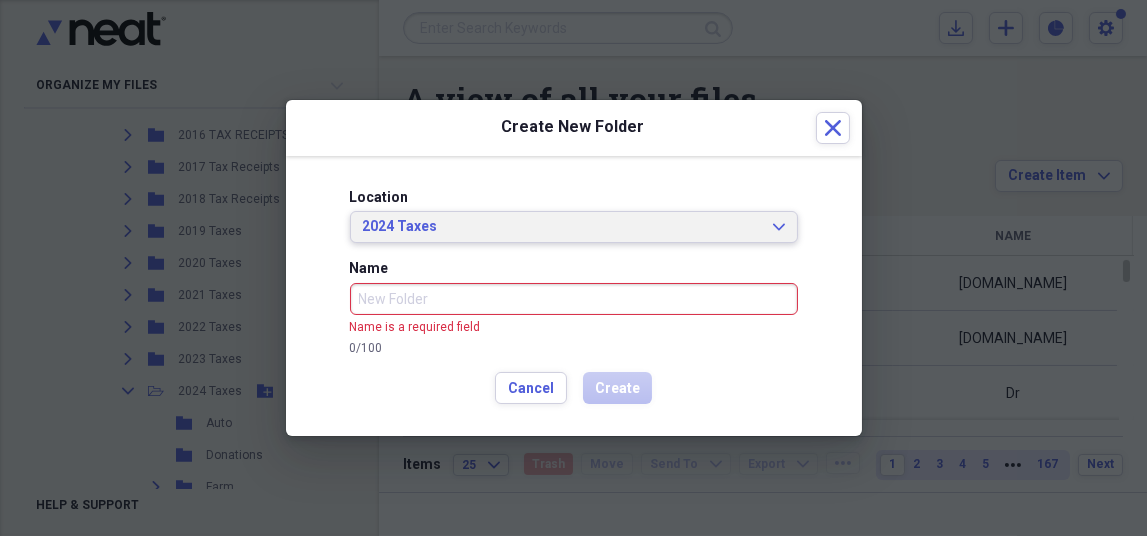 click on "2024 Taxes" at bounding box center (562, 227) 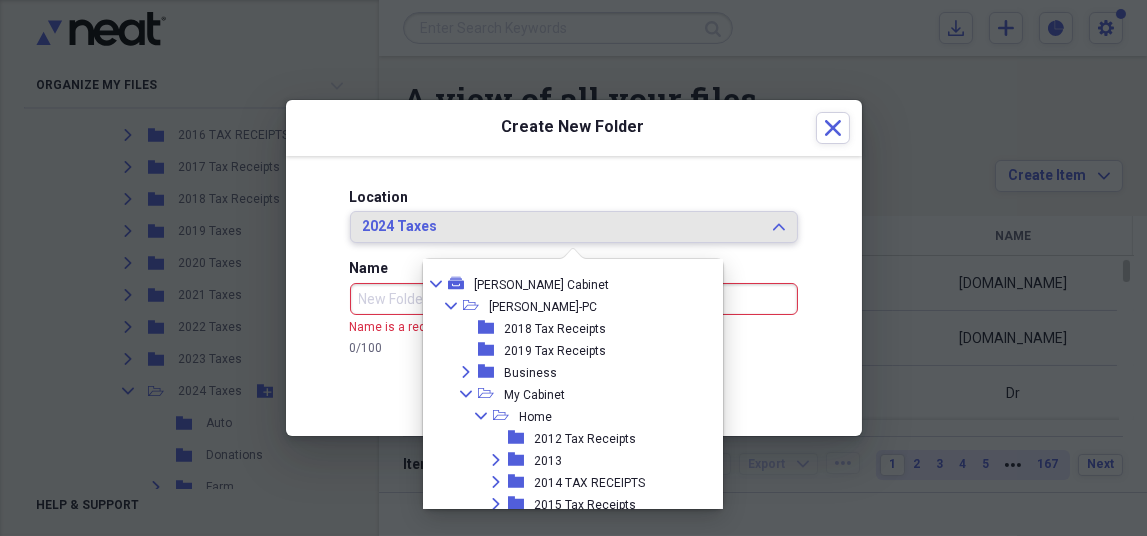 scroll, scrollTop: 318, scrollLeft: 0, axis: vertical 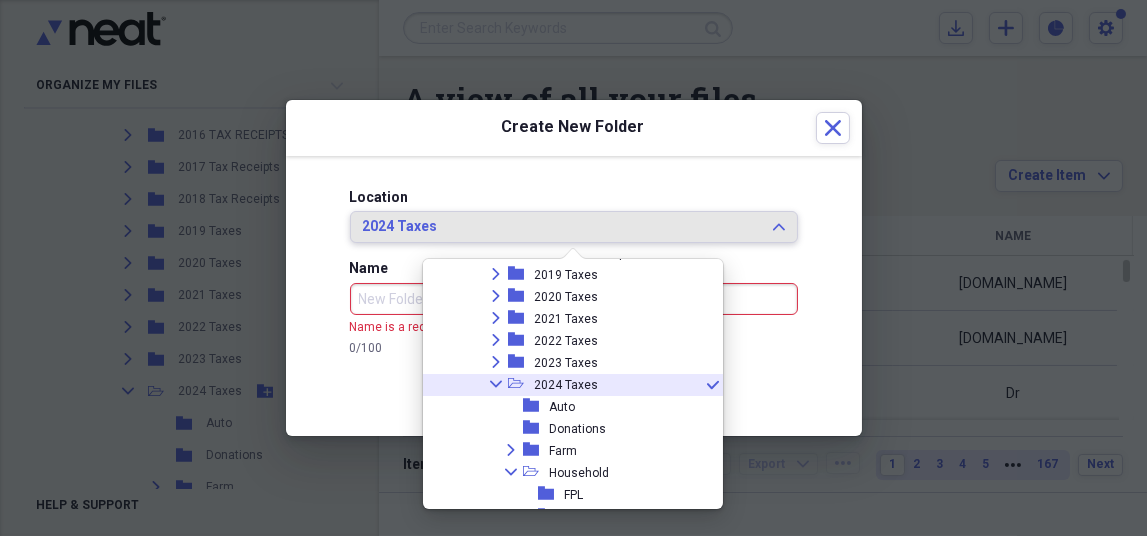drag, startPoint x: 438, startPoint y: 217, endPoint x: 585, endPoint y: 227, distance: 147.33974 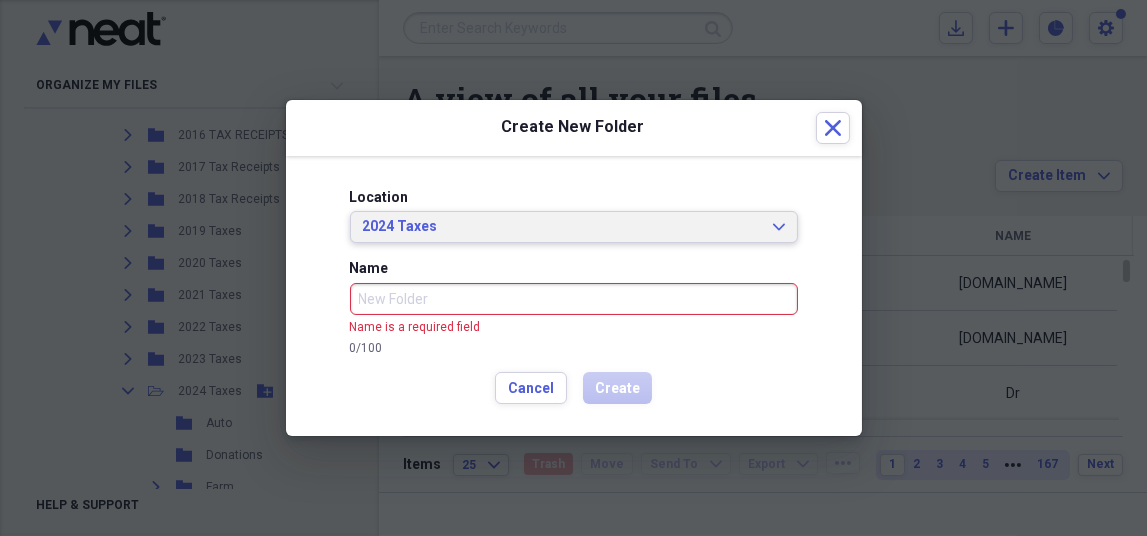 click on "Expand" 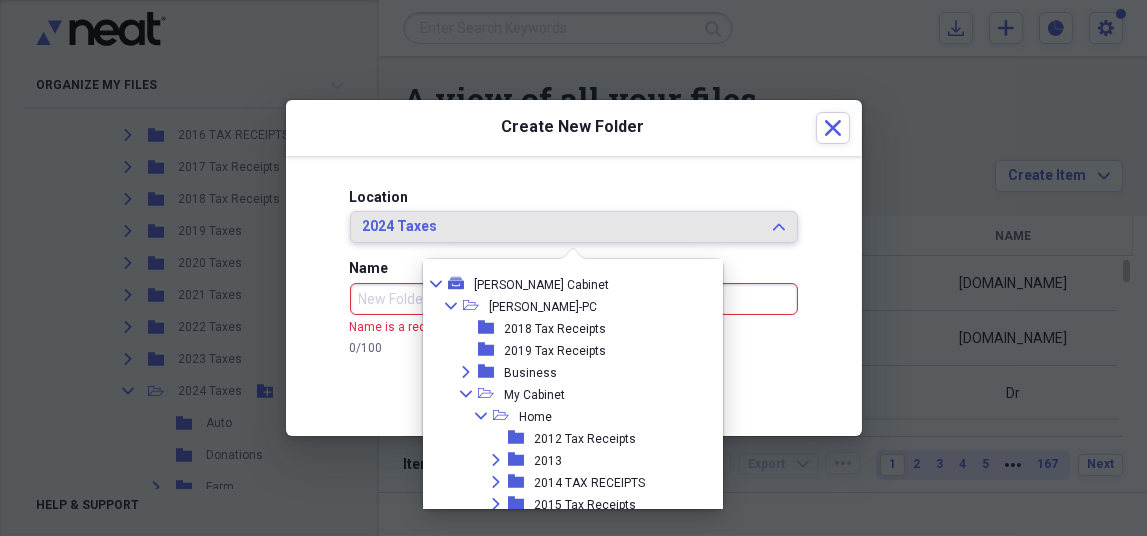 scroll, scrollTop: 318, scrollLeft: 0, axis: vertical 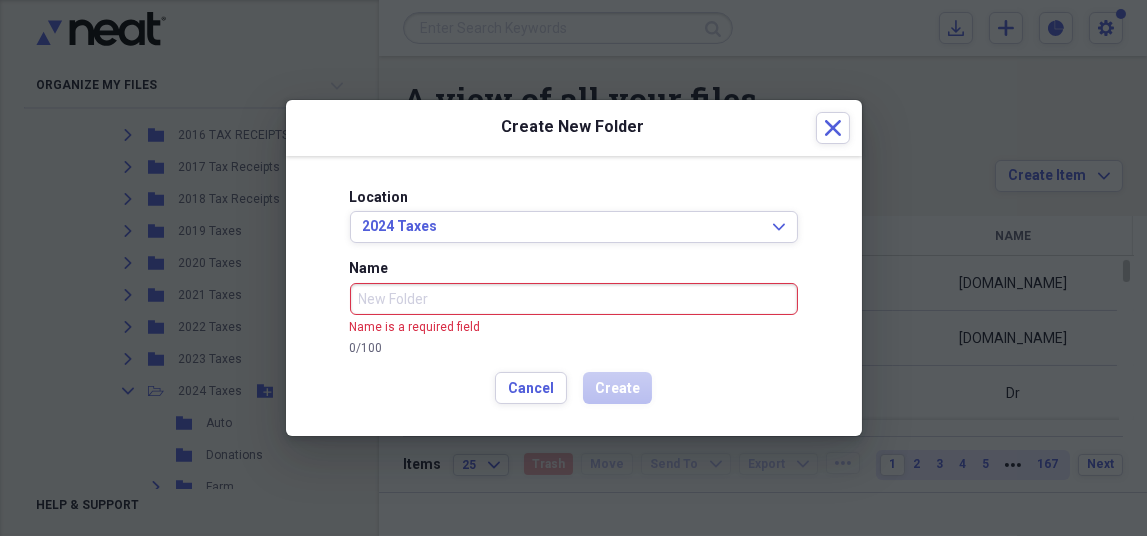 click on "Location 2024 Taxes Expand Name Name is a required field 0 / 100 Cancel Create" at bounding box center [574, 296] 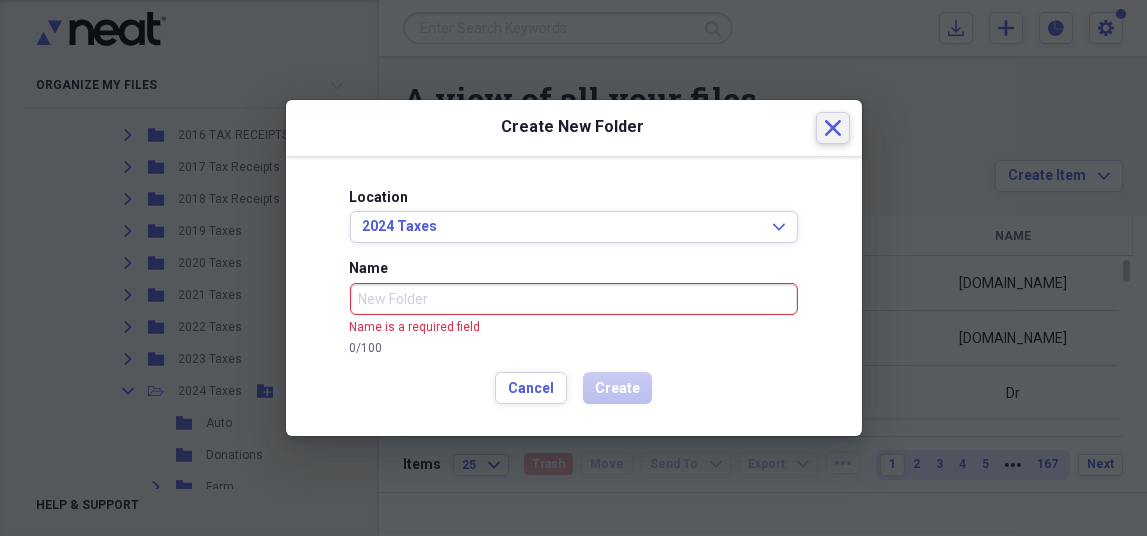 click 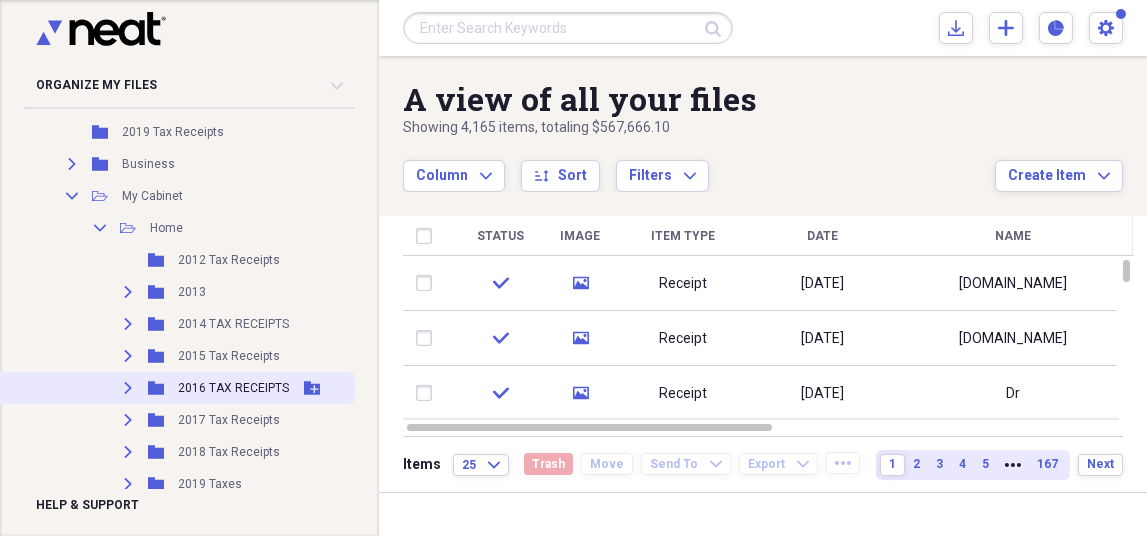 scroll, scrollTop: 178, scrollLeft: 0, axis: vertical 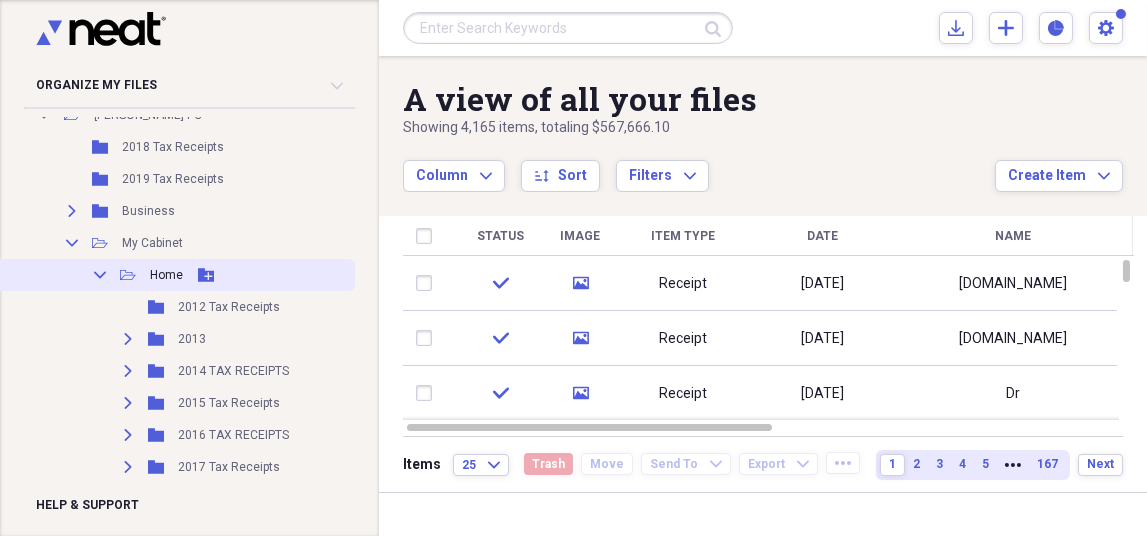 click on "Add Folder" 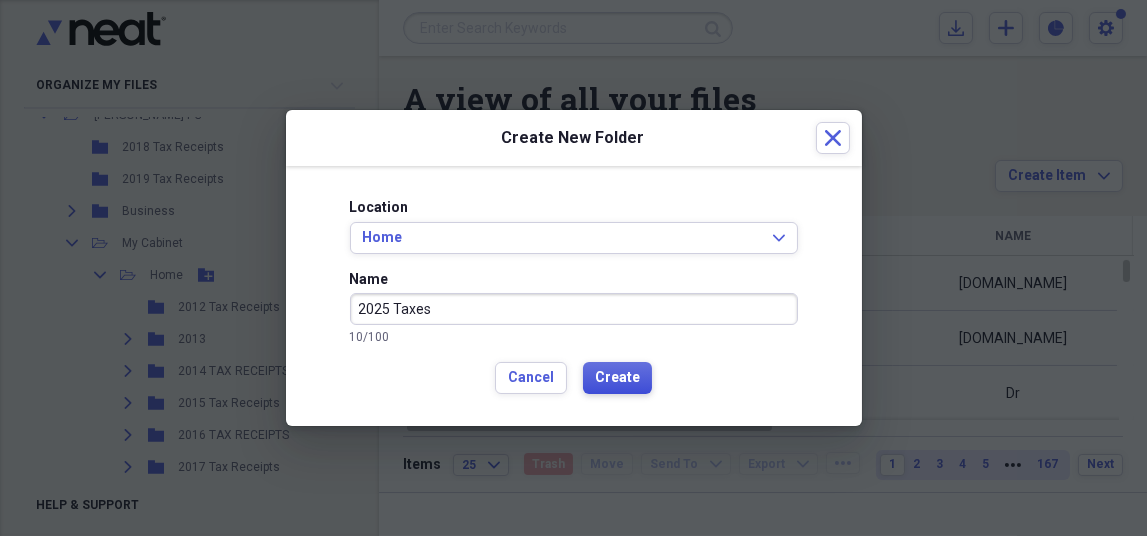 type on "2025 Taxes" 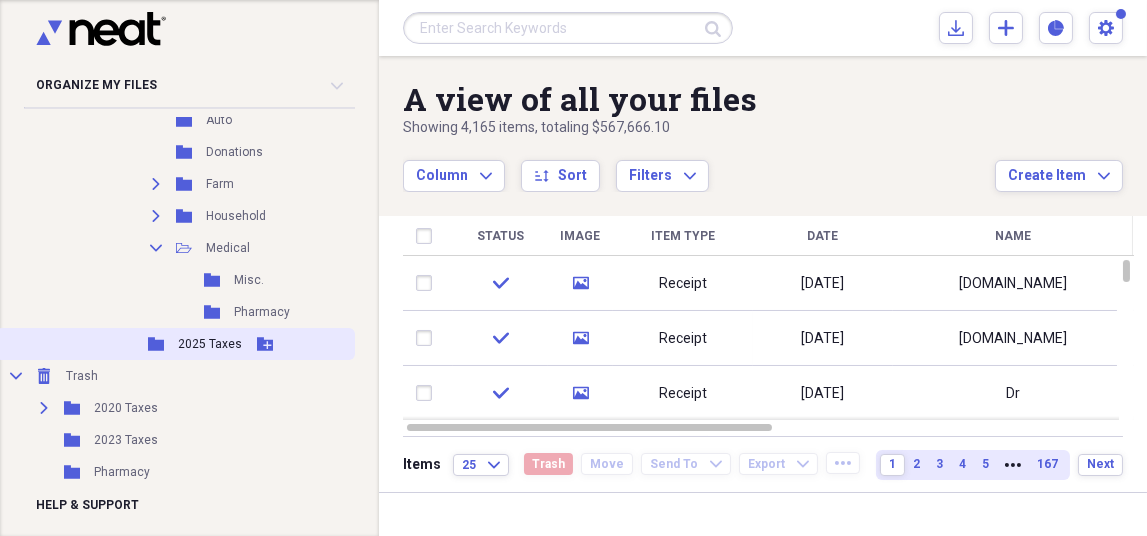 scroll, scrollTop: 810, scrollLeft: 0, axis: vertical 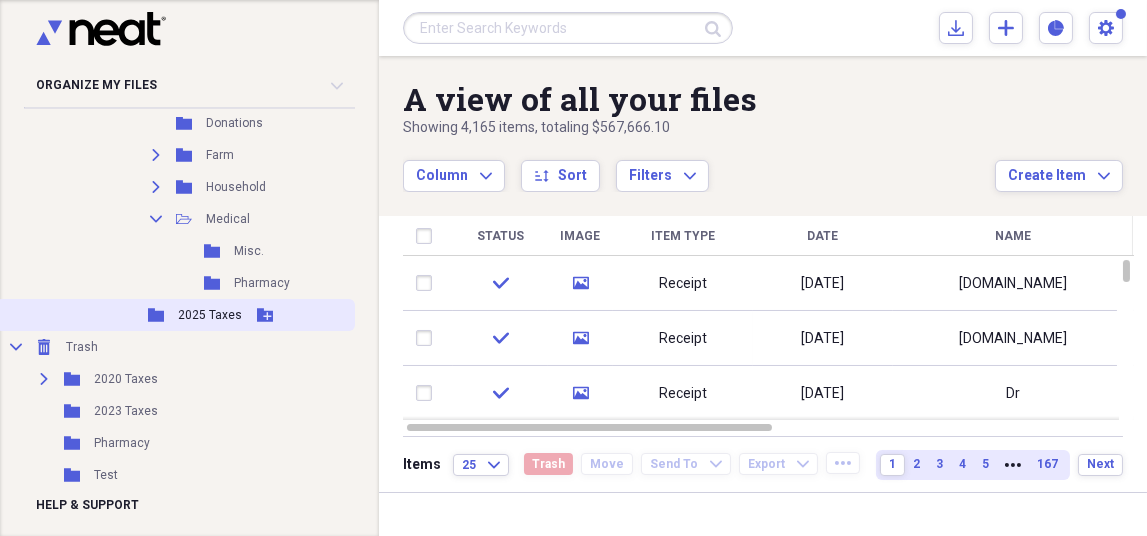 click 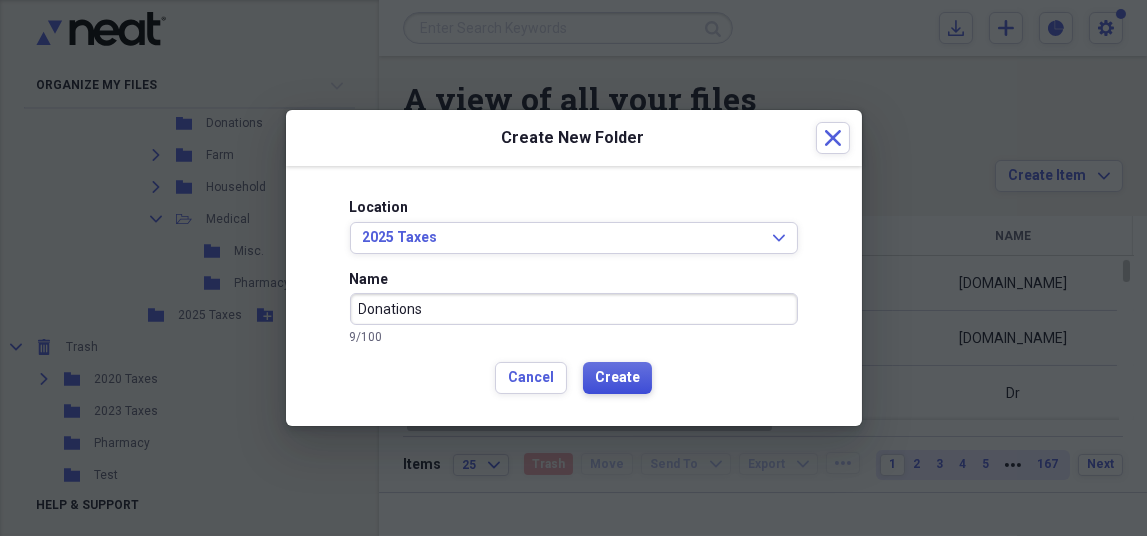 type on "Donations" 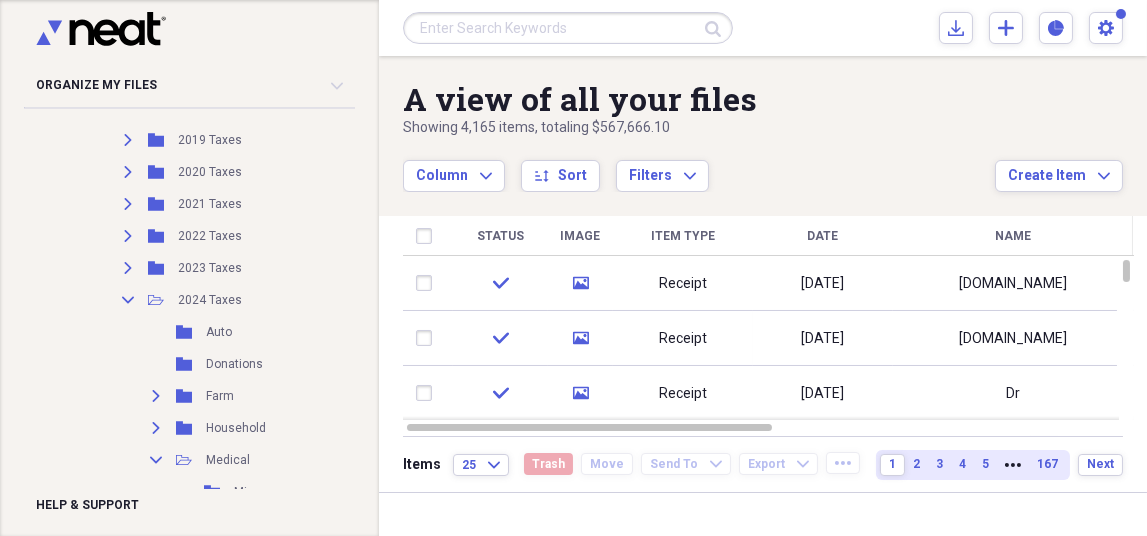 scroll, scrollTop: 810, scrollLeft: 0, axis: vertical 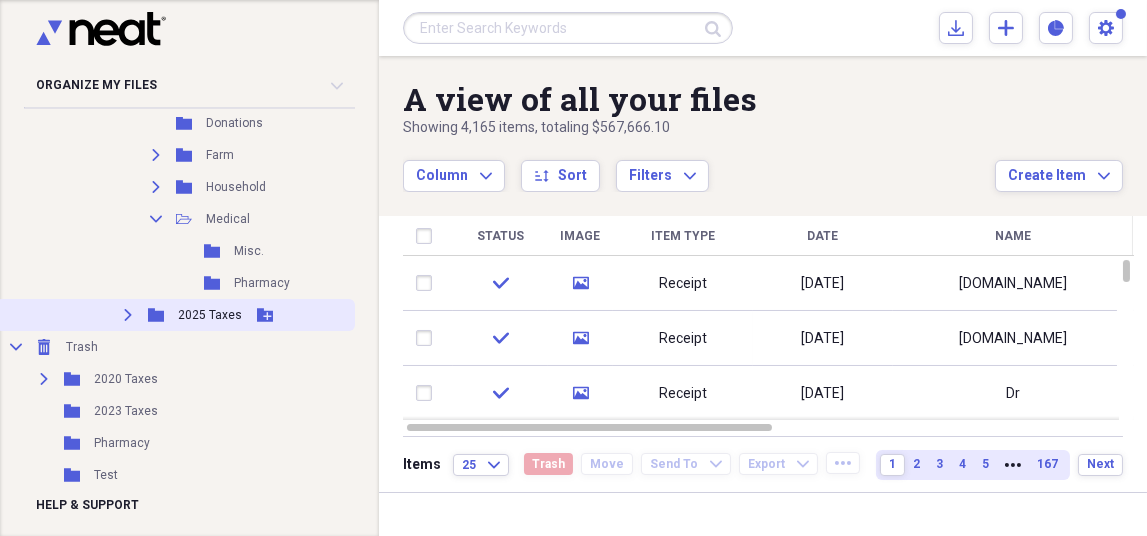 click on "2025 Taxes" at bounding box center [210, 315] 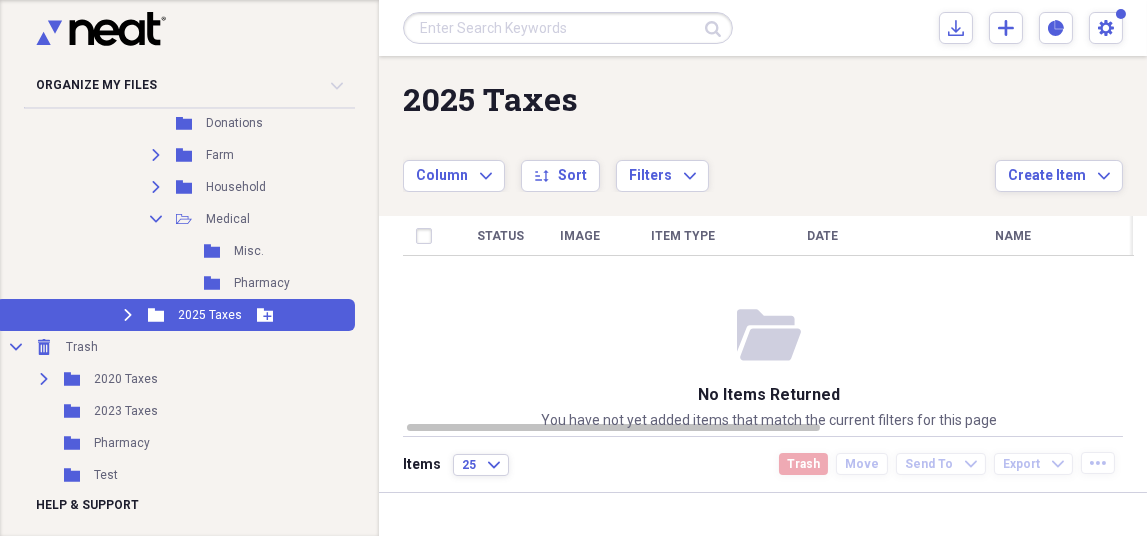click on "Expand" 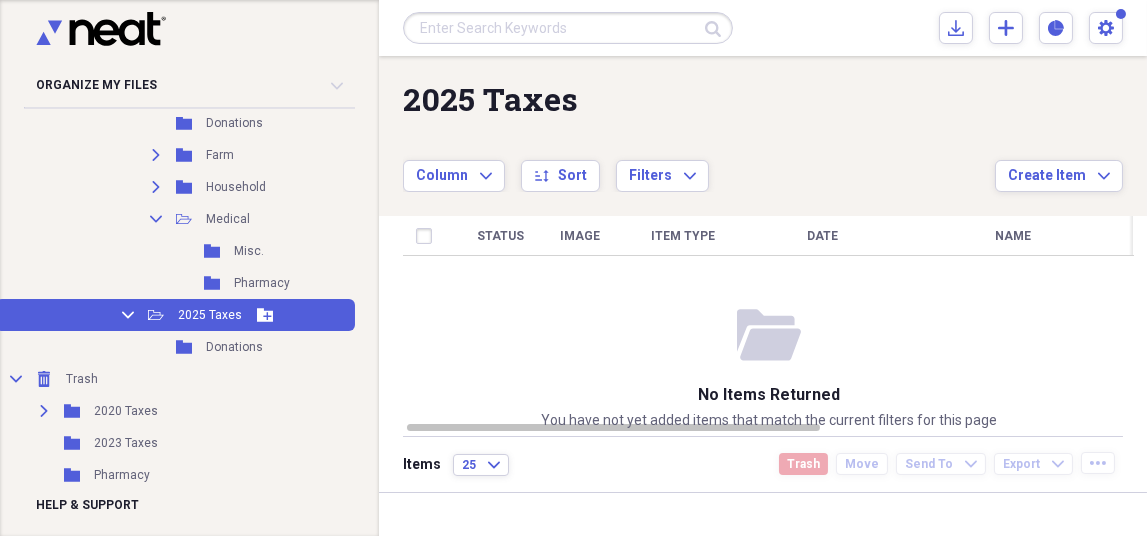 click 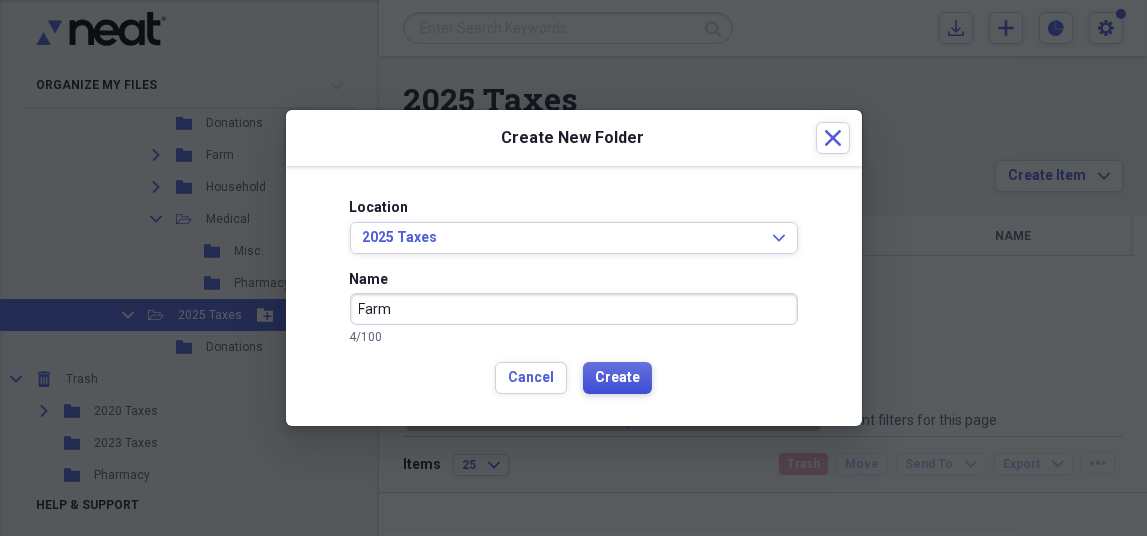 type on "Farm" 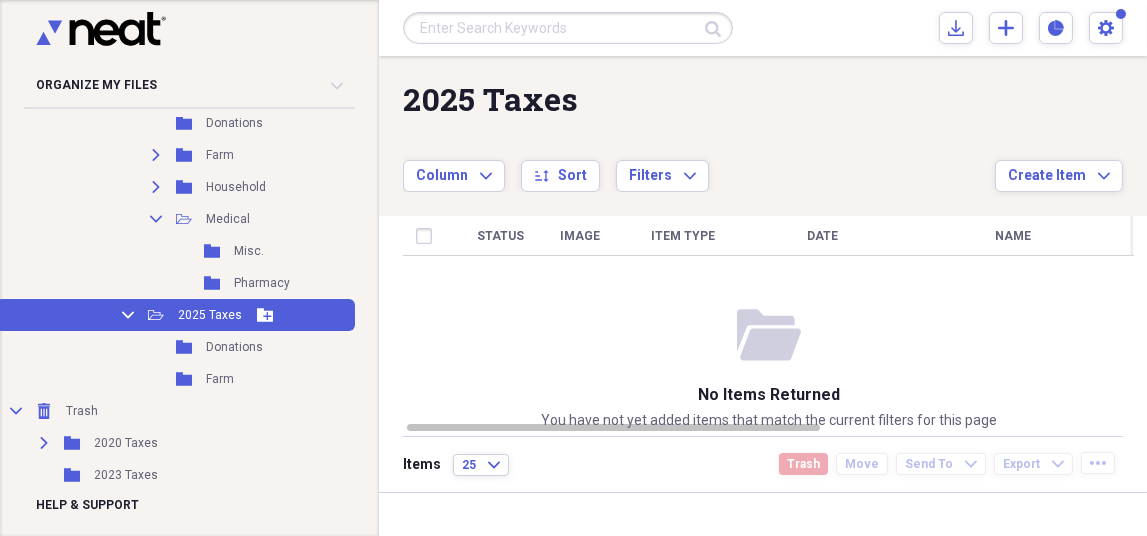 click 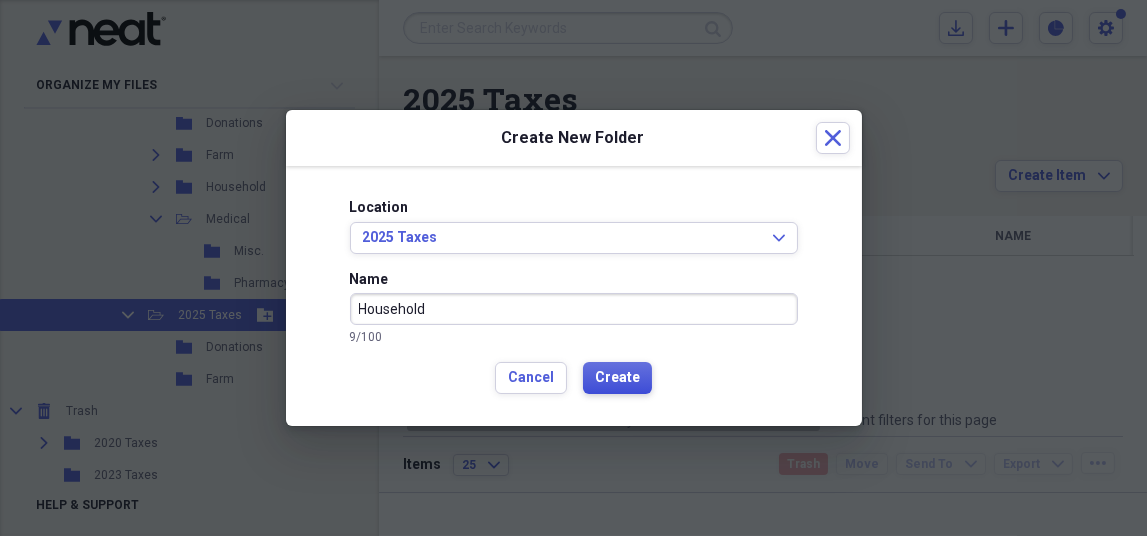 type on "Household" 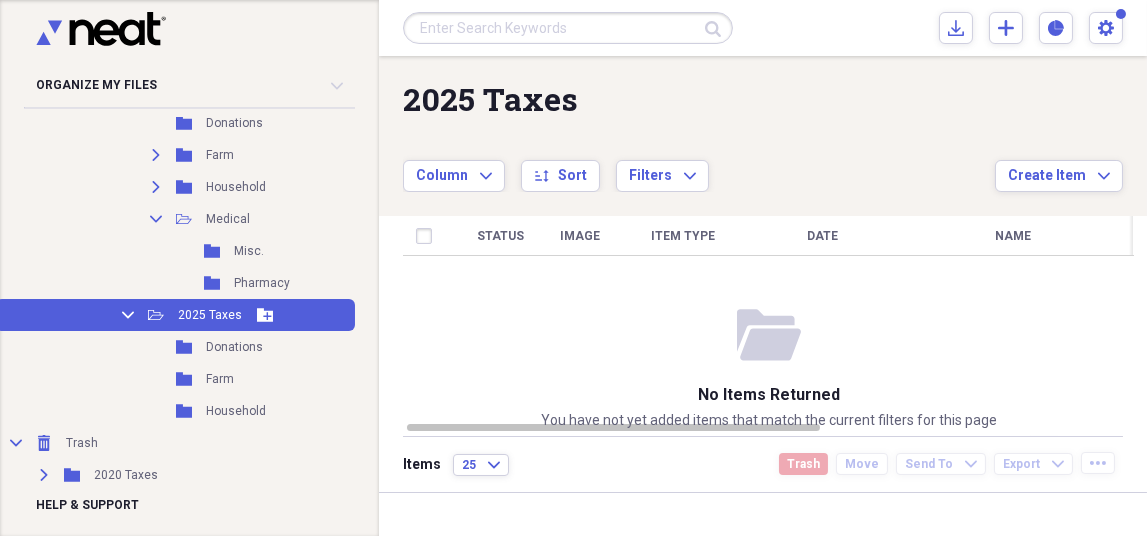 click 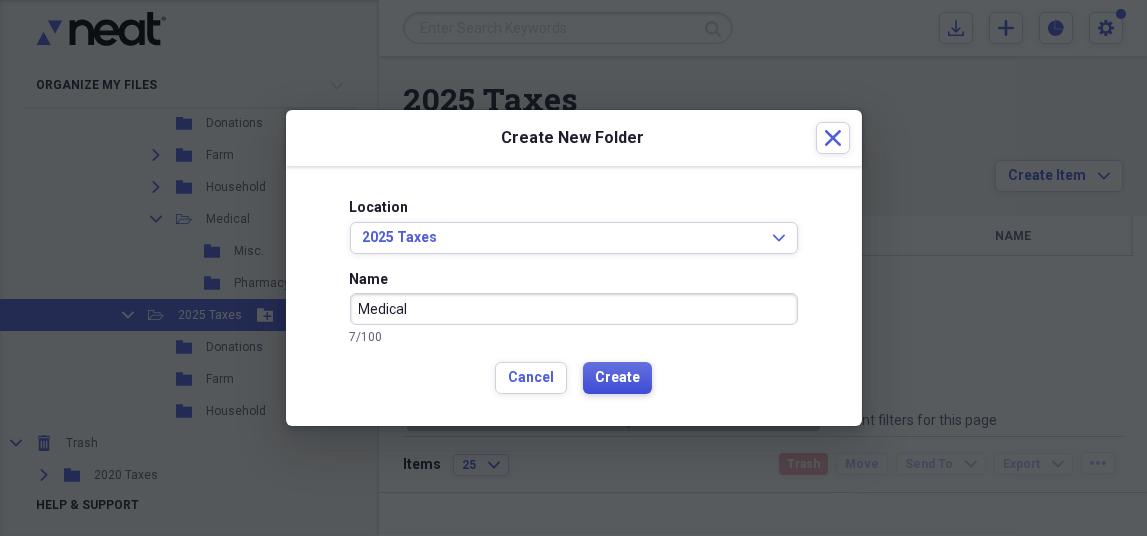 type on "Medical" 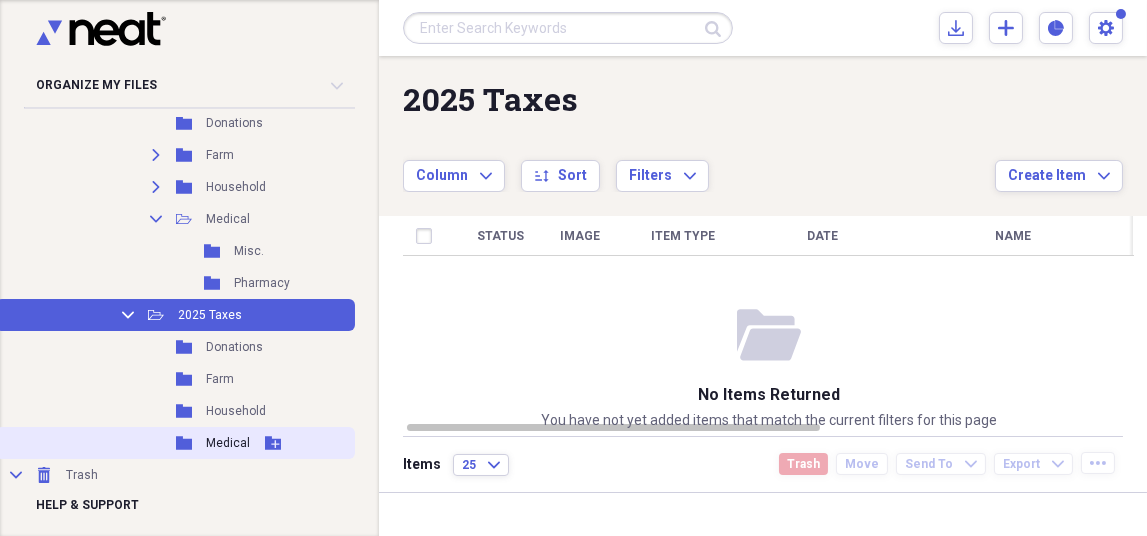 click on "Add Folder" 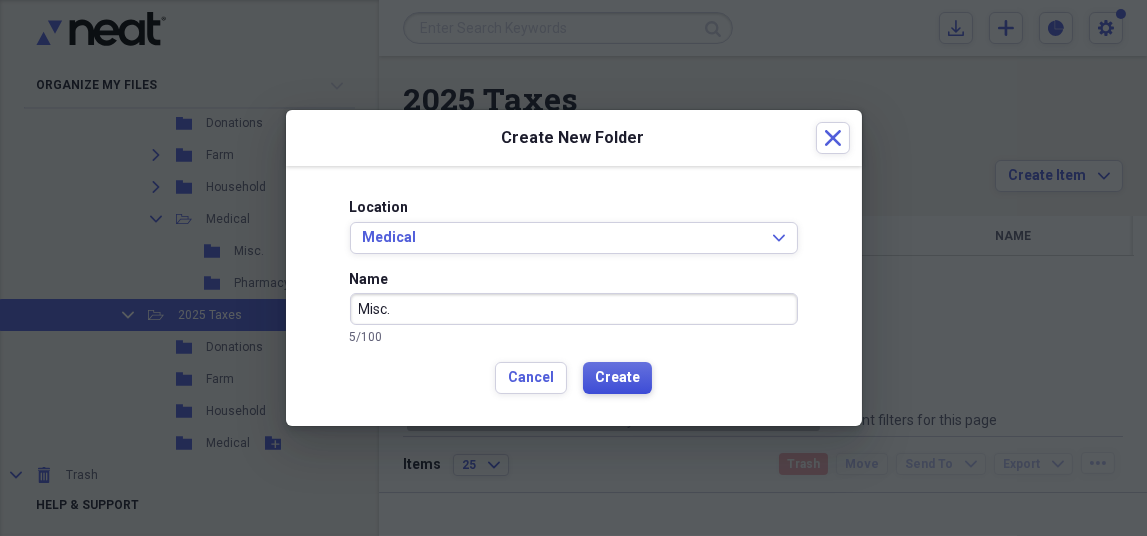 type on "Misc." 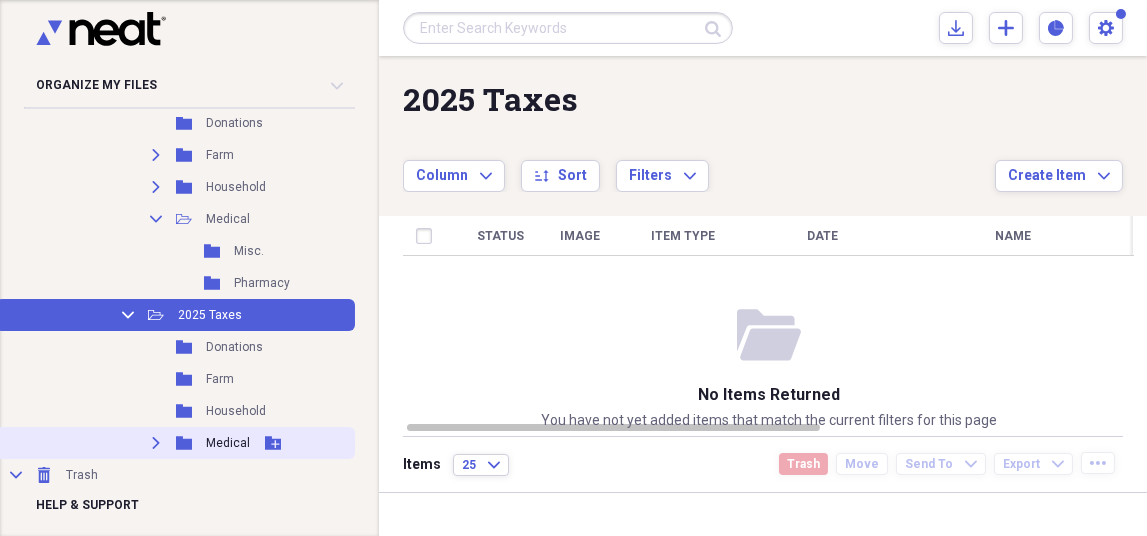 click 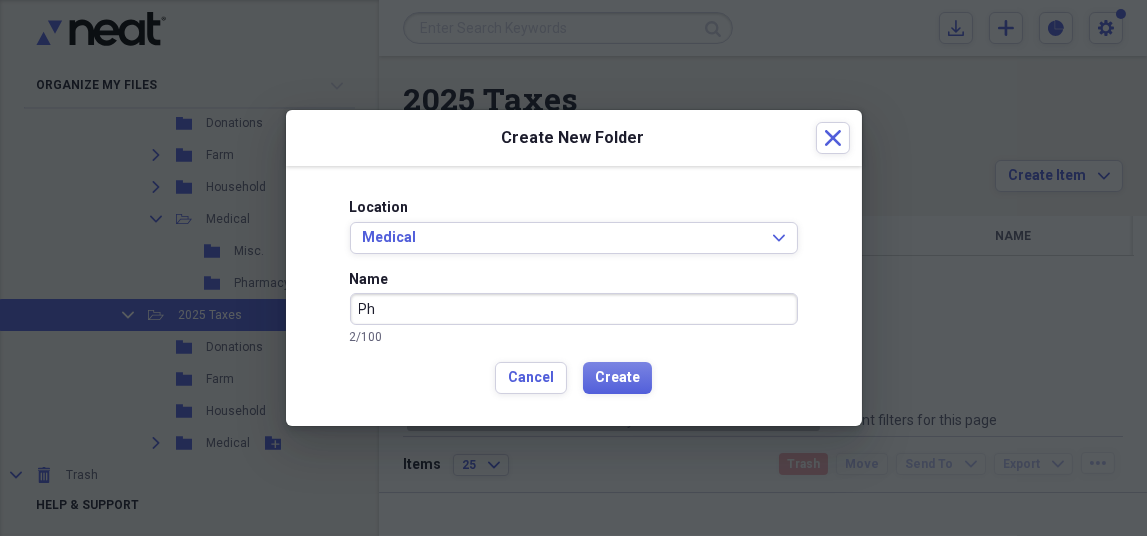 click on "Ph" at bounding box center [574, 309] 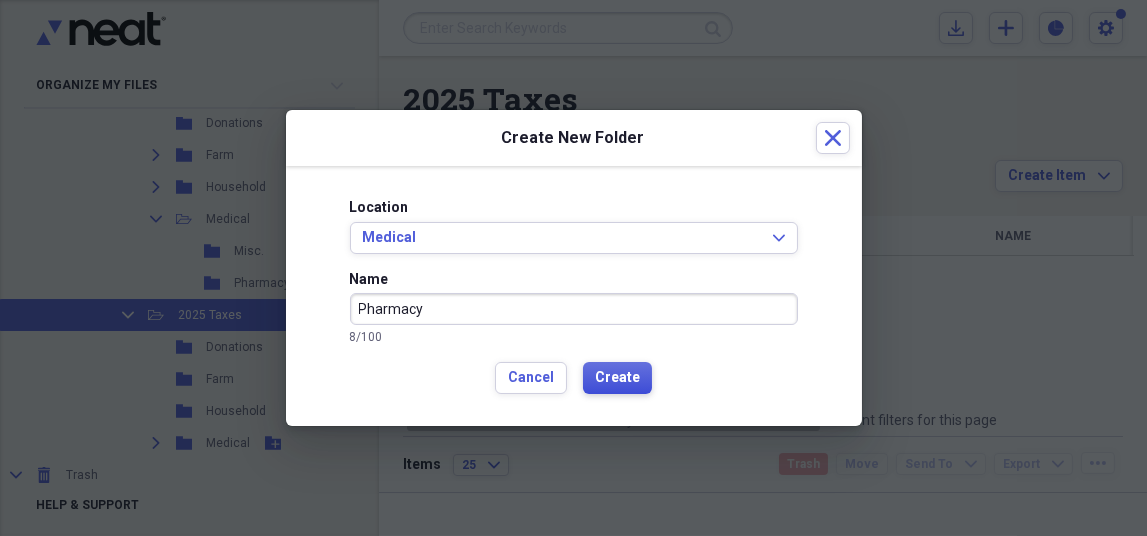 type on "Pharmacy" 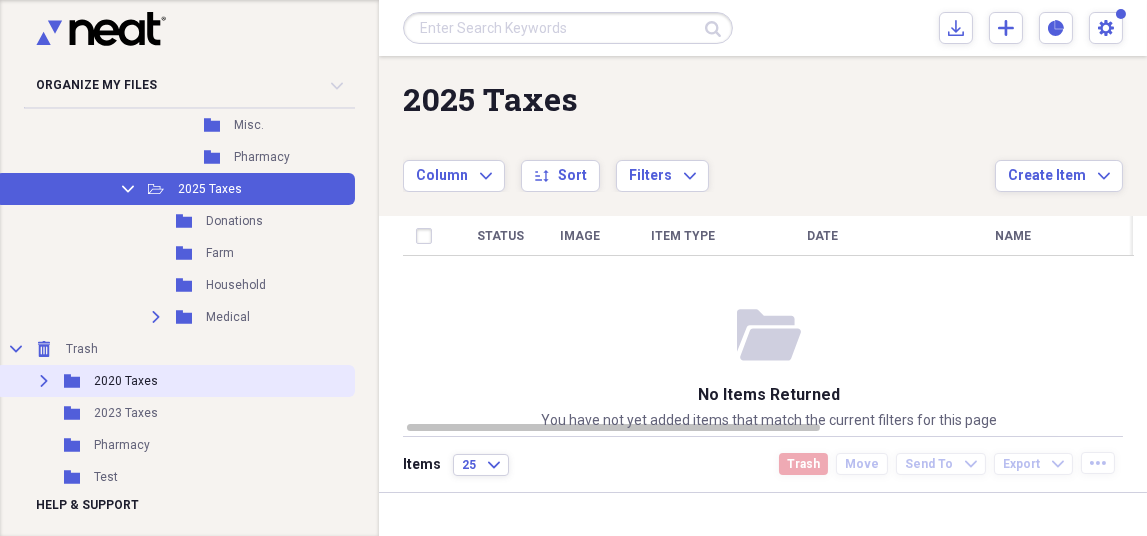 scroll, scrollTop: 938, scrollLeft: 0, axis: vertical 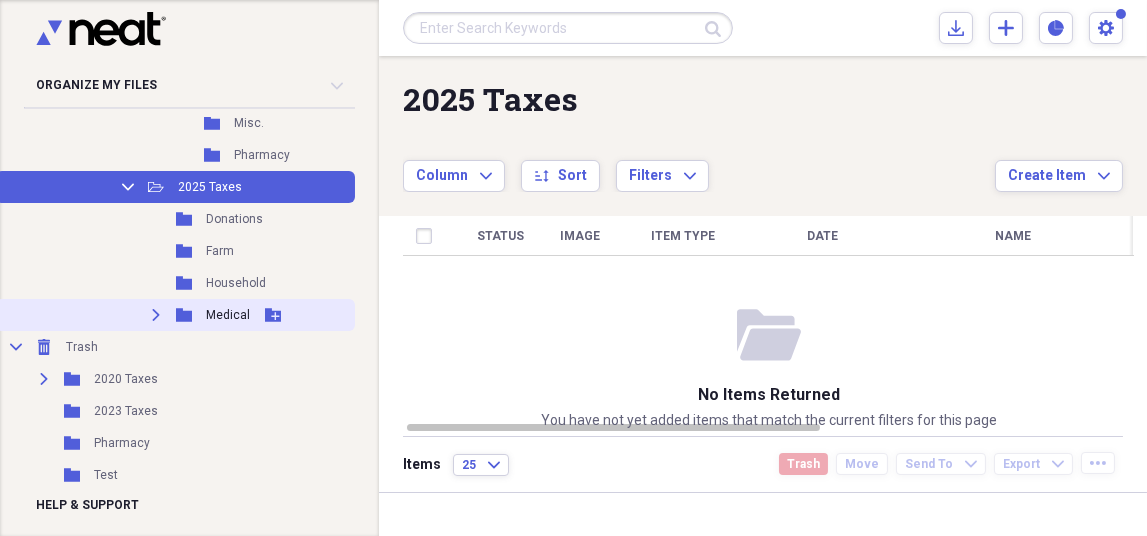 click on "Expand" 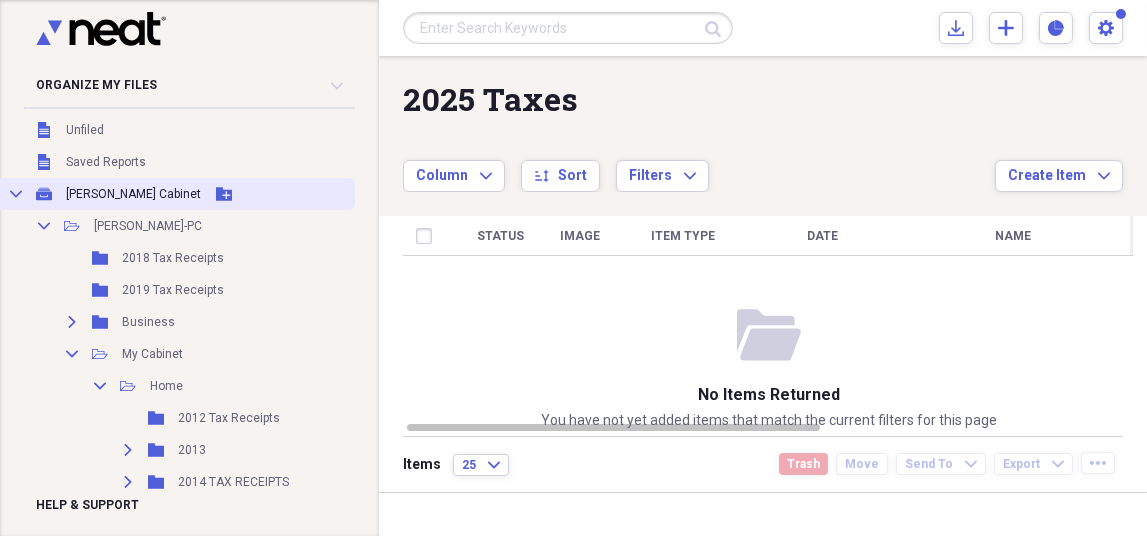 scroll, scrollTop: 0, scrollLeft: 0, axis: both 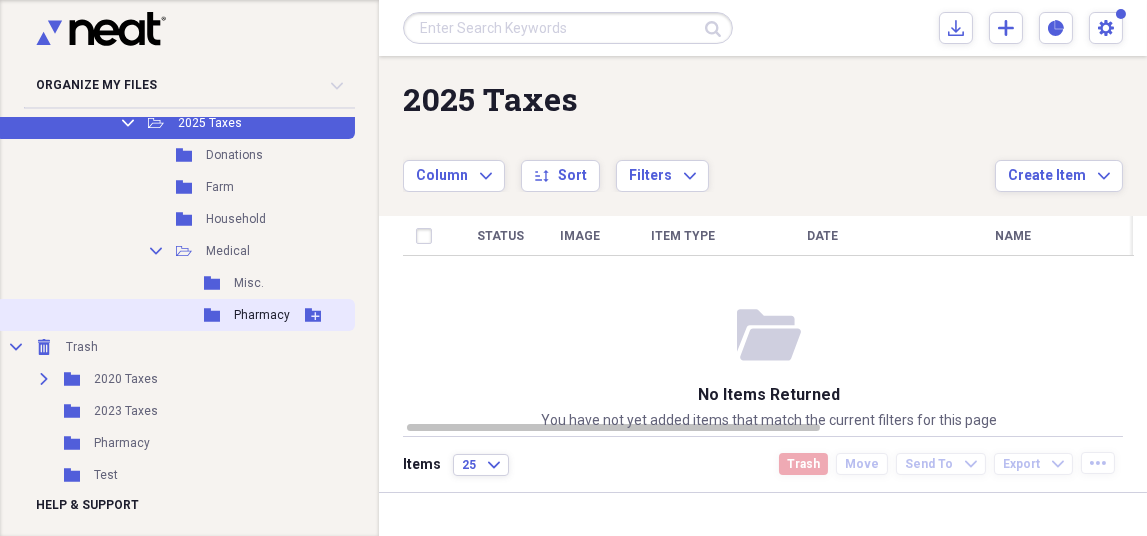 click on "Pharmacy" at bounding box center (262, 315) 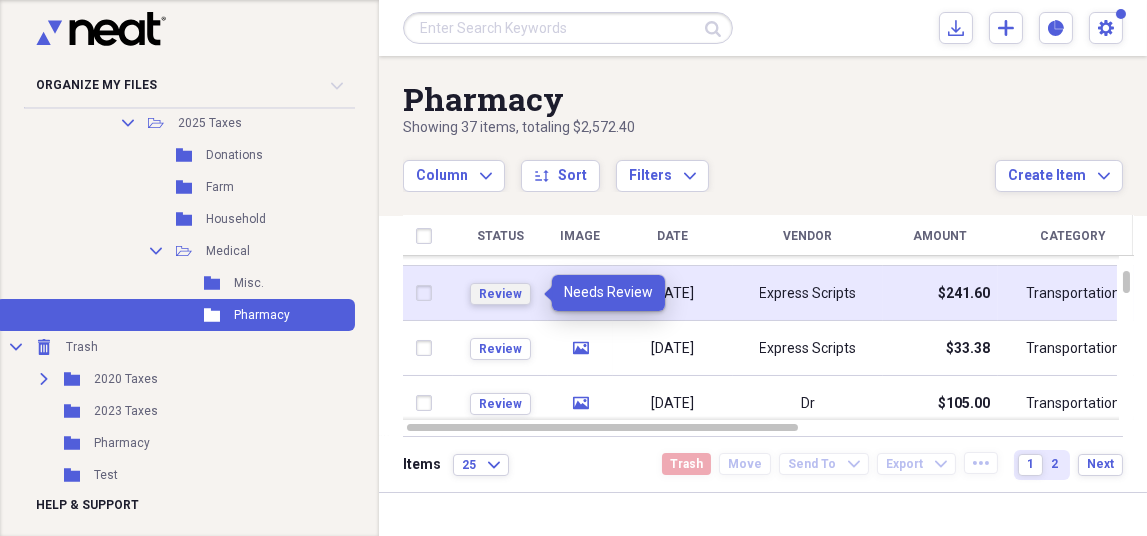 click on "Review" at bounding box center (500, 294) 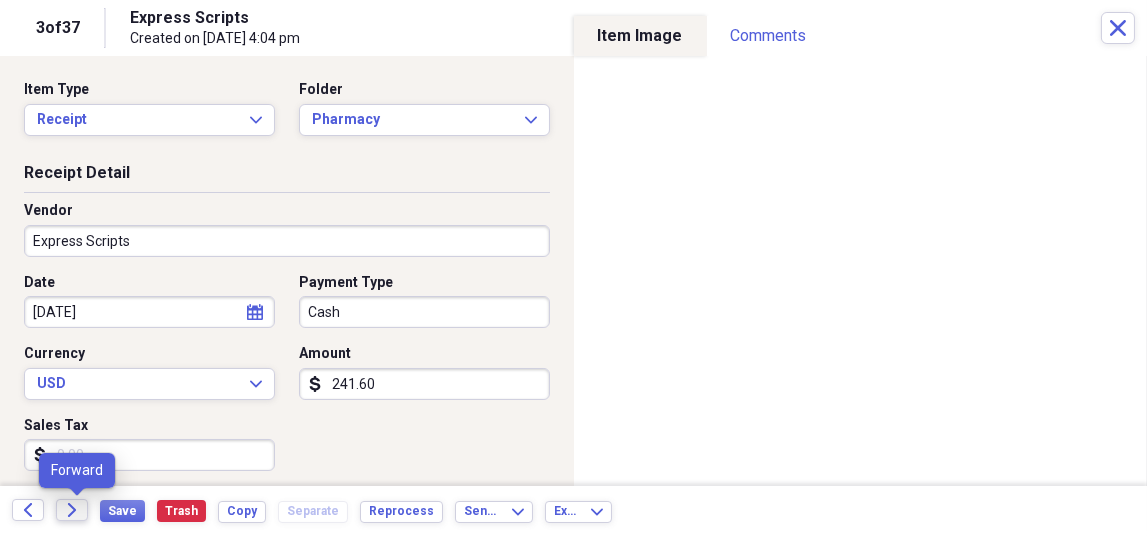 click 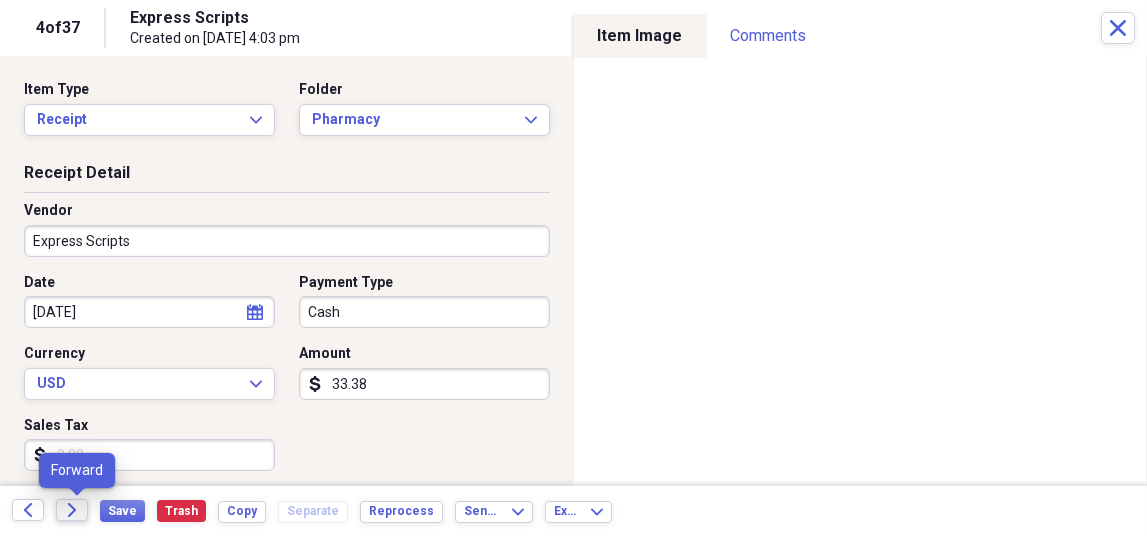 click on "Forward" 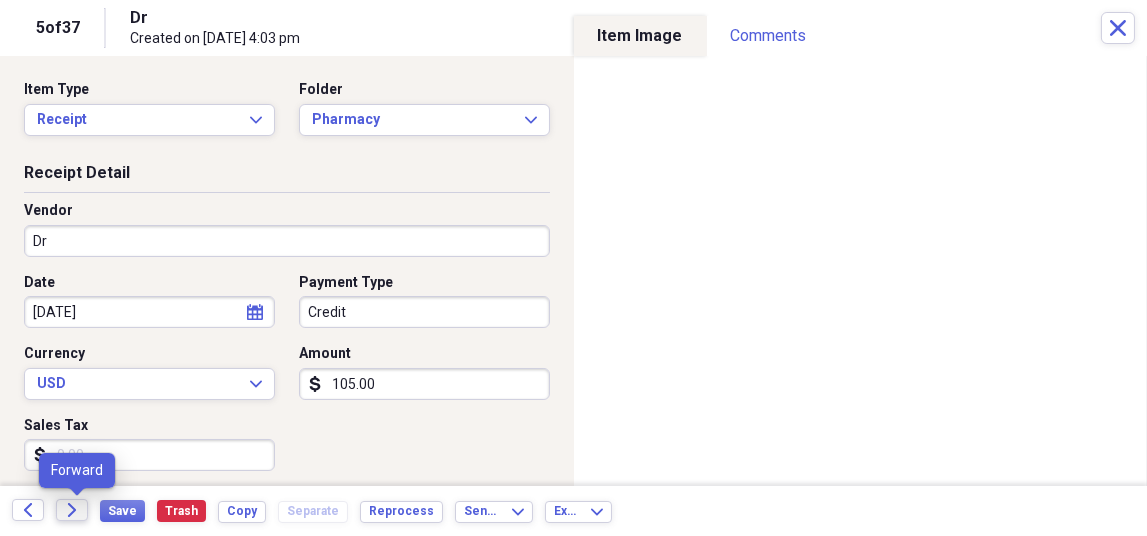 click on "Forward" 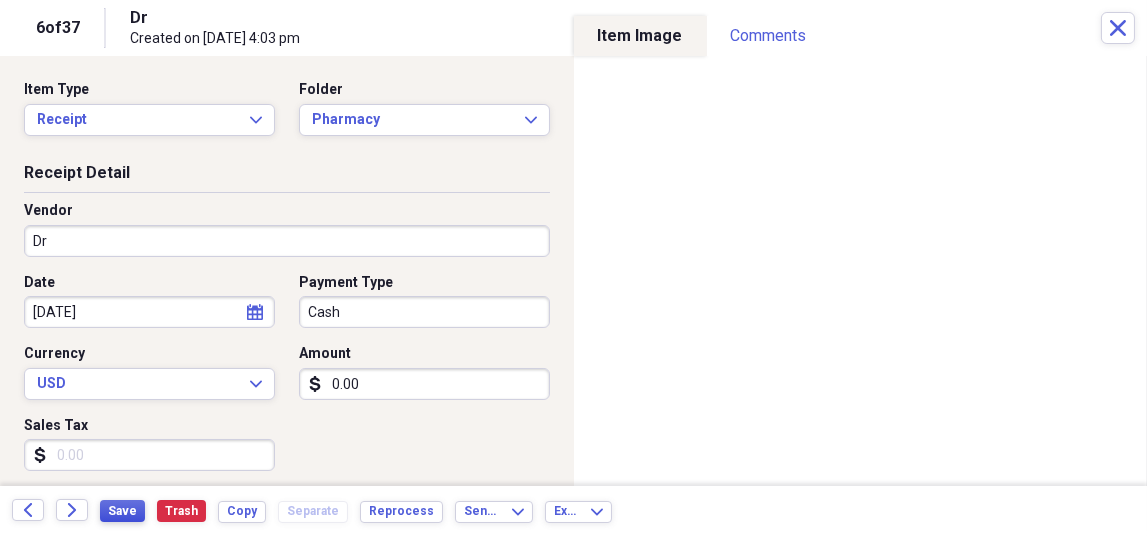 type on "0.00" 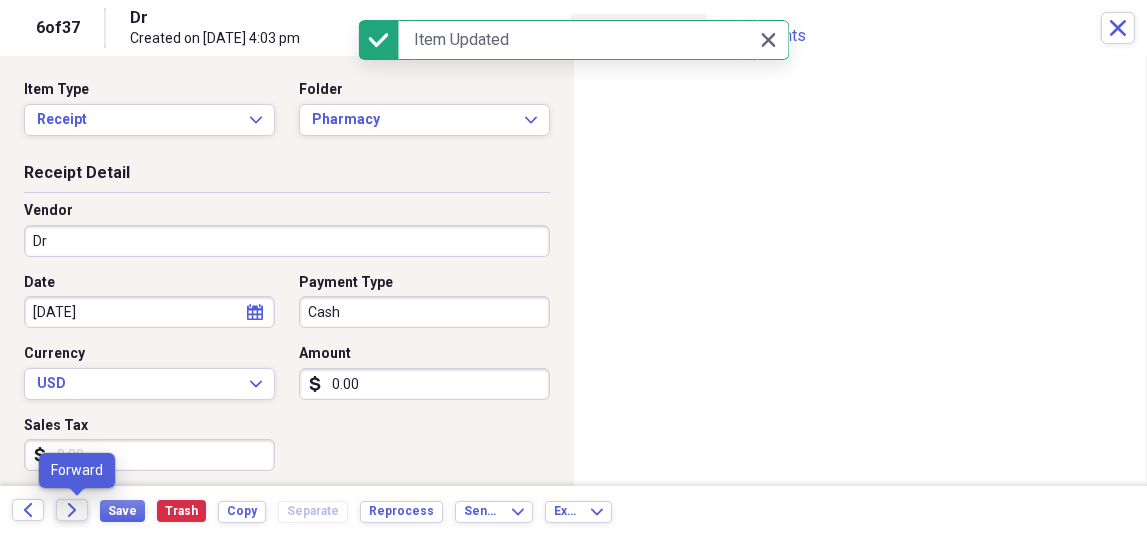 click on "Forward" 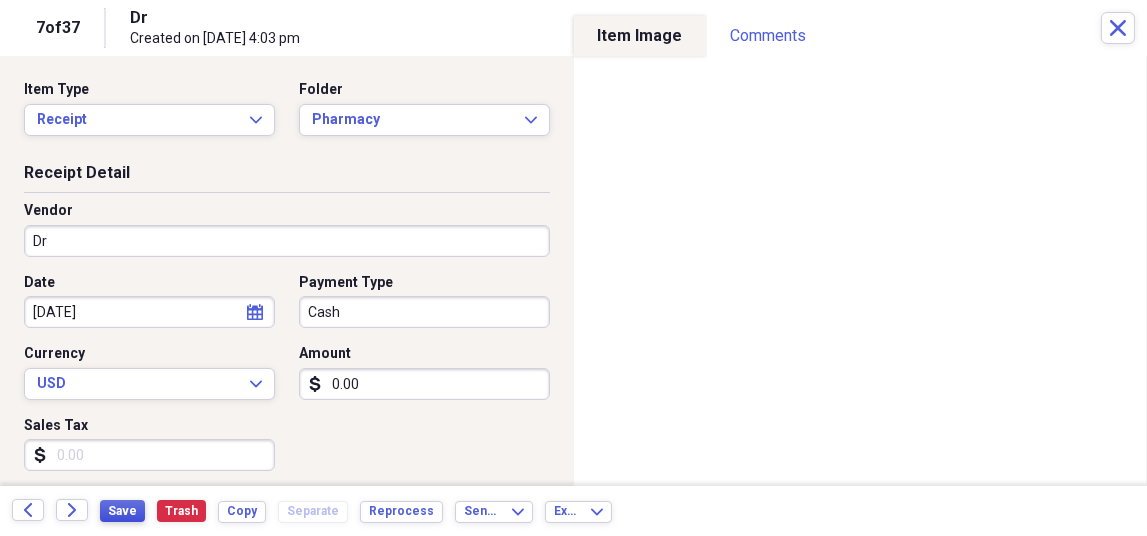 type on "0.00" 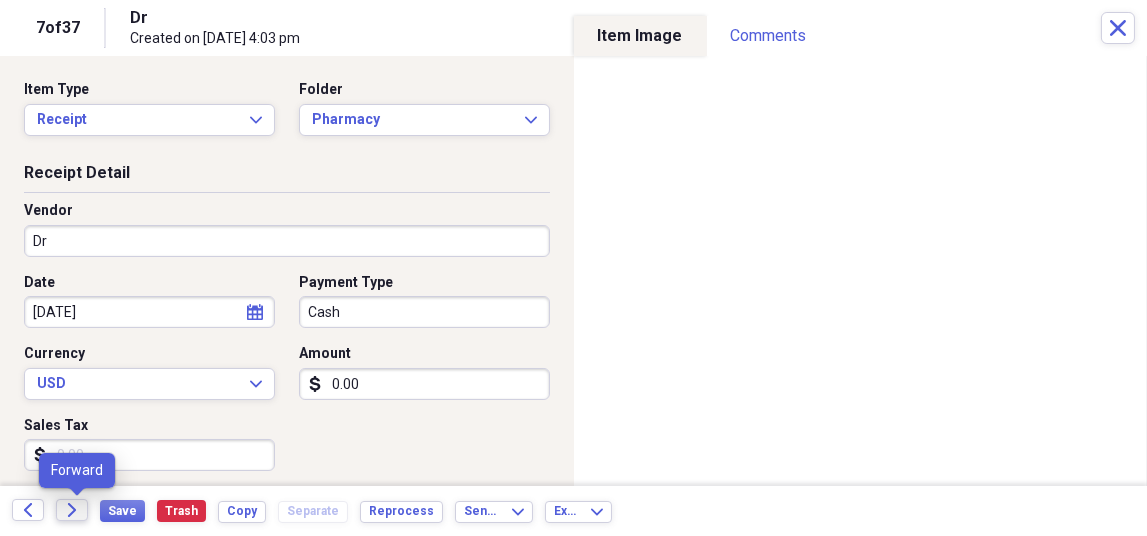 click on "Forward" 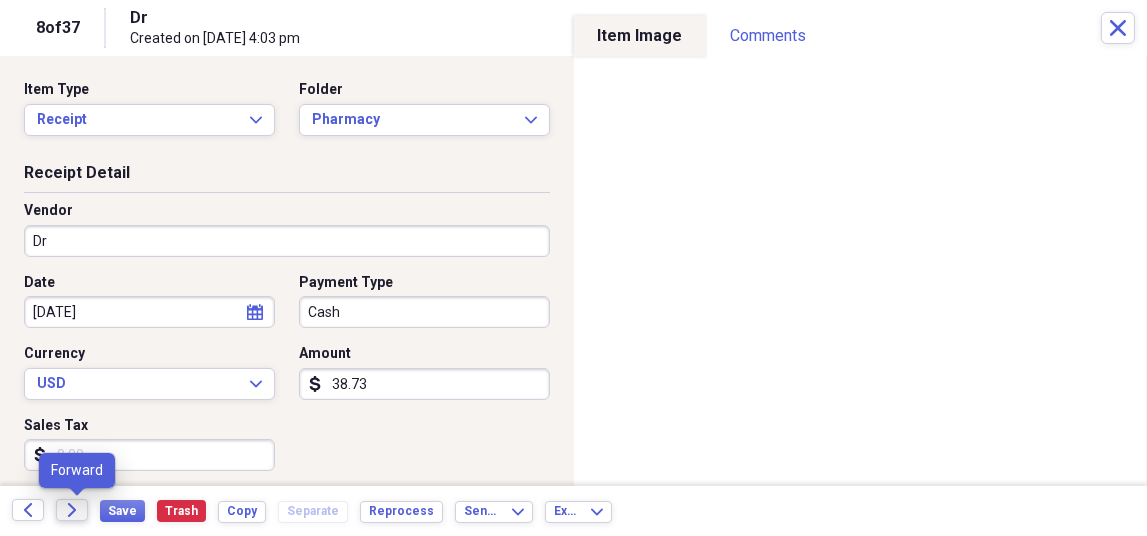 click on "Forward" 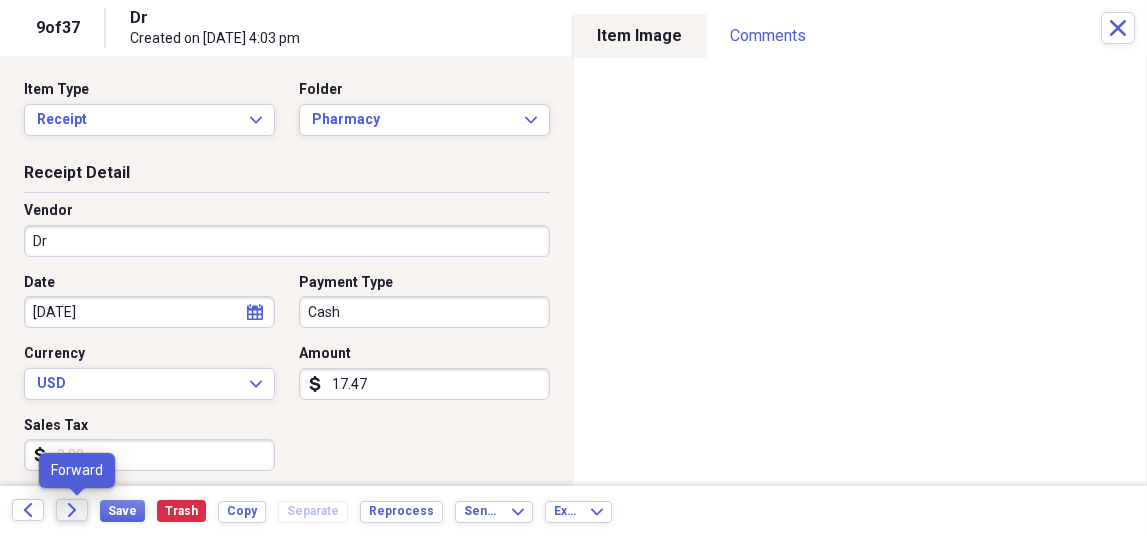 click on "Forward" at bounding box center (72, 510) 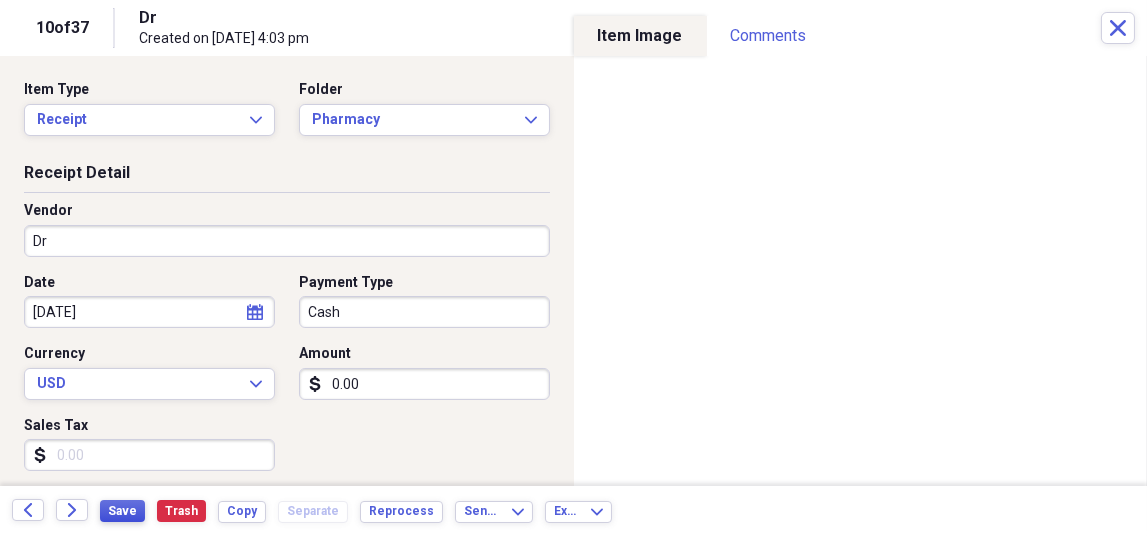type on "0.00" 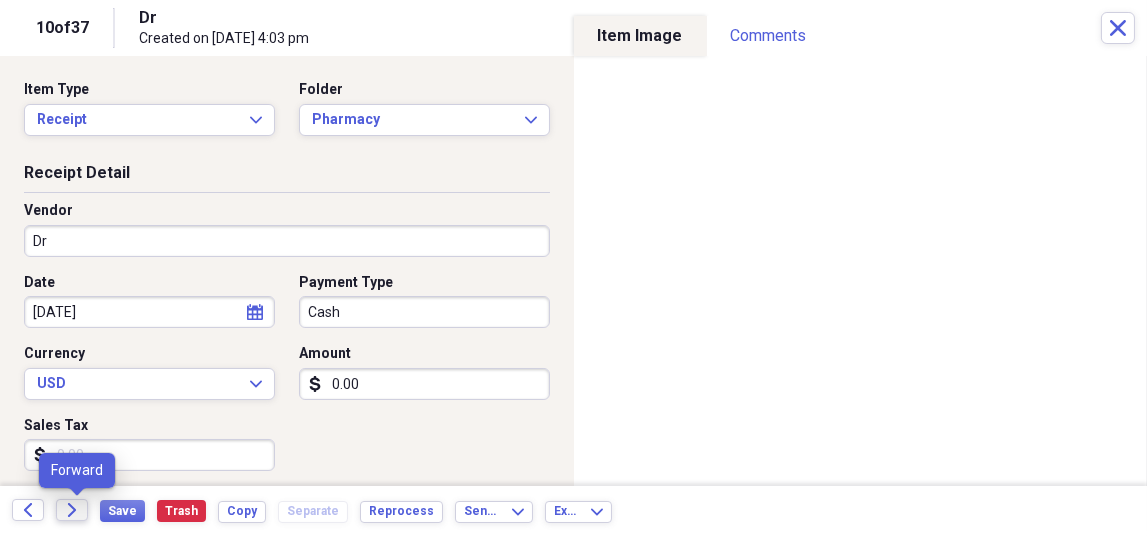 click on "Forward" at bounding box center (72, 510) 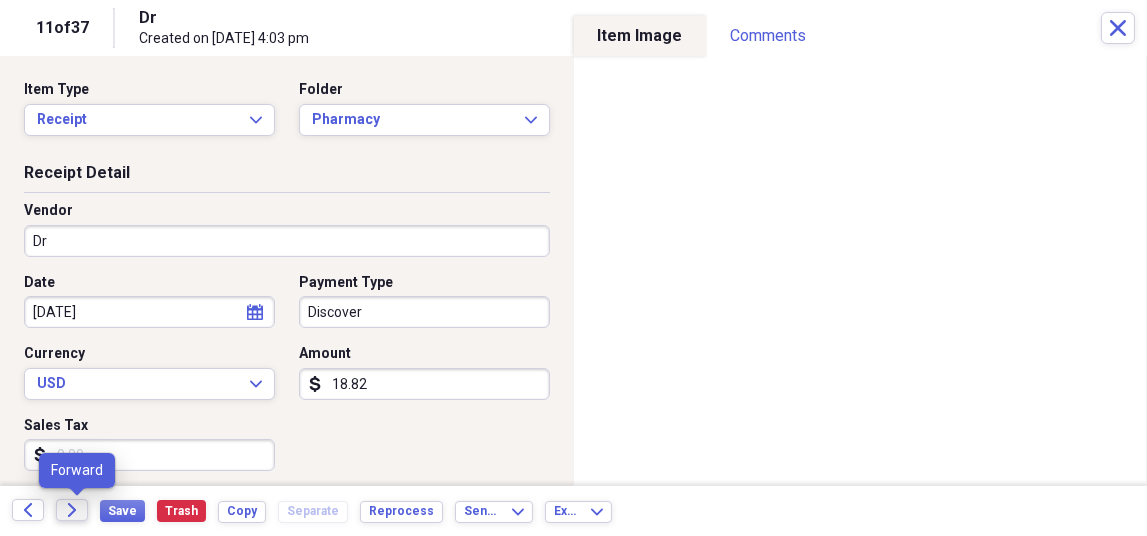 click on "Forward" 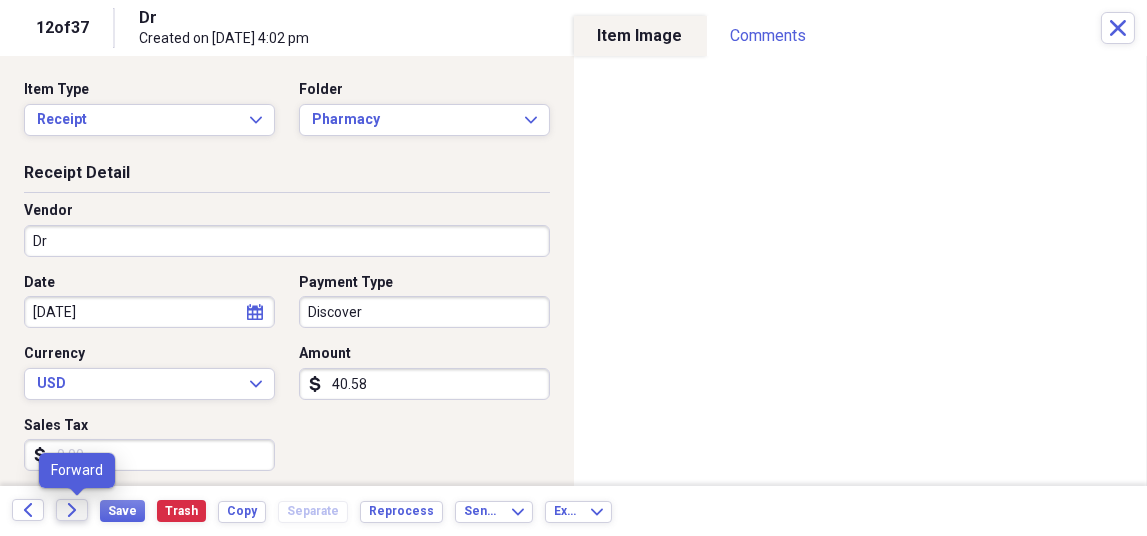 click 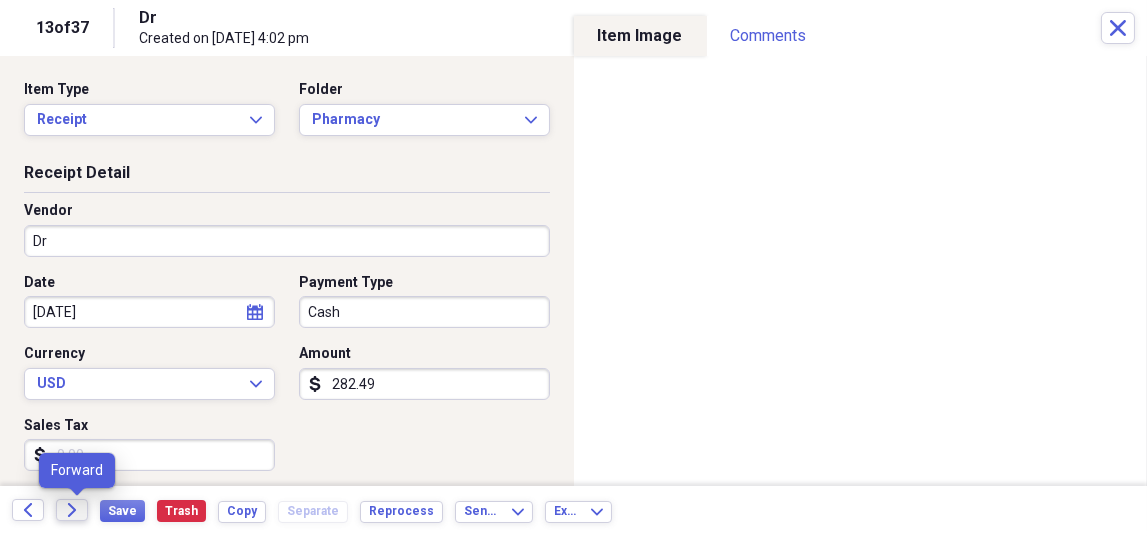 click on "Forward" 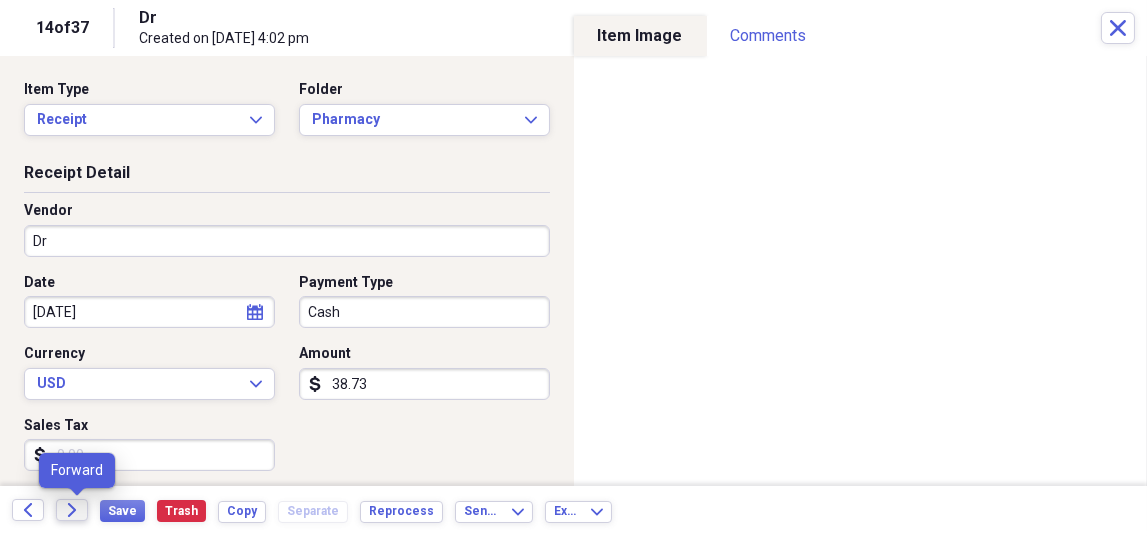 click on "Forward" 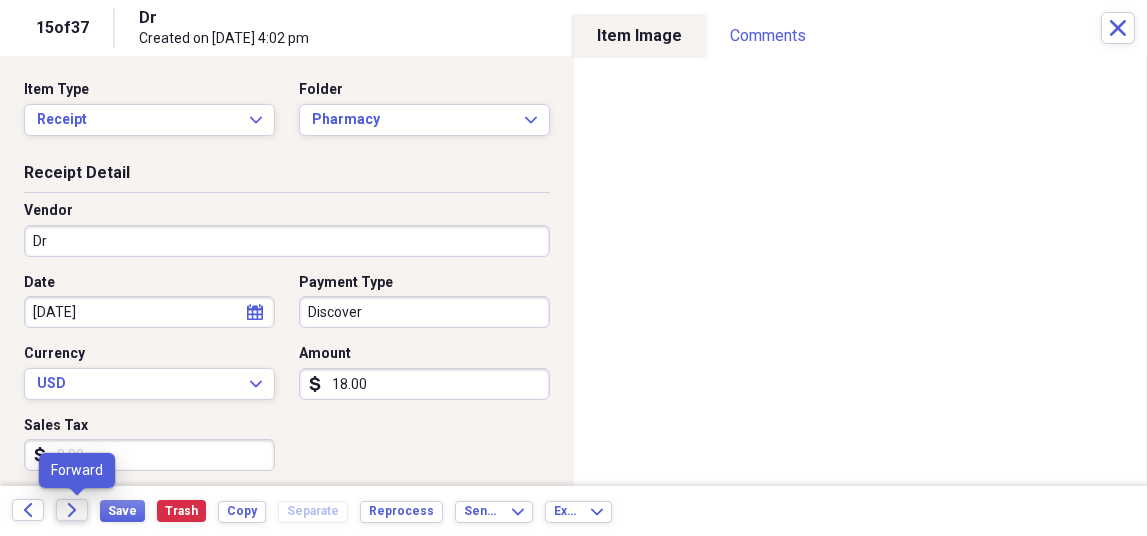 click on "Forward" 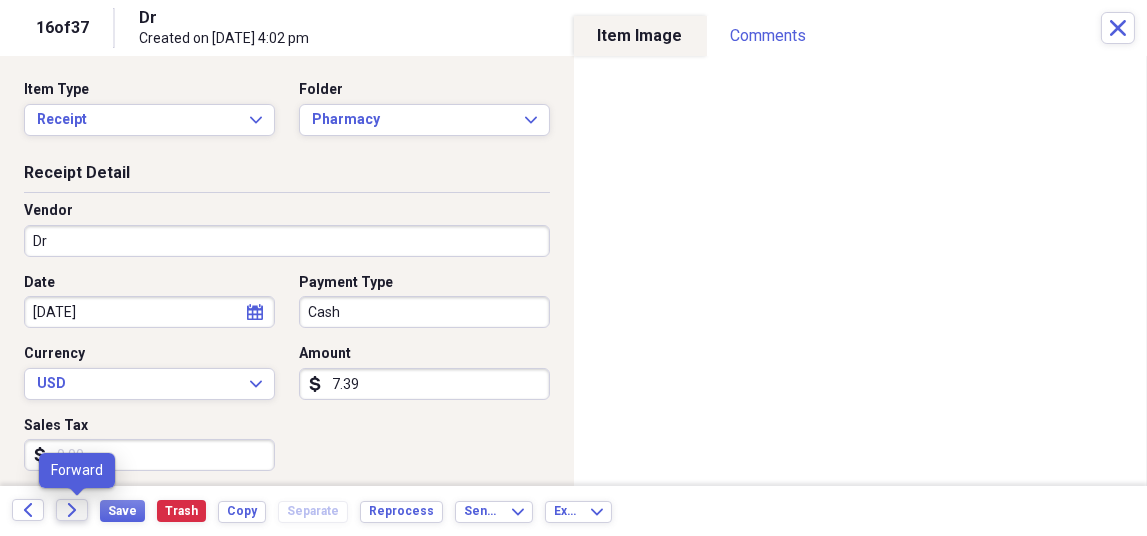 click on "Forward" 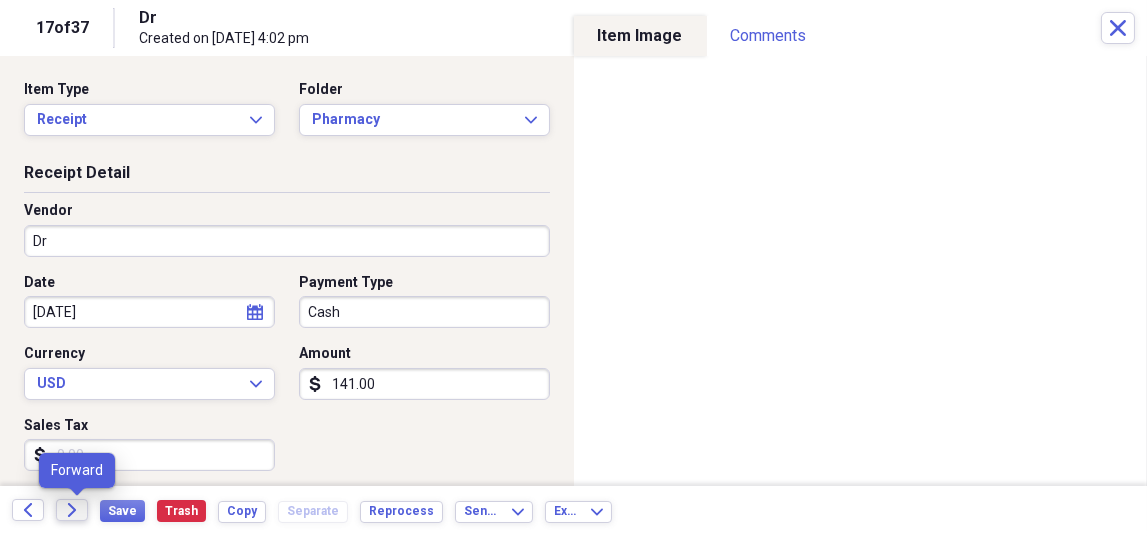 click on "Forward" 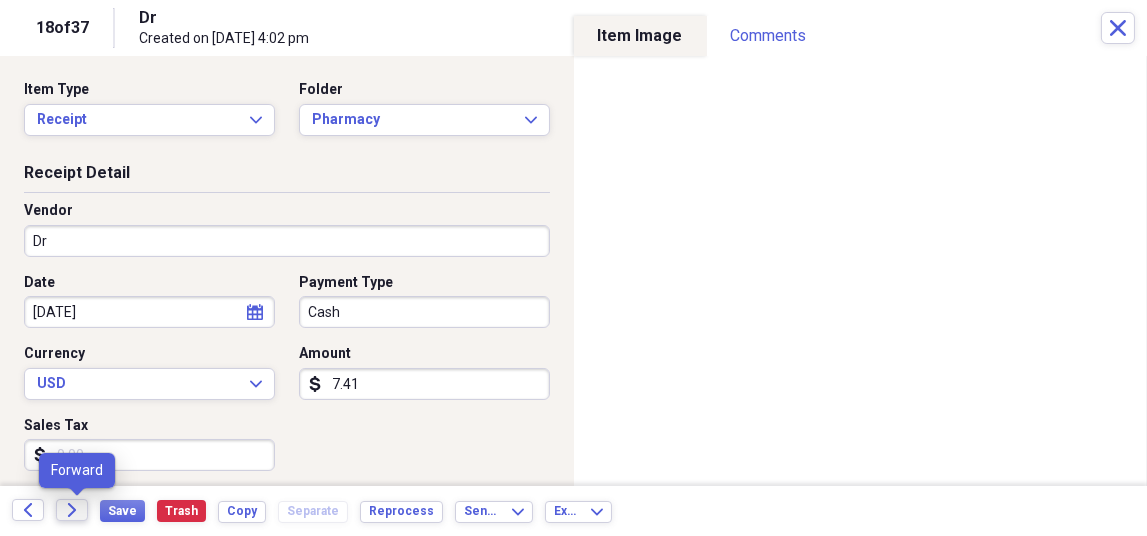 click 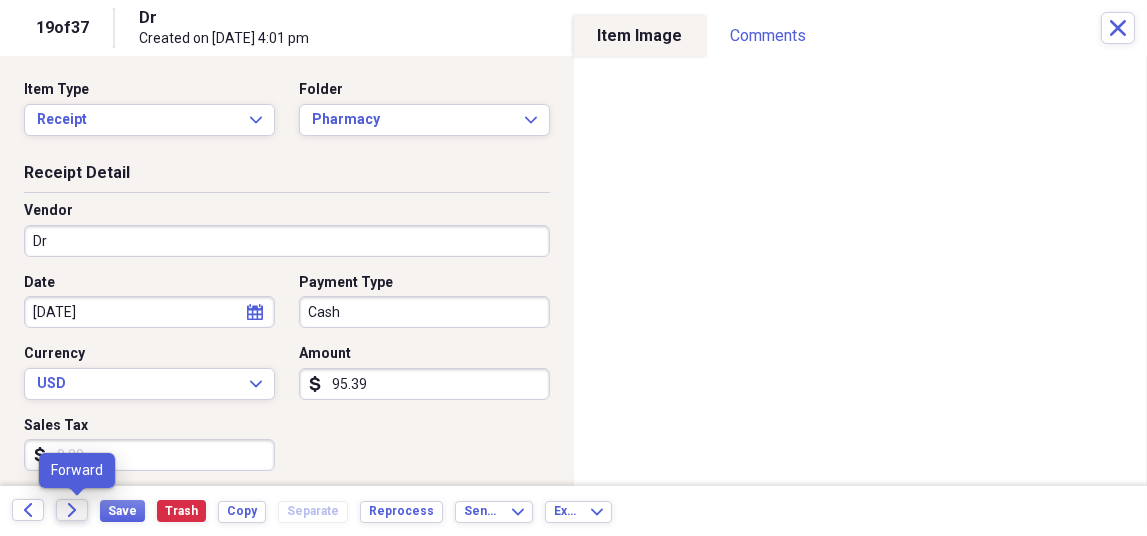 click on "Forward" 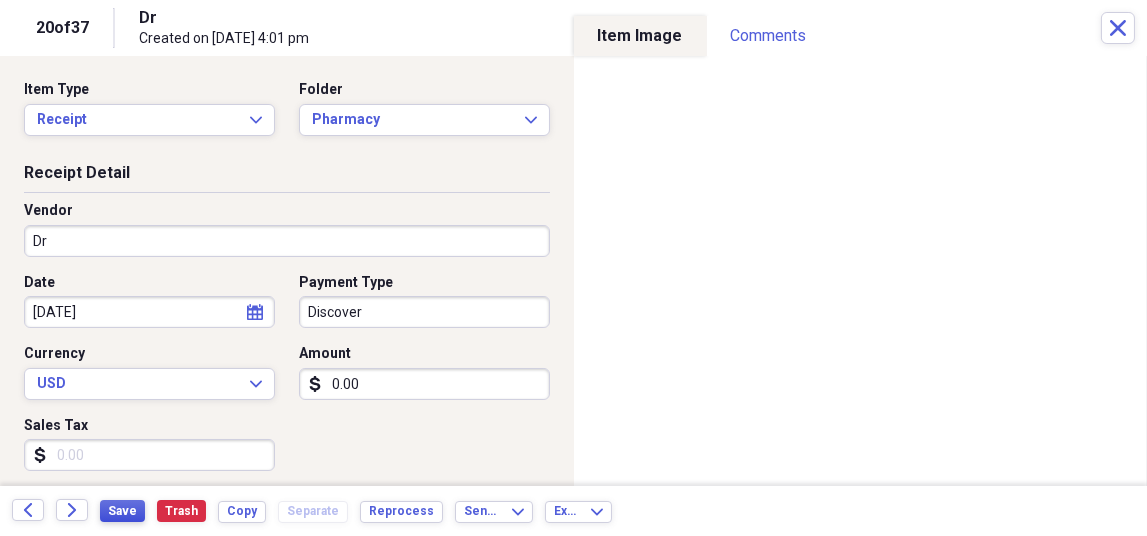 type on "0.00" 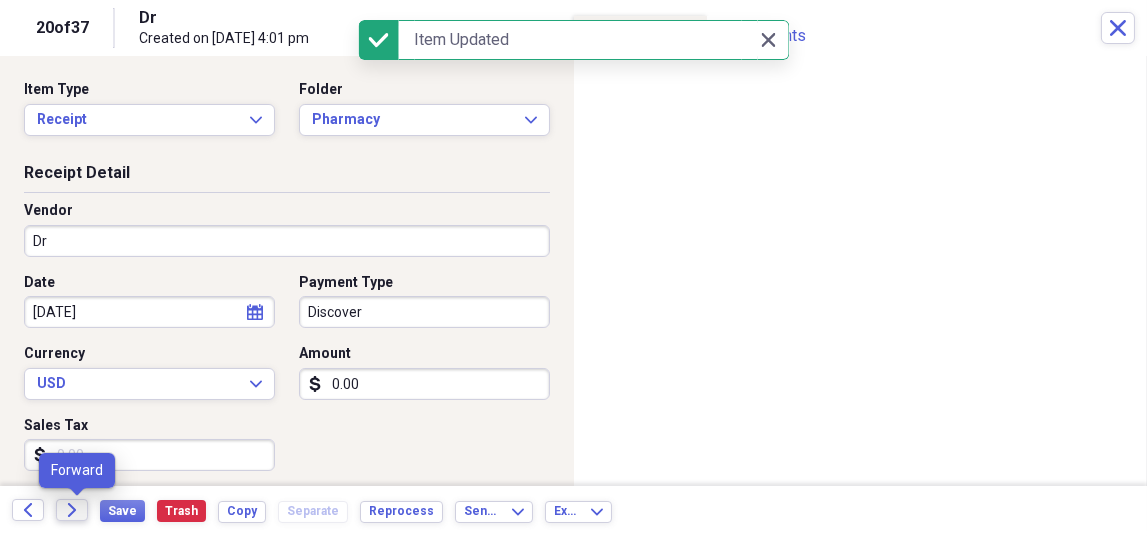 click on "Forward" 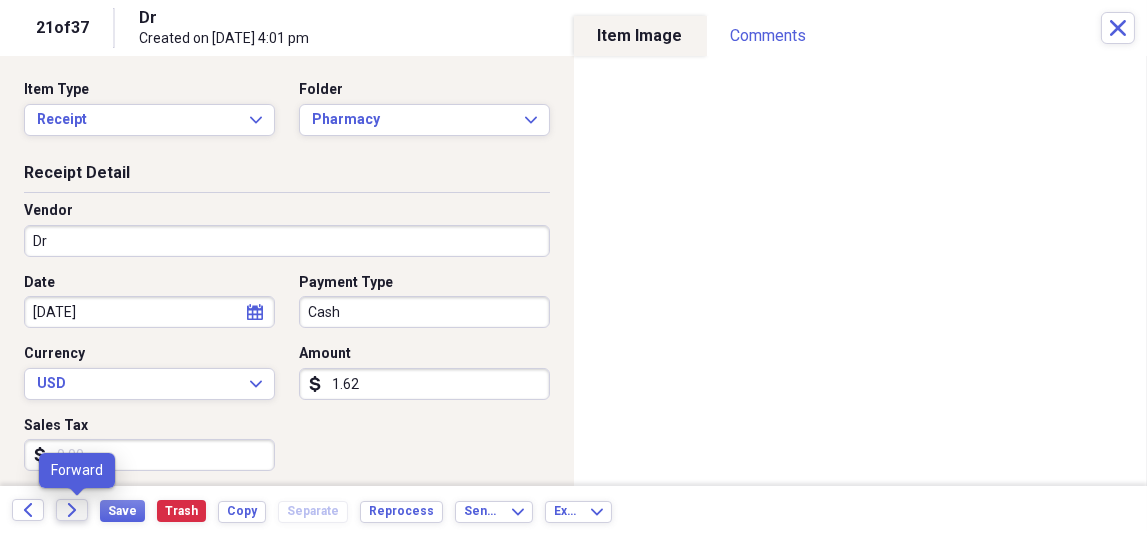 click 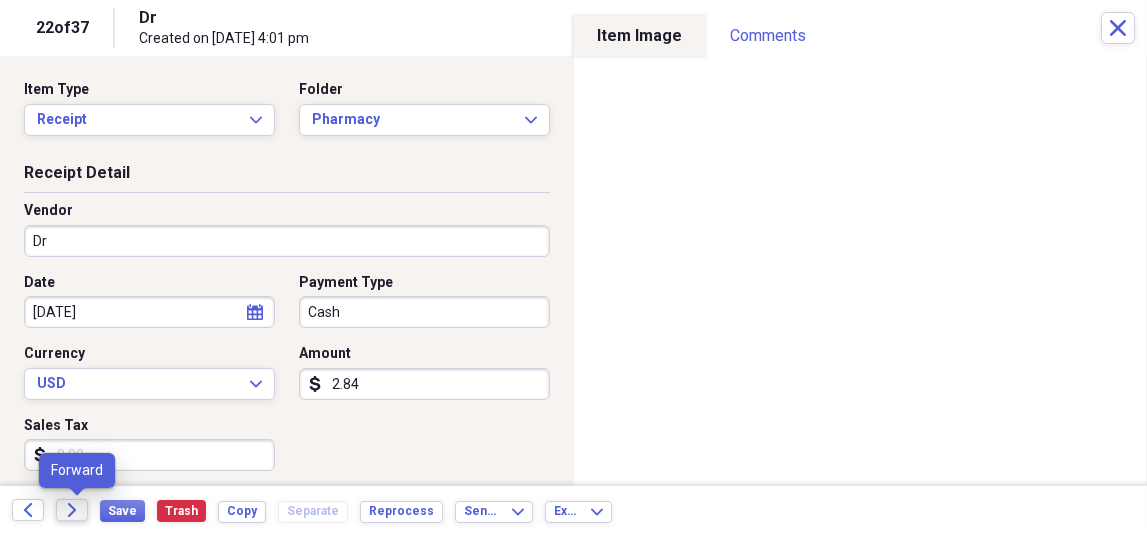 click on "Forward" 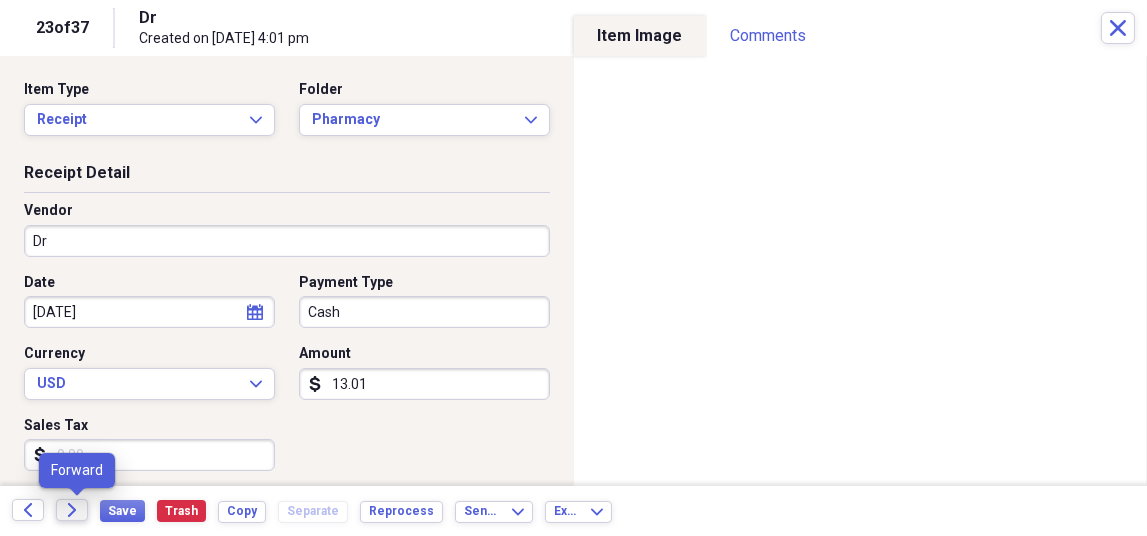 click on "Forward" 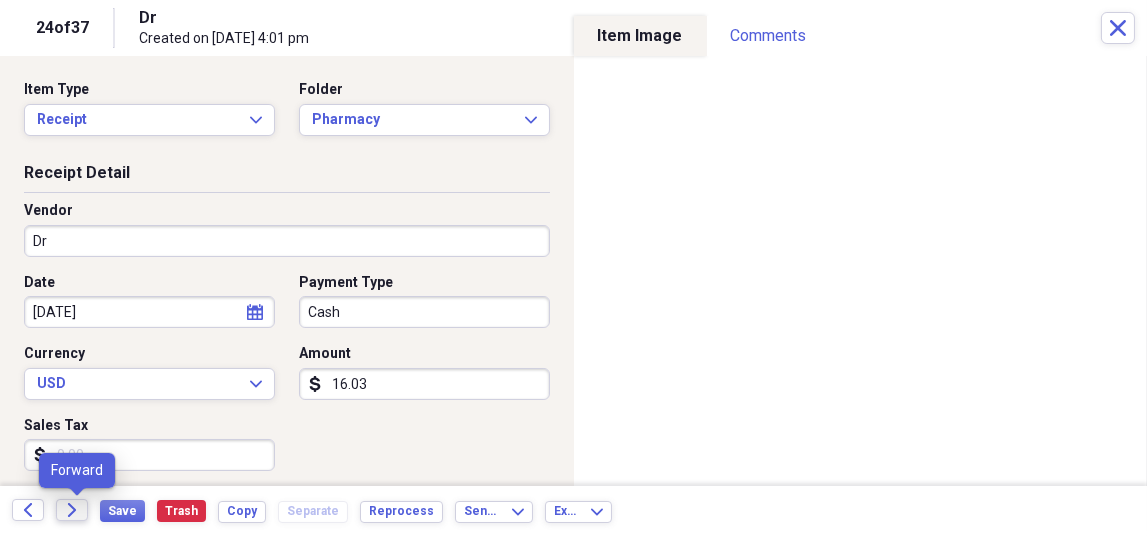 click on "Forward" 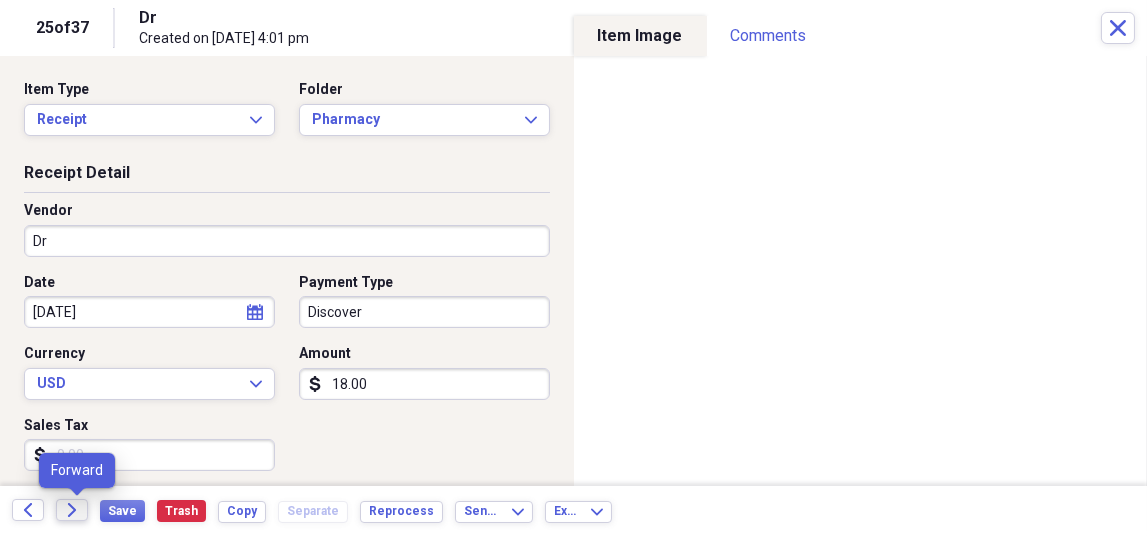 click 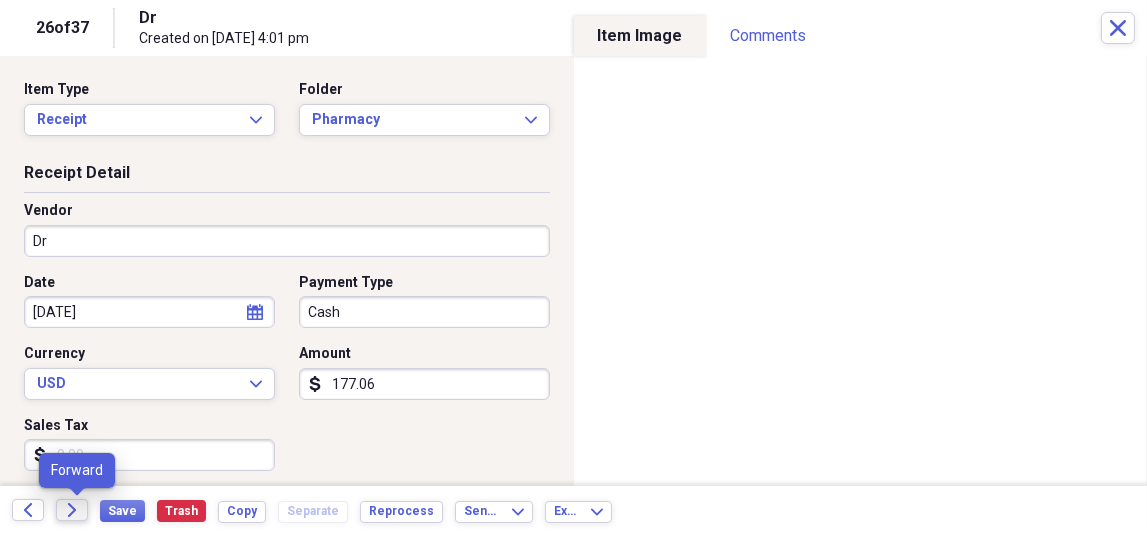 click on "Forward" 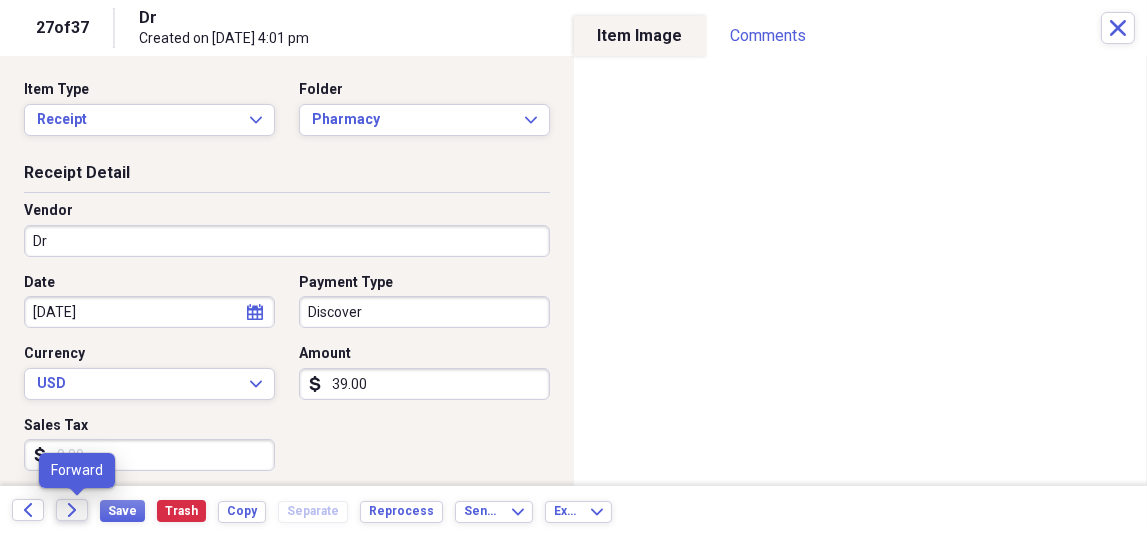 click on "Forward" 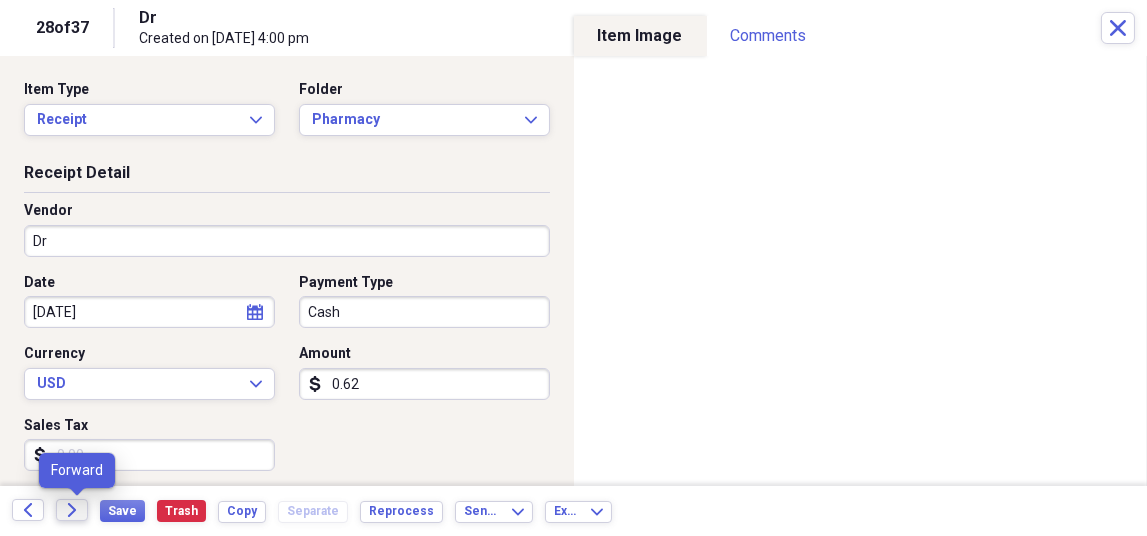 click on "Forward" at bounding box center (72, 510) 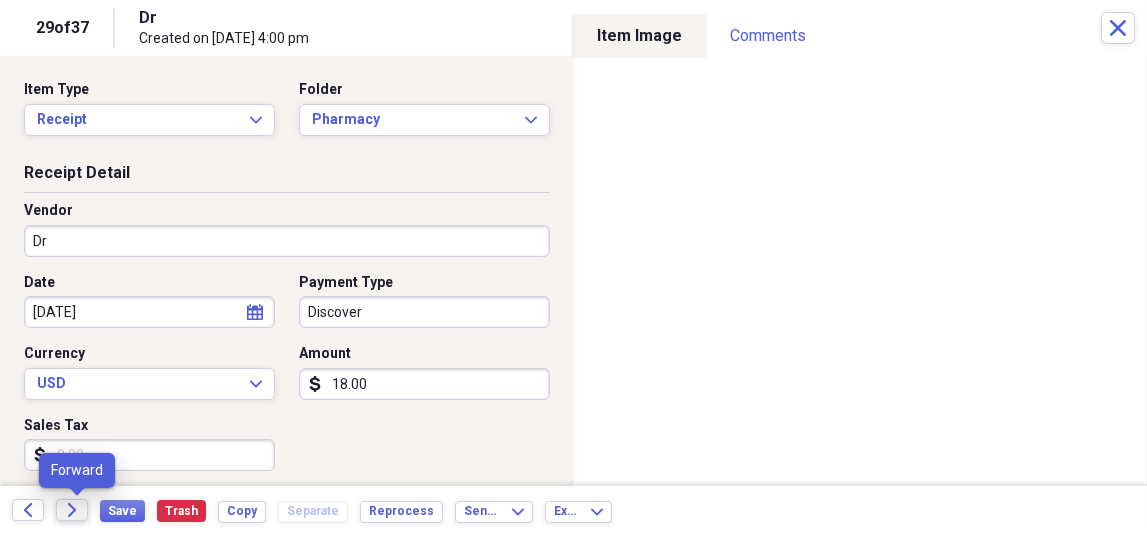 click on "Forward" 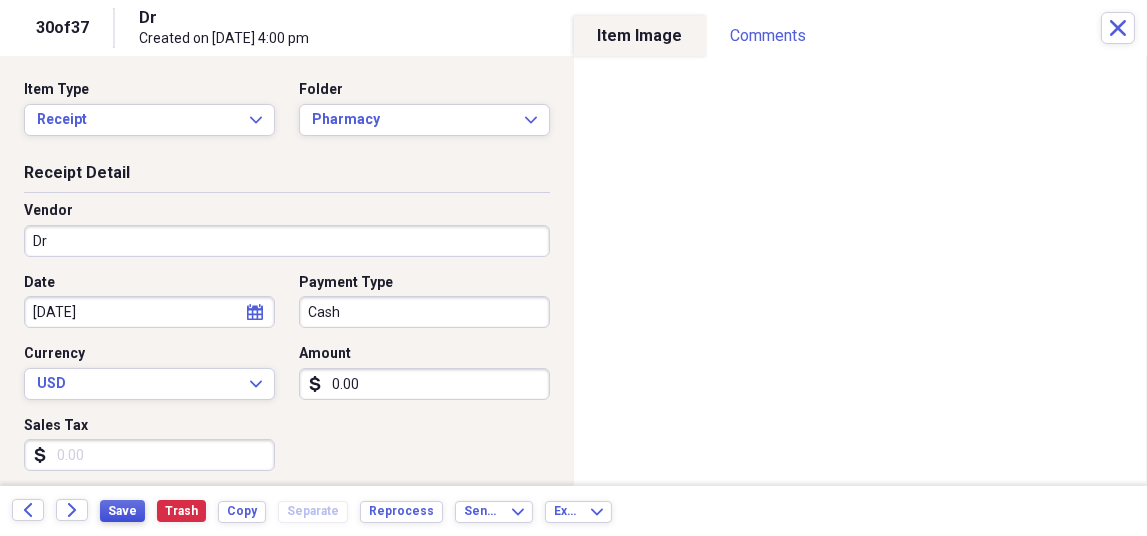 type on "0.00" 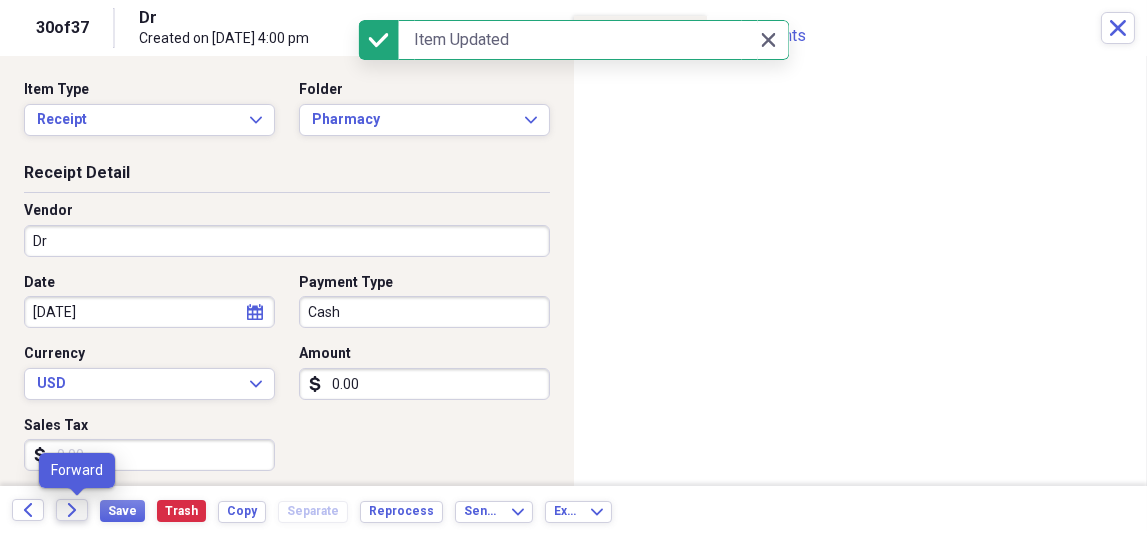 click on "Forward" 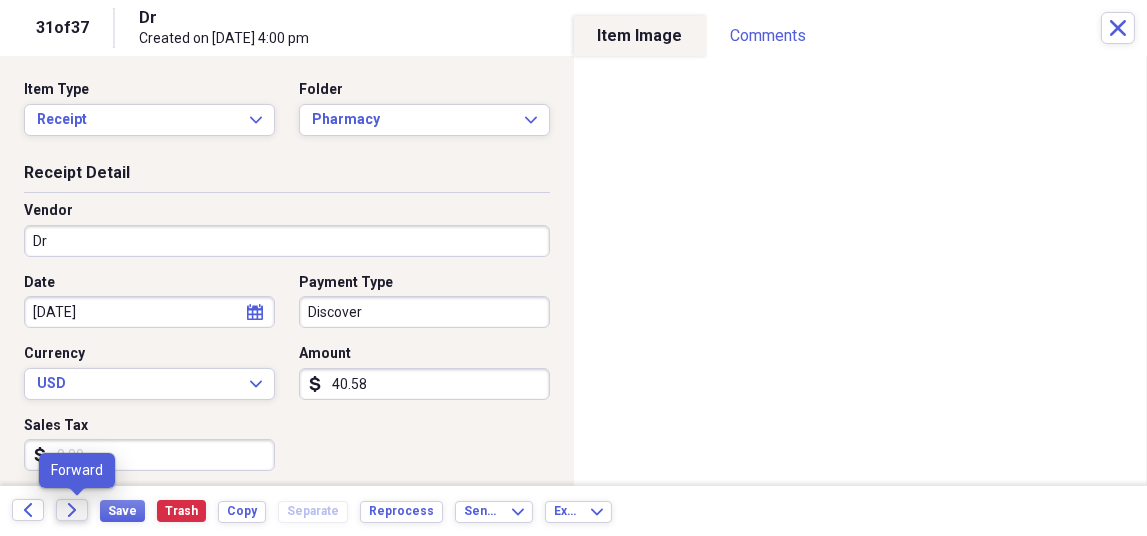 click on "Forward" at bounding box center [72, 510] 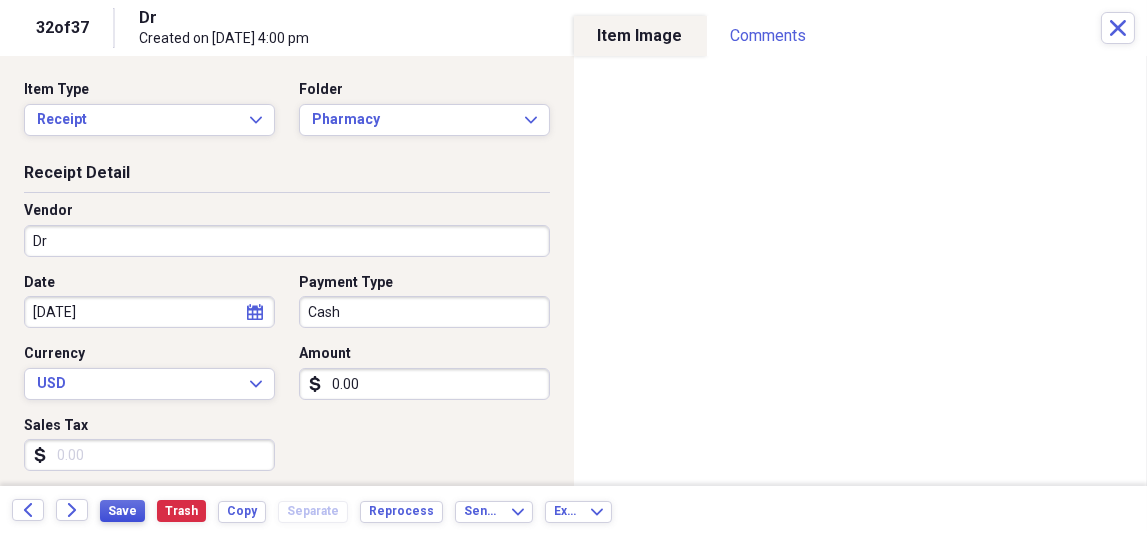 type on "0.00" 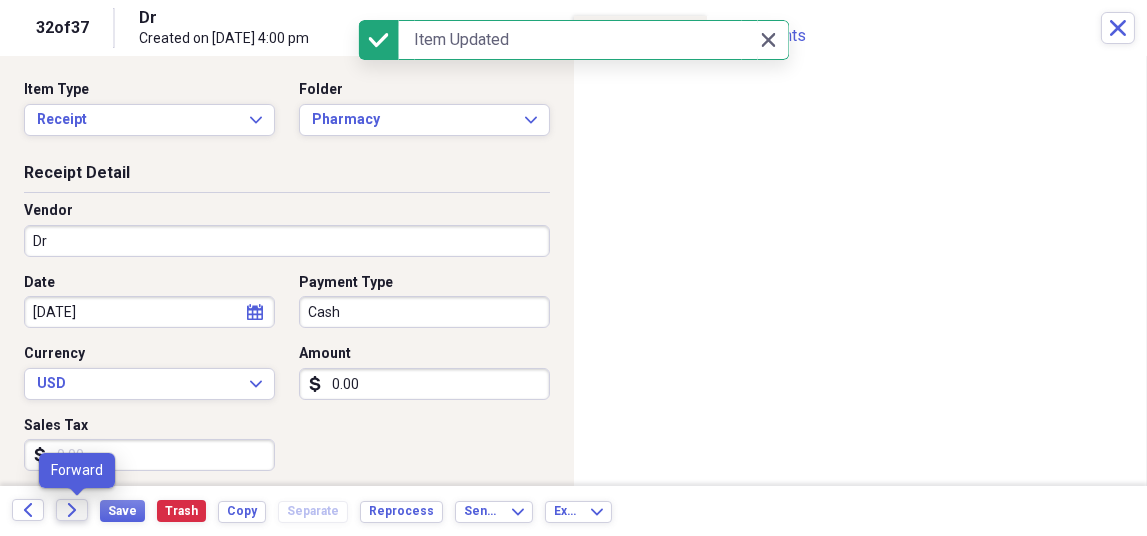 click on "Forward" 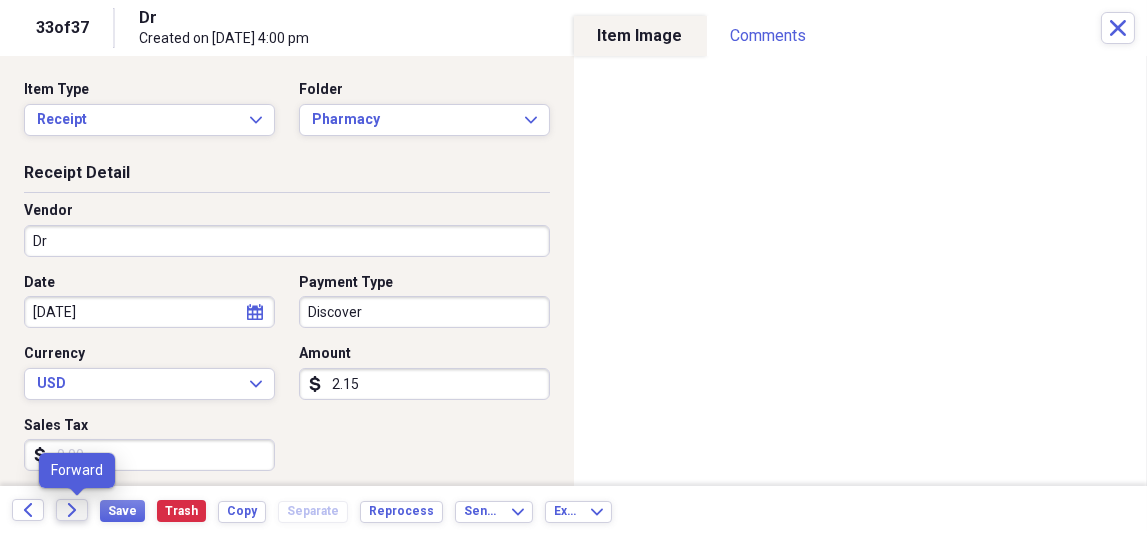 click on "Forward" at bounding box center [72, 510] 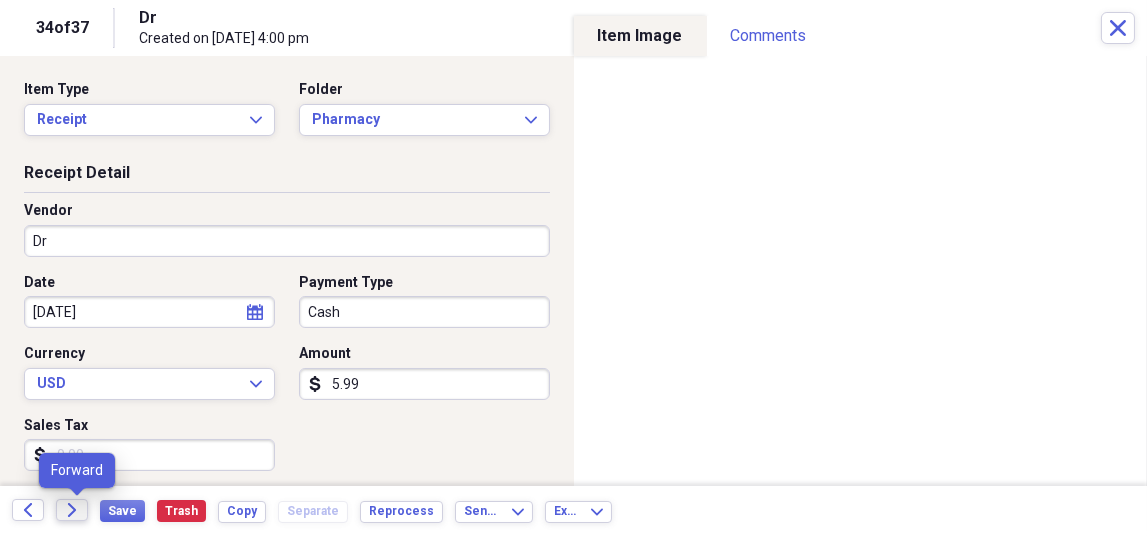 click 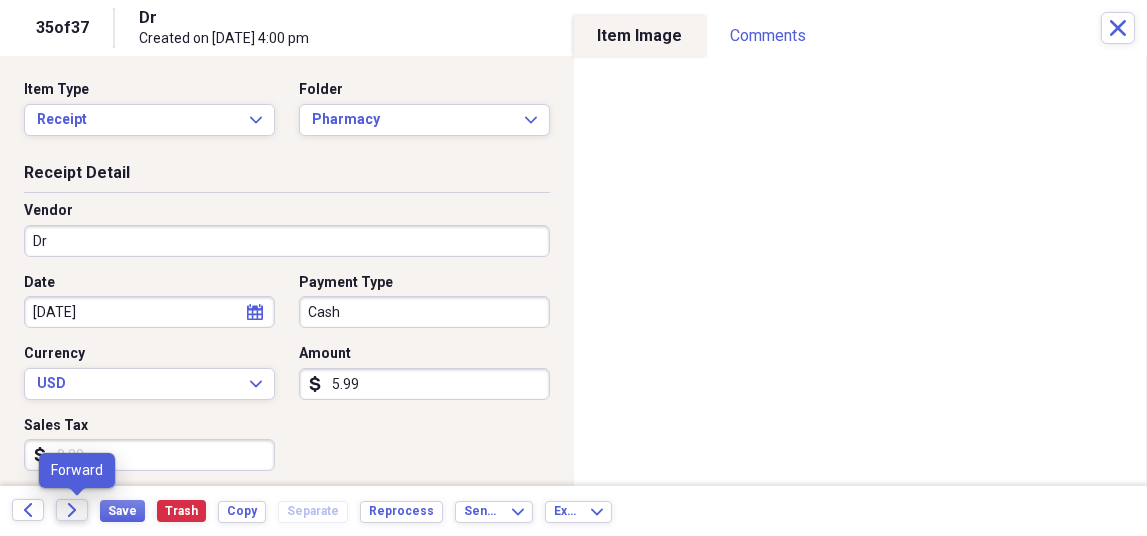 click on "Forward" 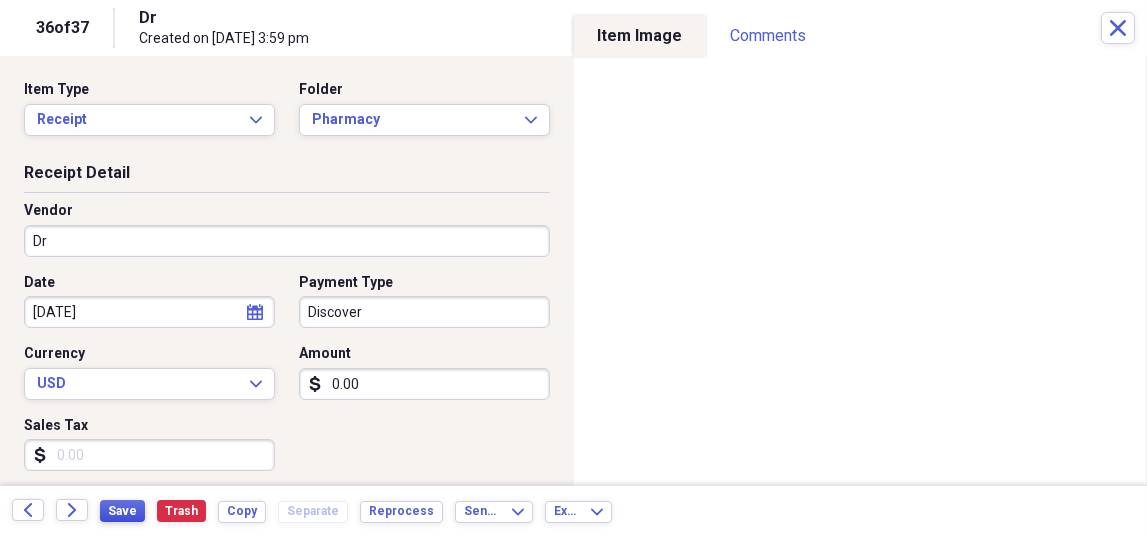 type on "0.00" 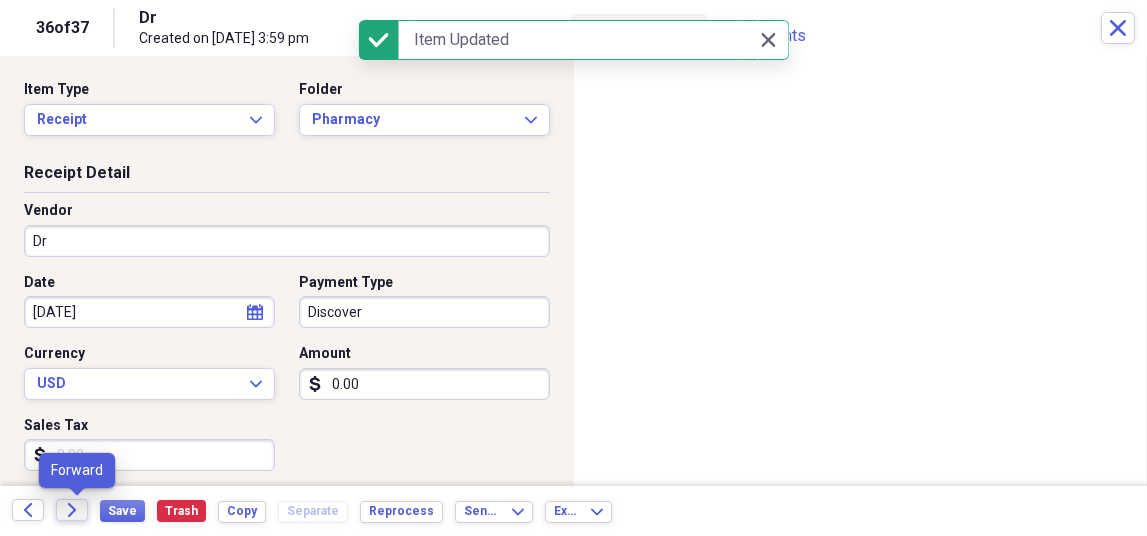 click 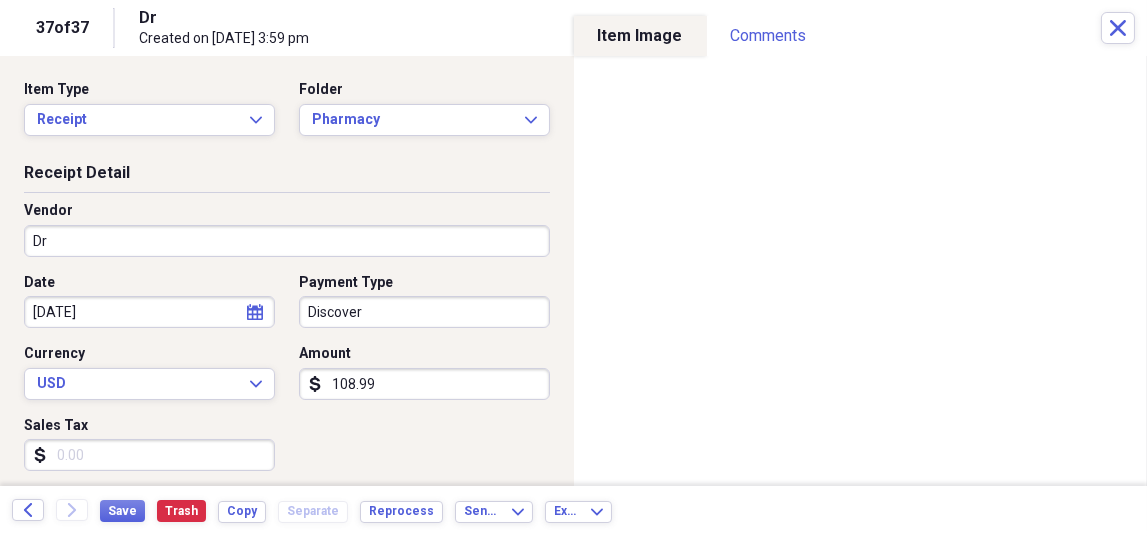 drag, startPoint x: 395, startPoint y: 374, endPoint x: 424, endPoint y: 348, distance: 38.948685 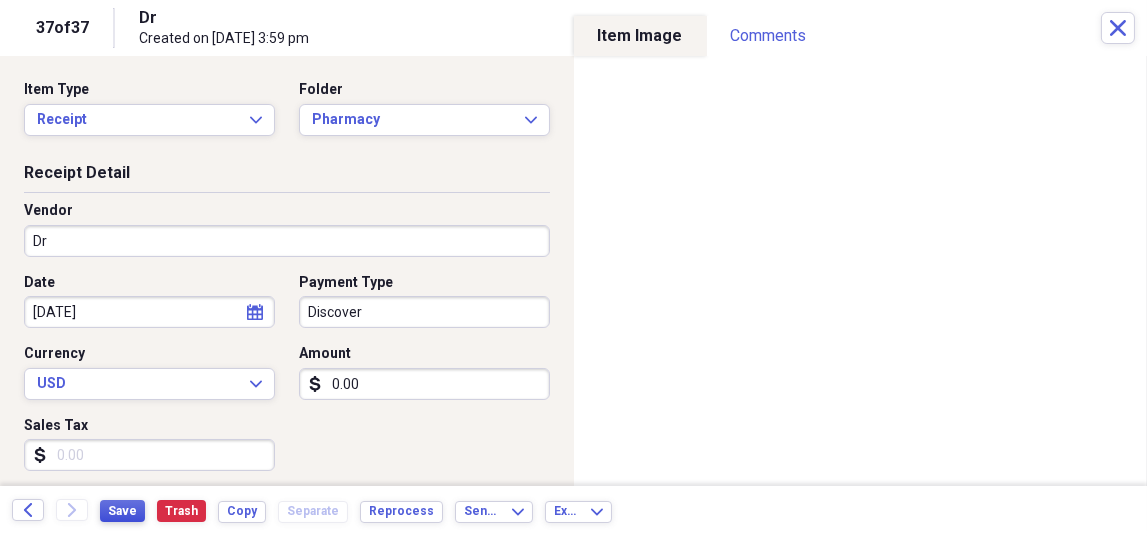 type on "0.00" 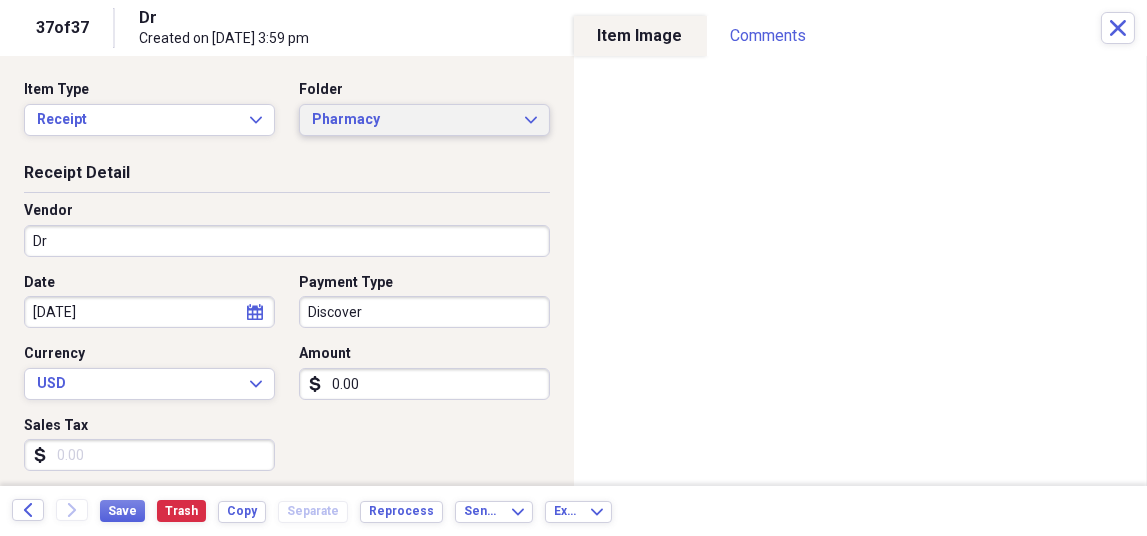 click on "Pharmacy Expand" at bounding box center (424, 120) 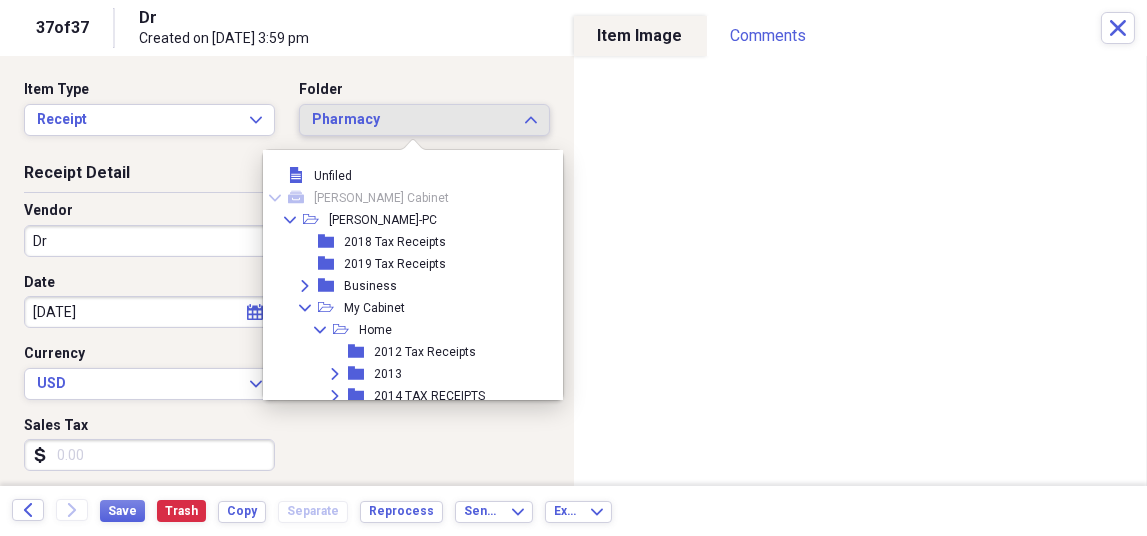 scroll, scrollTop: 688, scrollLeft: 0, axis: vertical 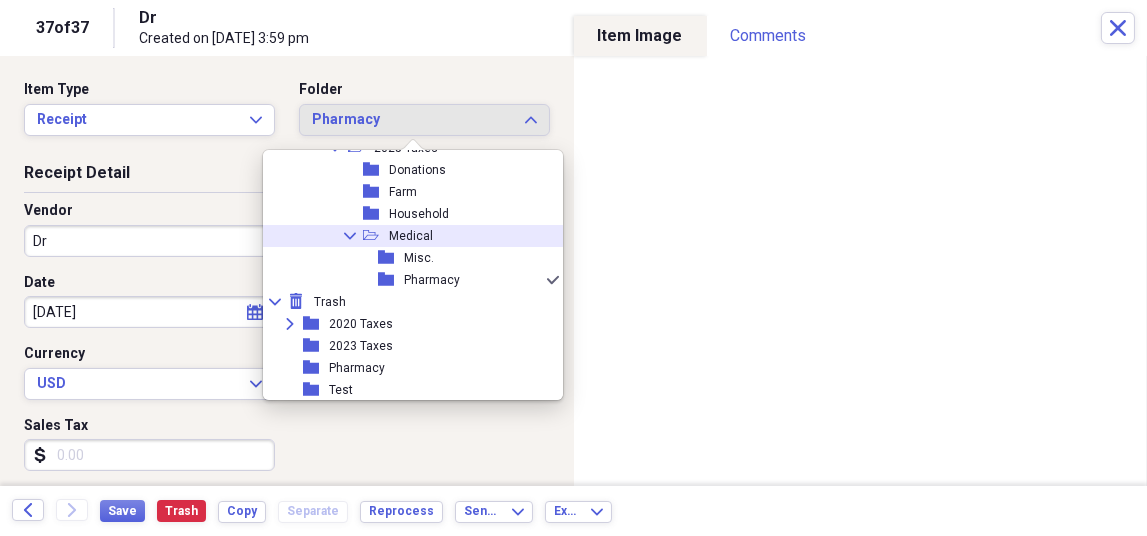 click on "Receipt Detail" at bounding box center (287, 177) 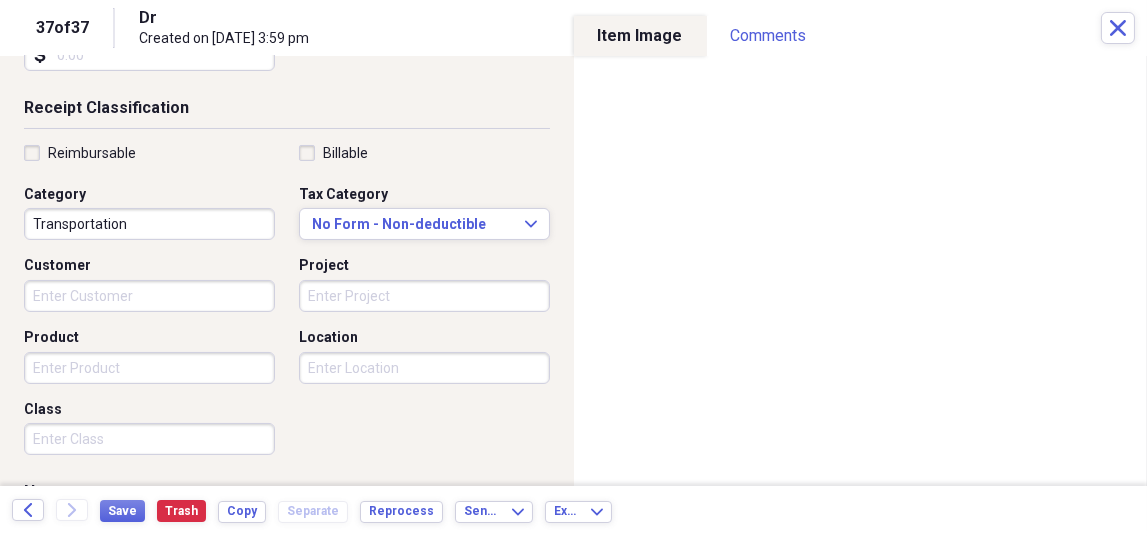 scroll, scrollTop: 0, scrollLeft: 0, axis: both 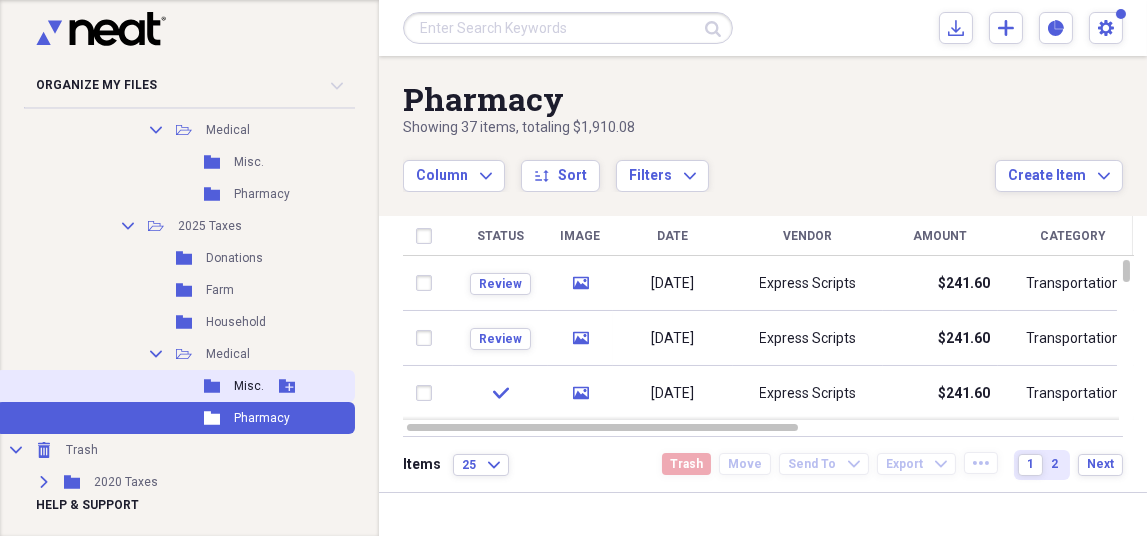 click on "Folder Misc. Add Folder" at bounding box center [175, 386] 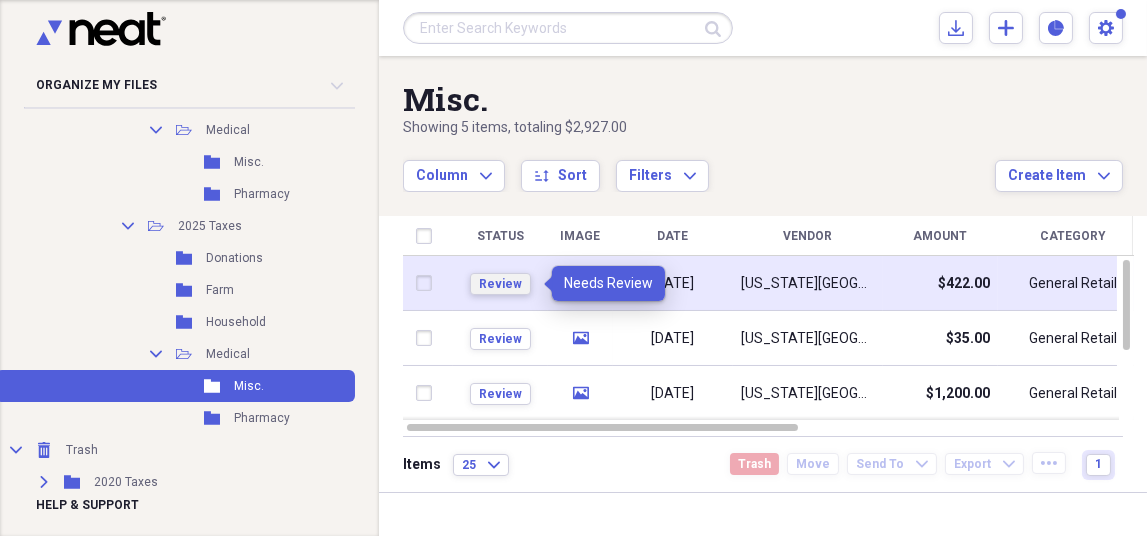 click on "Review" at bounding box center [500, 284] 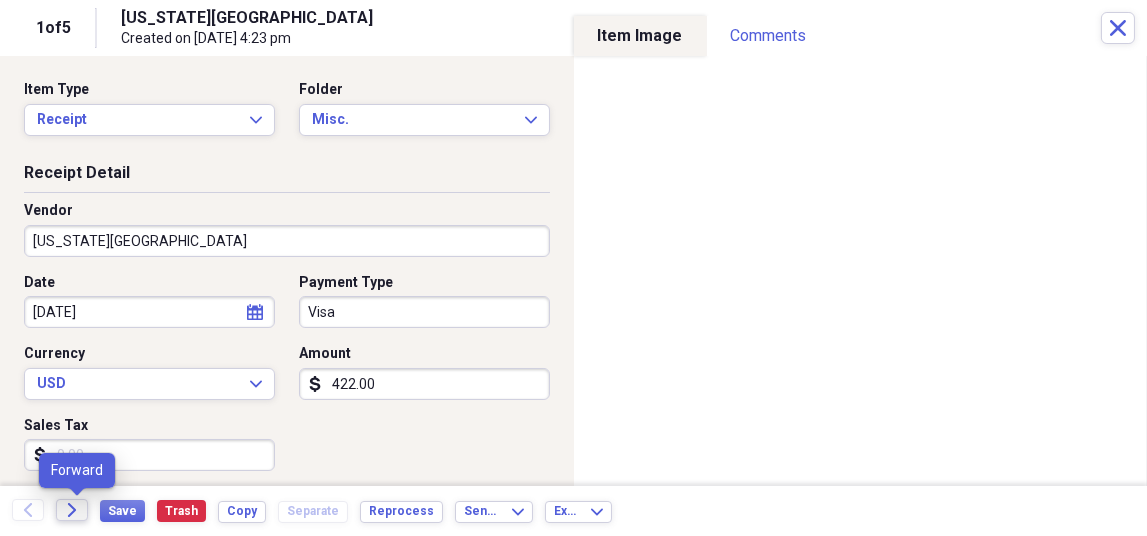 click 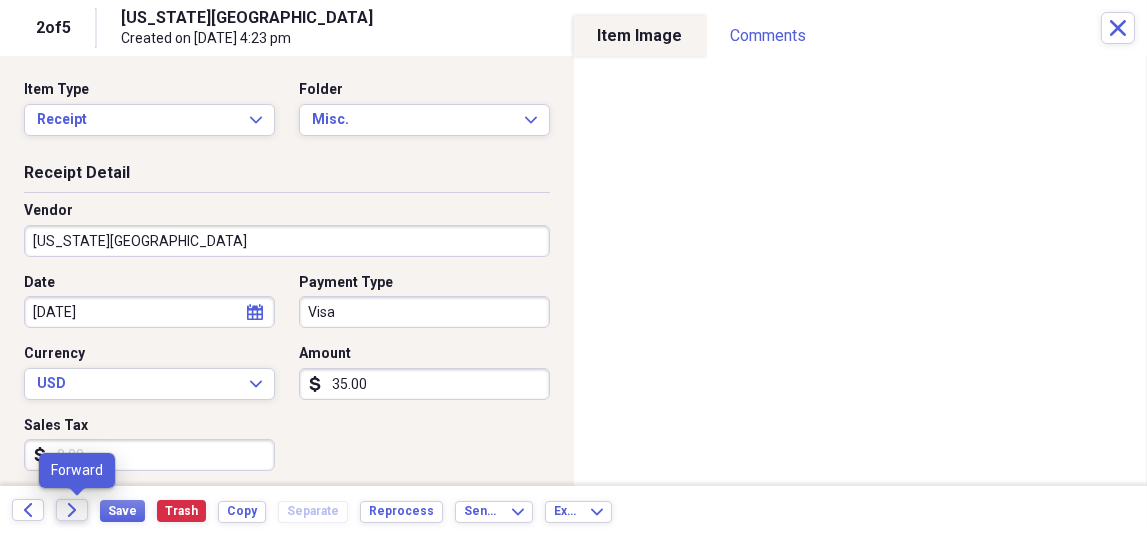 click 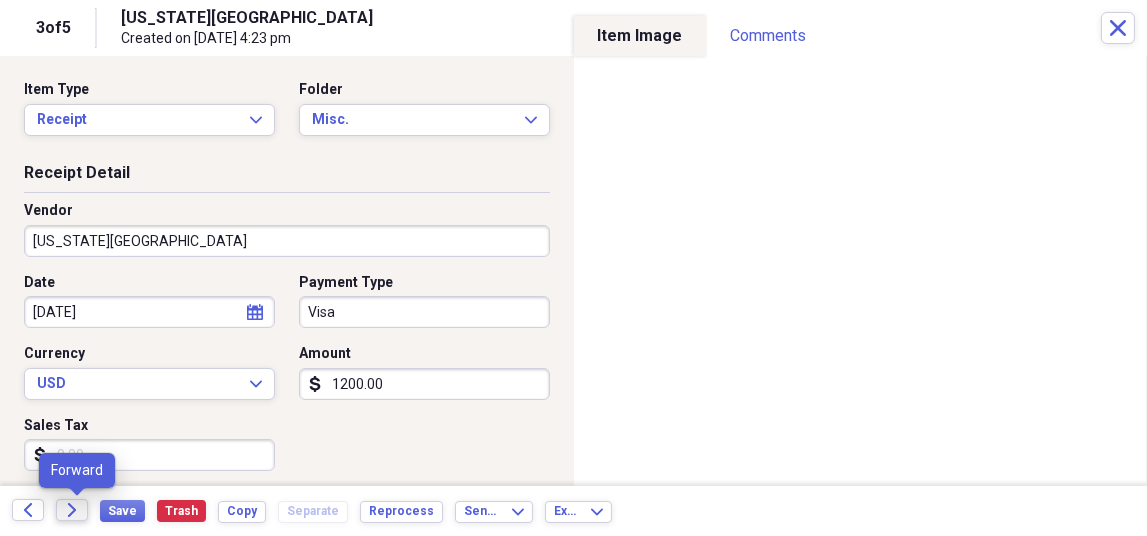 click on "Forward" 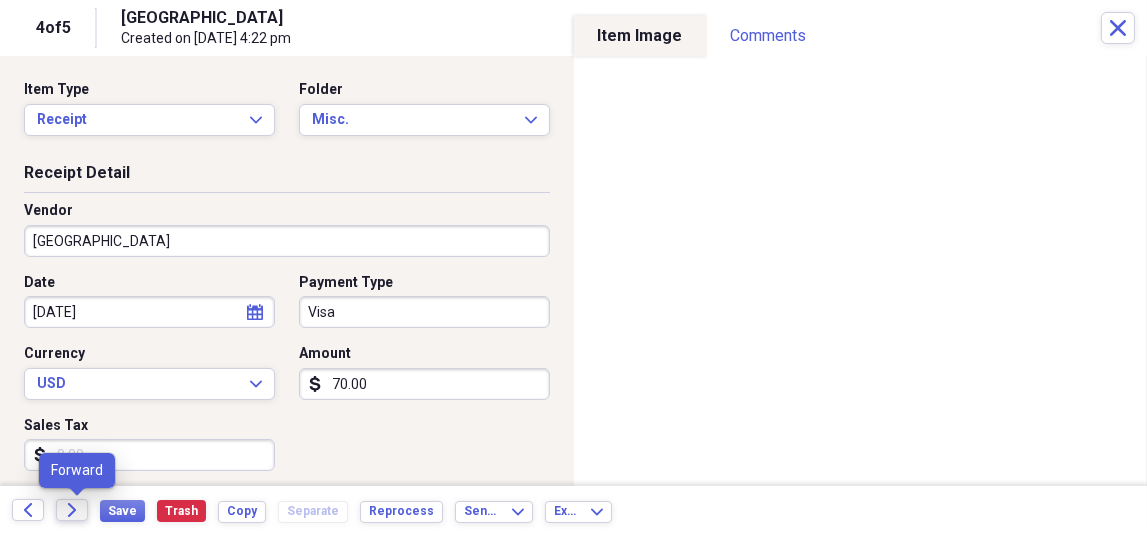 click on "Forward" 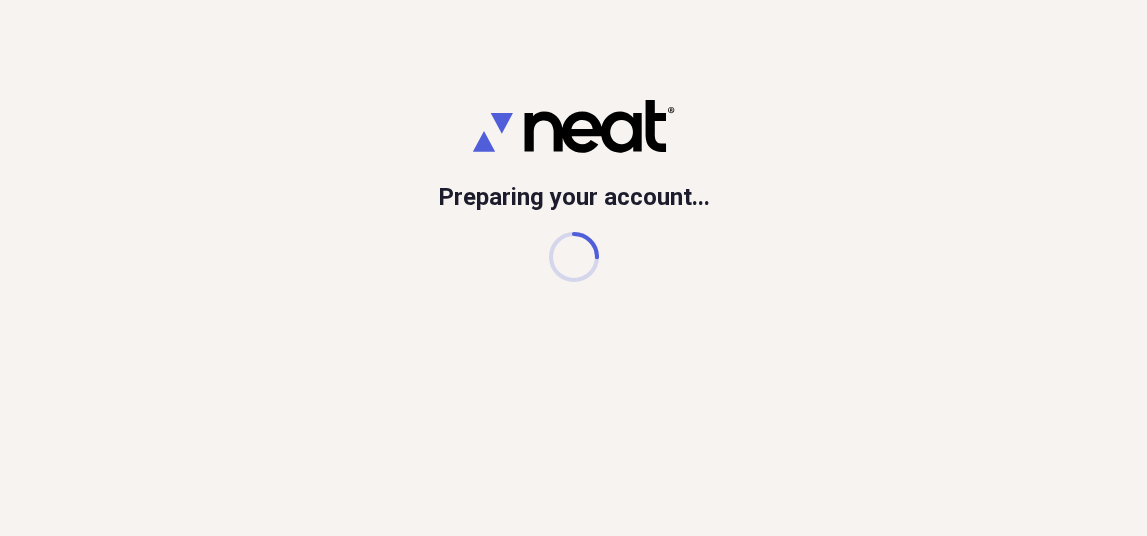 scroll, scrollTop: 0, scrollLeft: 0, axis: both 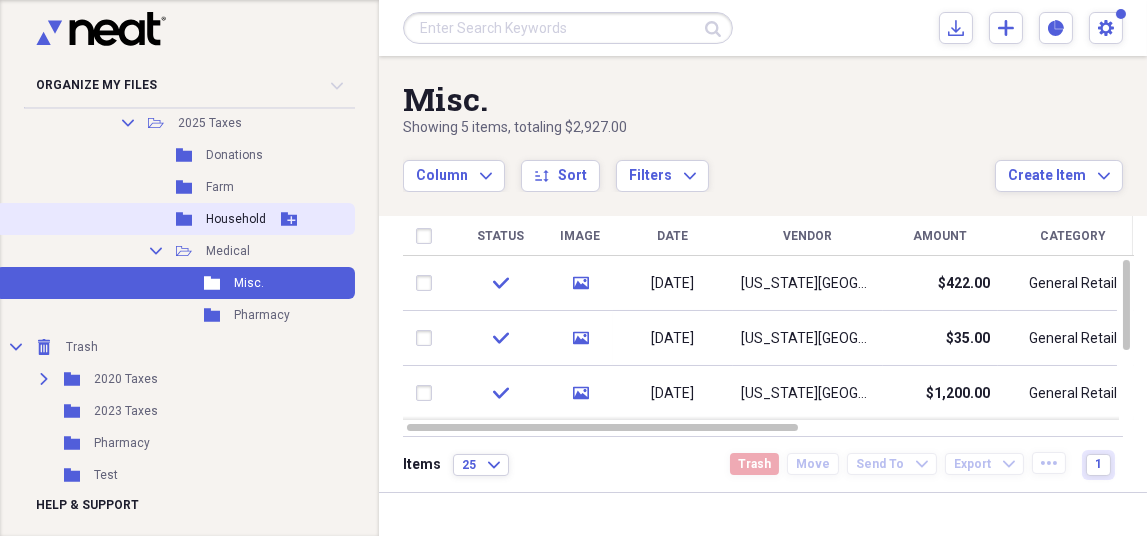 click on "Folder" 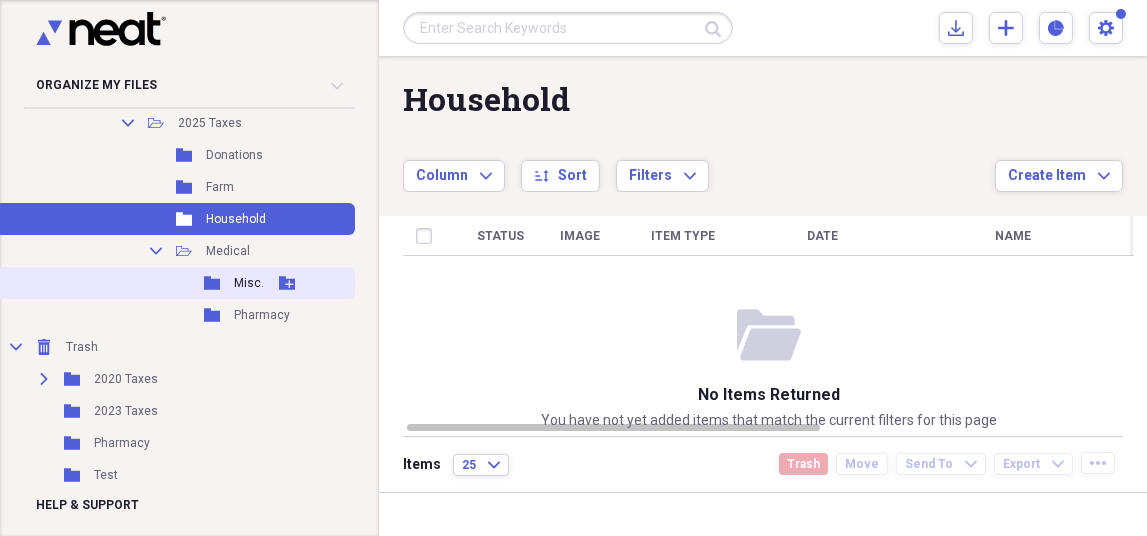 click on "Misc." at bounding box center (249, 283) 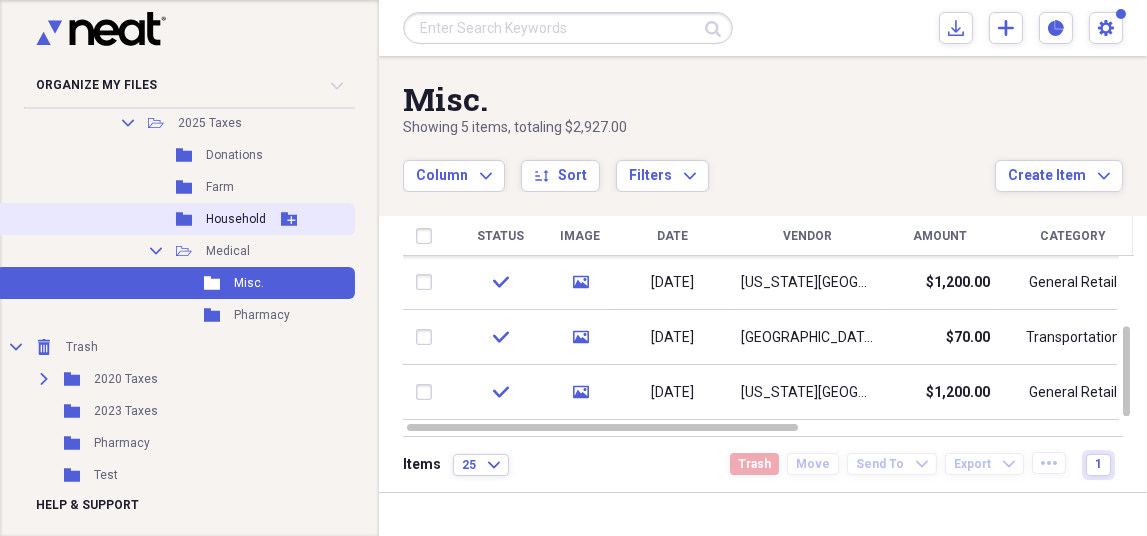click on "Folder Household Add Folder" at bounding box center (175, 219) 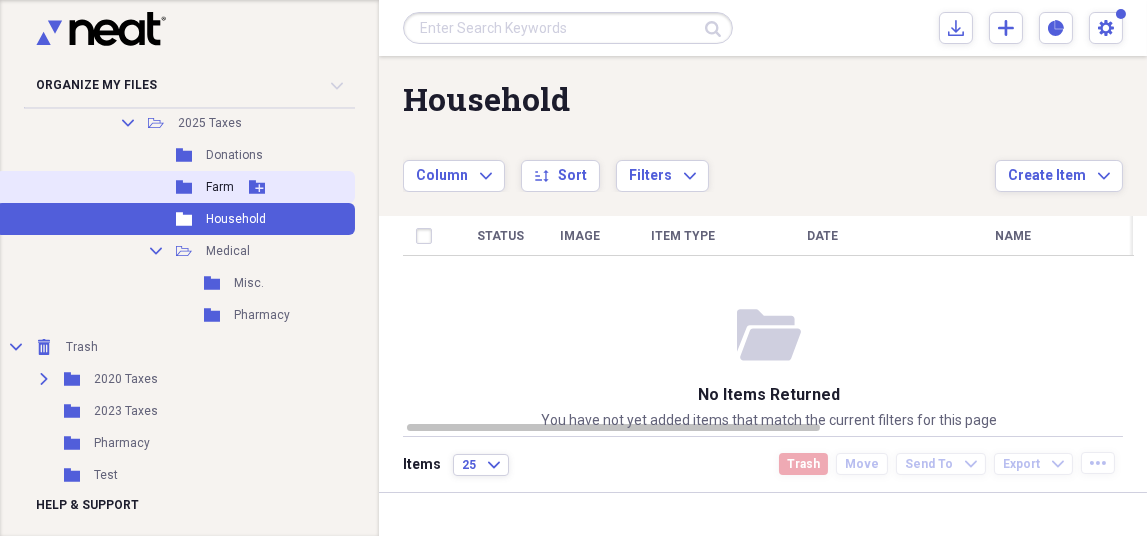 click on "Farm" at bounding box center (220, 187) 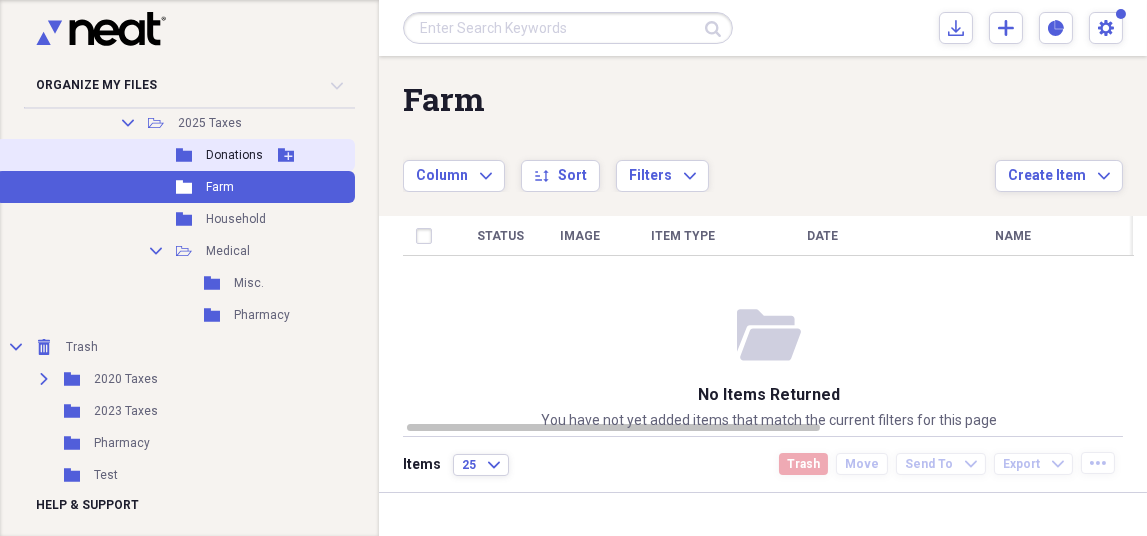 click on "Folder Donations Add Folder" at bounding box center (175, 155) 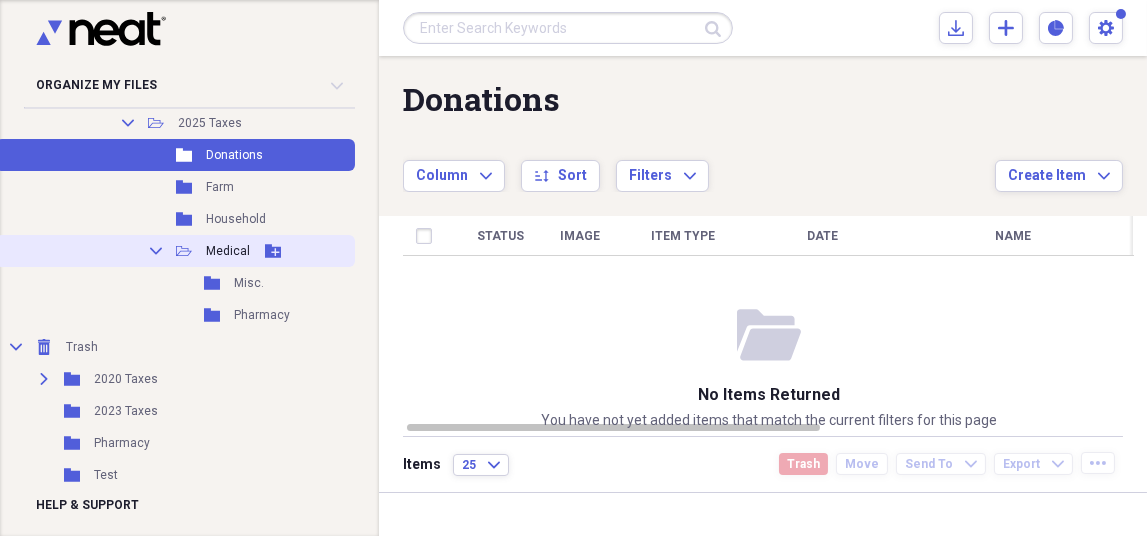 click on "Medical" at bounding box center [228, 251] 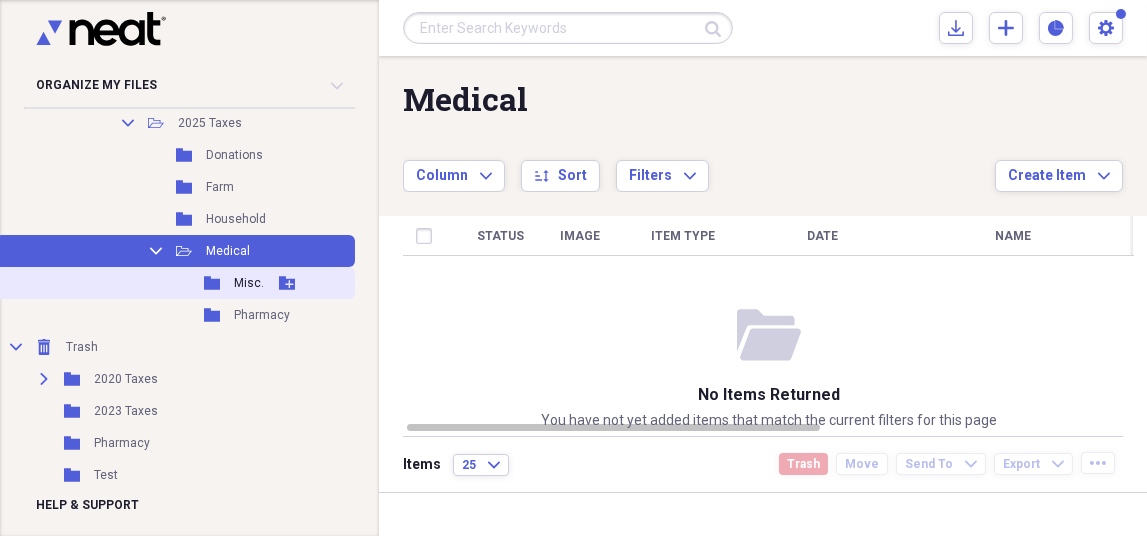 click on "Folder Misc. Add Folder" at bounding box center [175, 283] 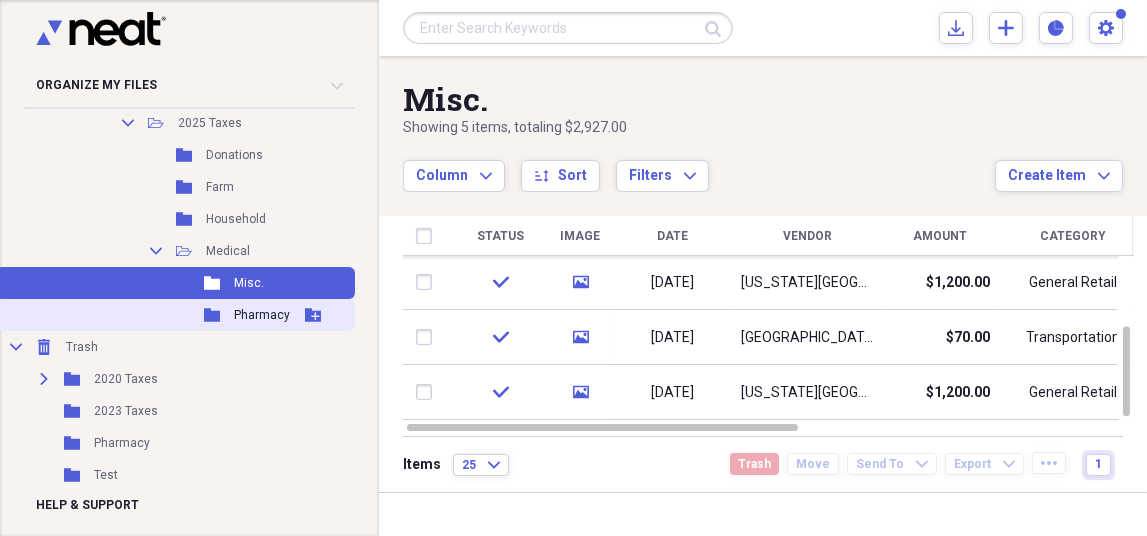 click on "Pharmacy" at bounding box center (262, 315) 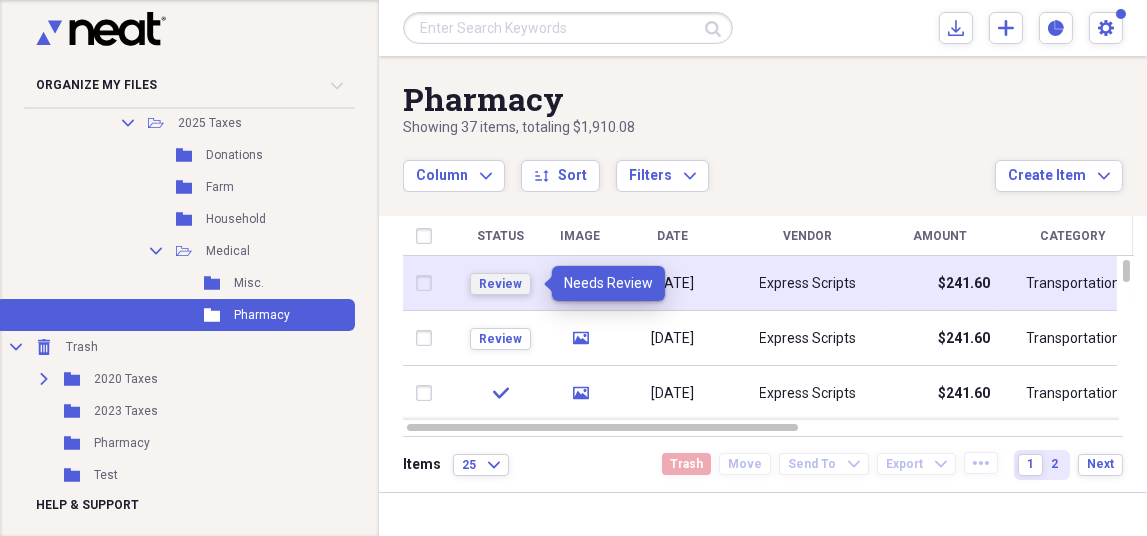 click on "Review" at bounding box center [500, 284] 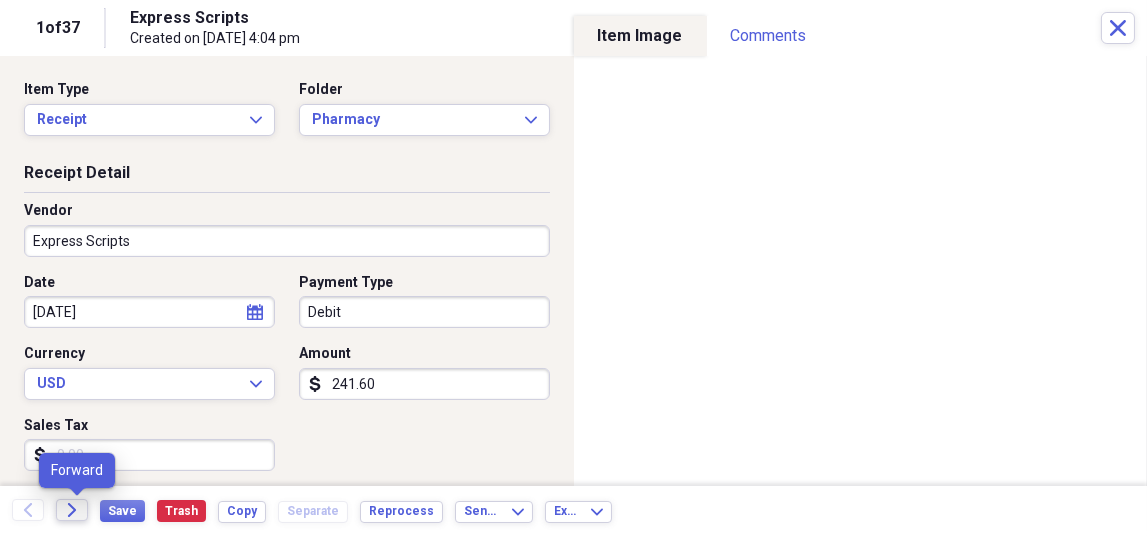click on "Forward" 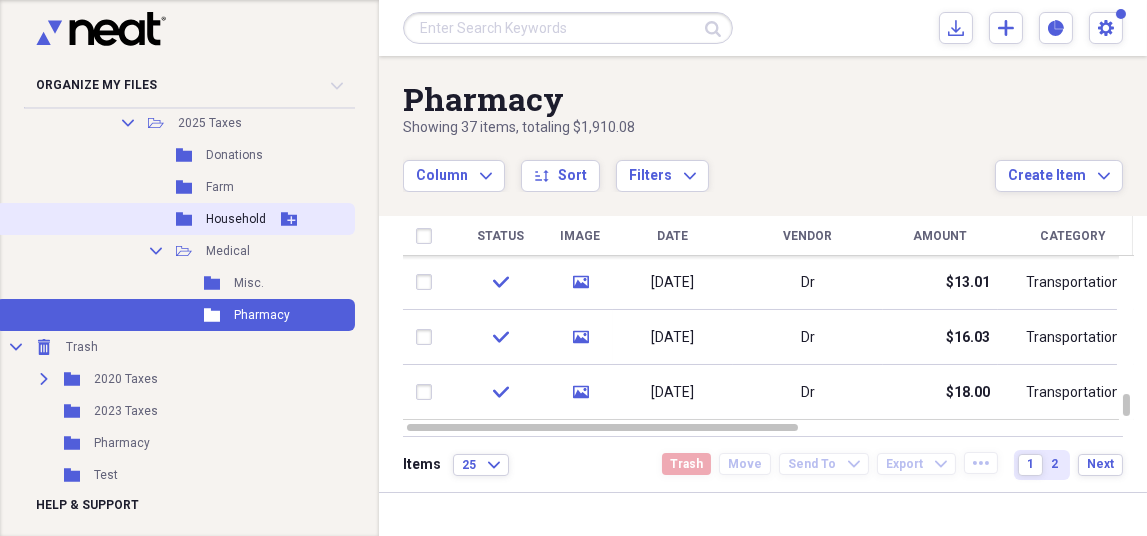 click on "Household" at bounding box center [236, 219] 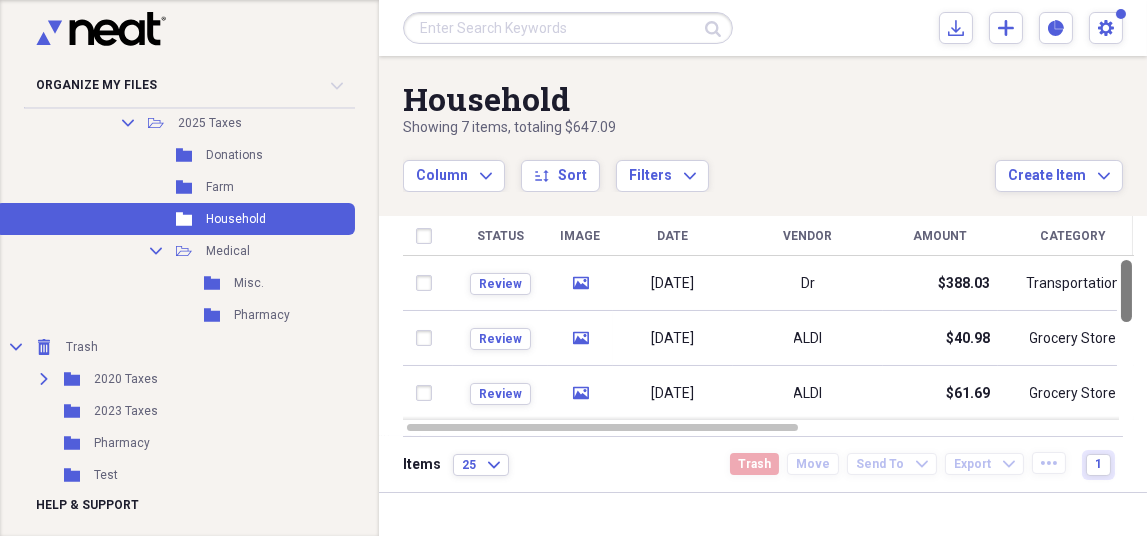 drag, startPoint x: 1140, startPoint y: 282, endPoint x: 1150, endPoint y: 164, distance: 118.42297 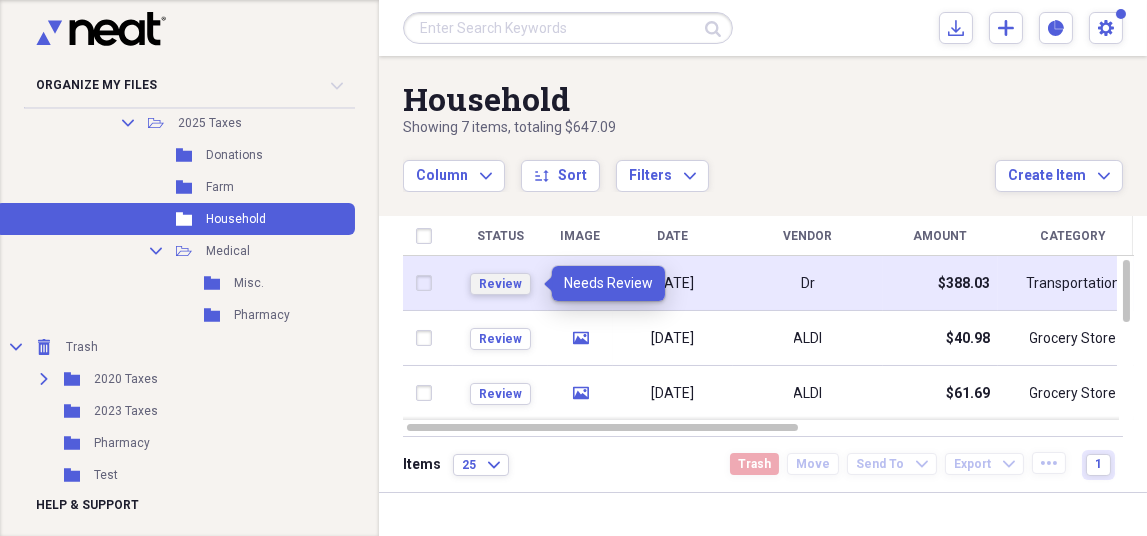 click on "Review" at bounding box center [500, 284] 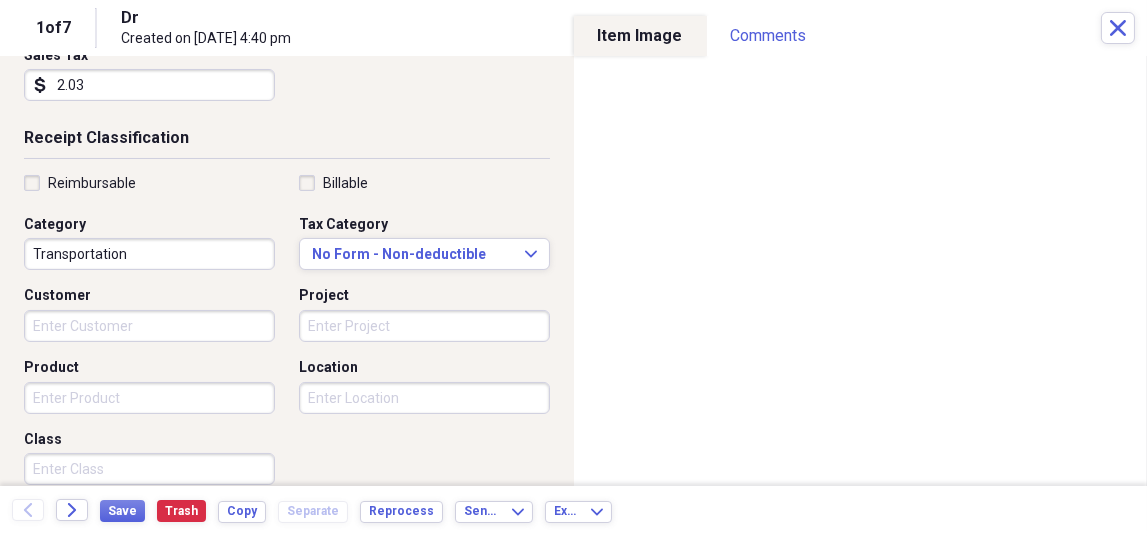 scroll, scrollTop: 400, scrollLeft: 0, axis: vertical 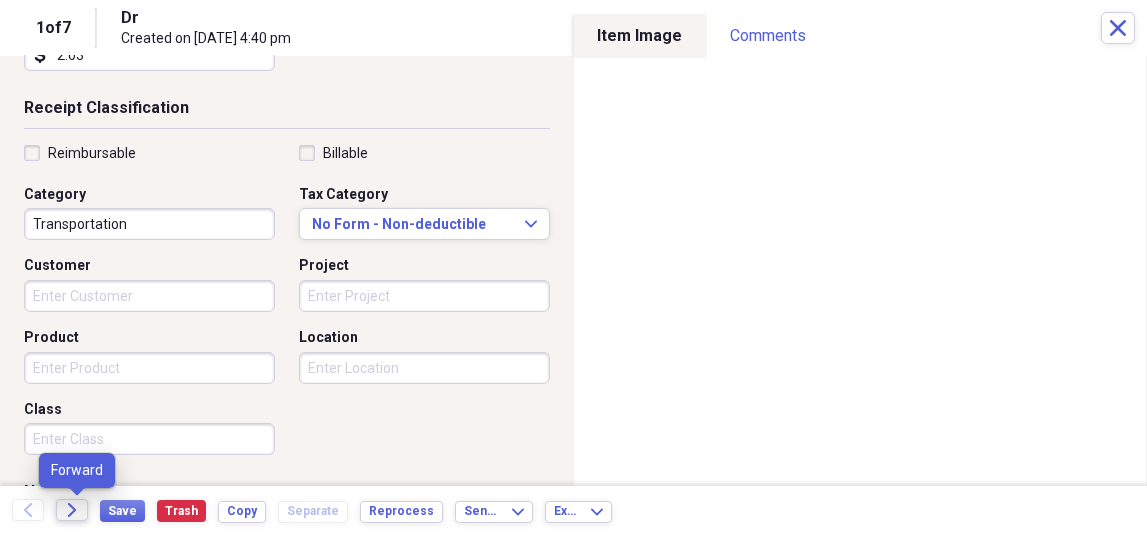 click 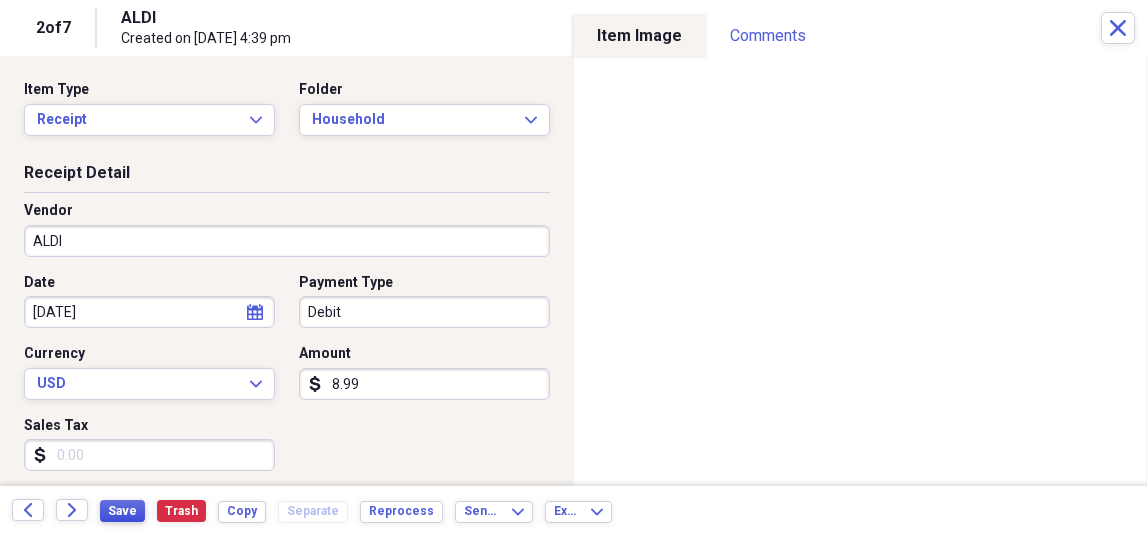 type on "8.99" 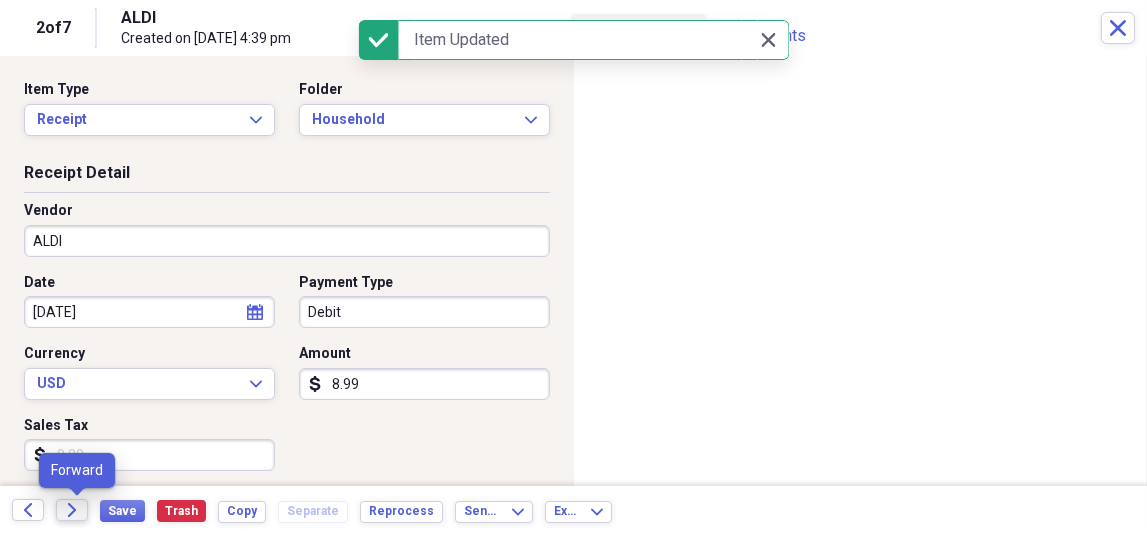 click on "Forward" 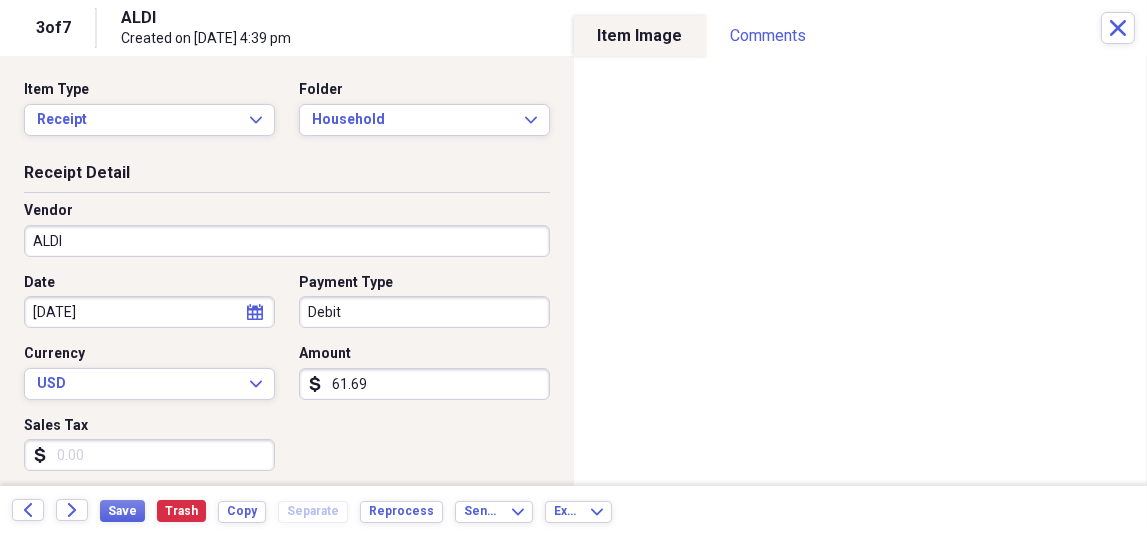 drag, startPoint x: 383, startPoint y: 388, endPoint x: 517, endPoint y: 420, distance: 137.76791 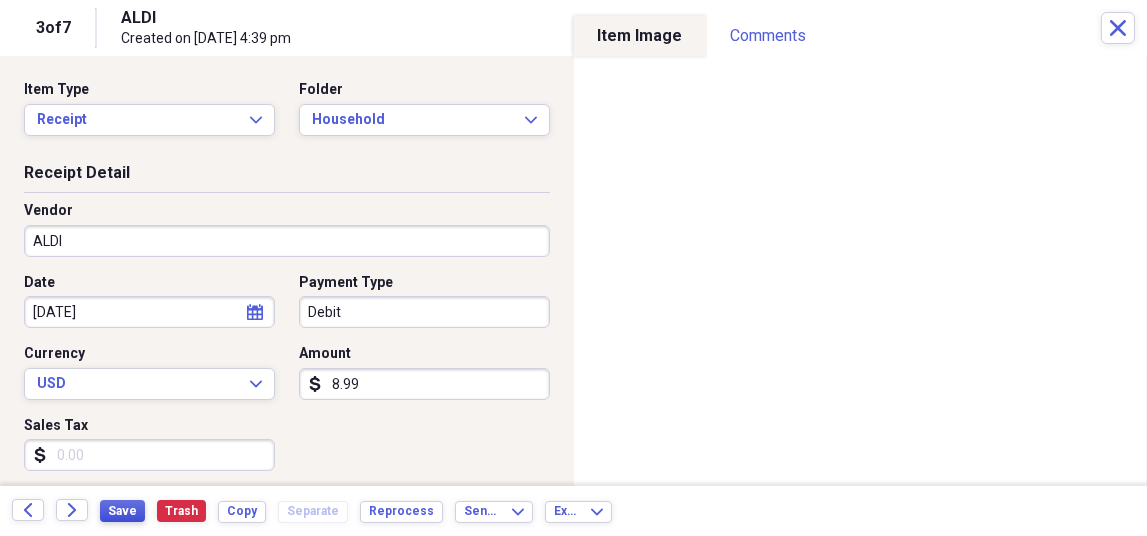 type on "8.99" 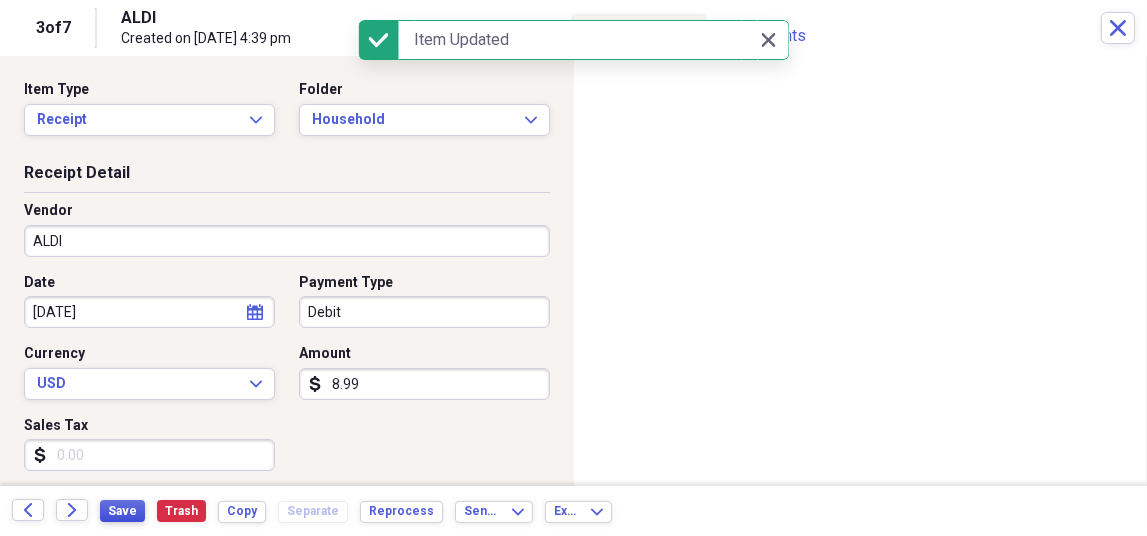 click on "Save" at bounding box center [122, 511] 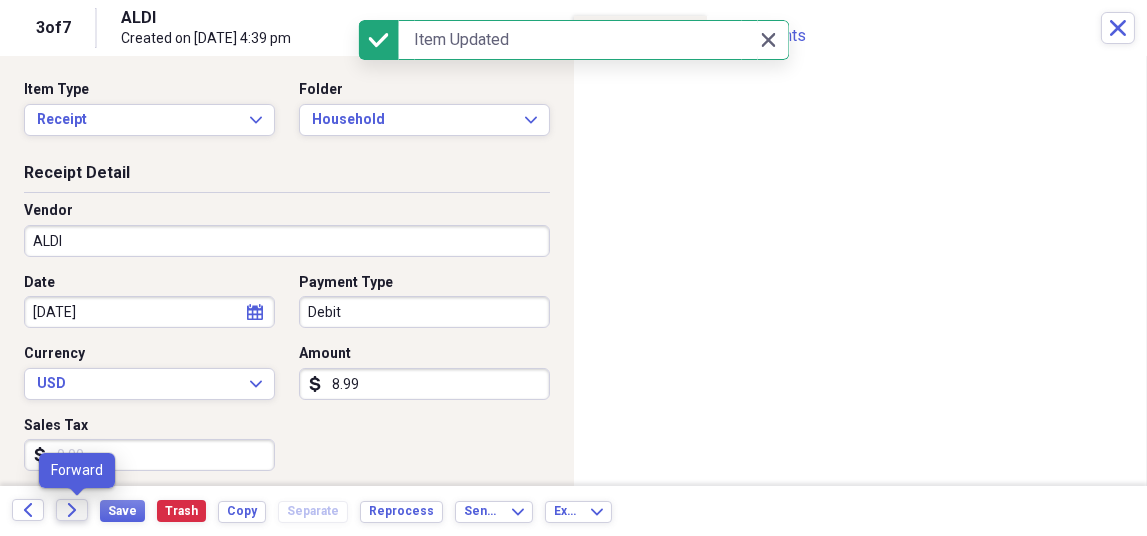 click on "Forward" 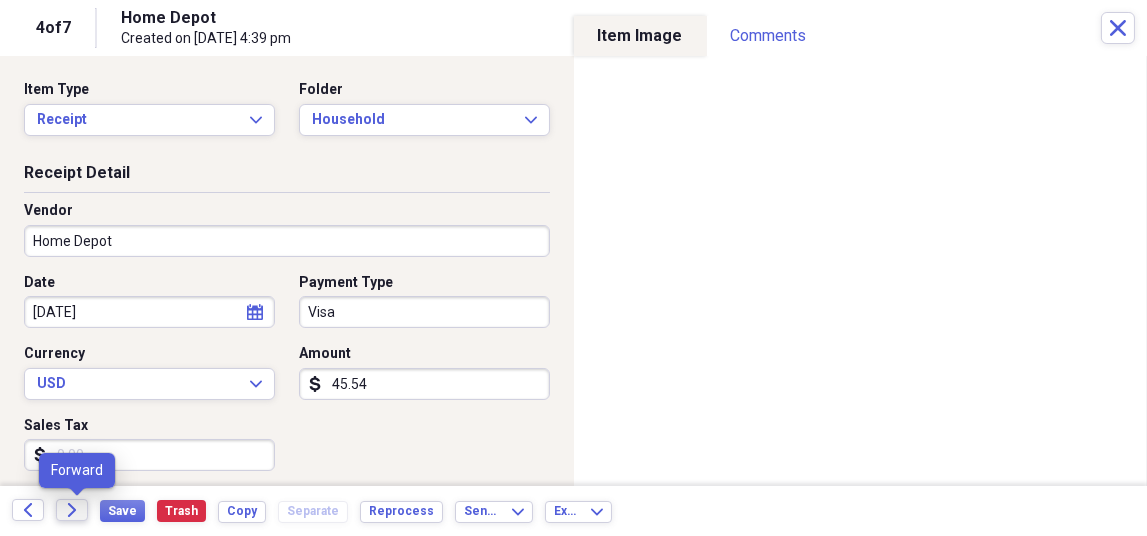 click on "Forward" 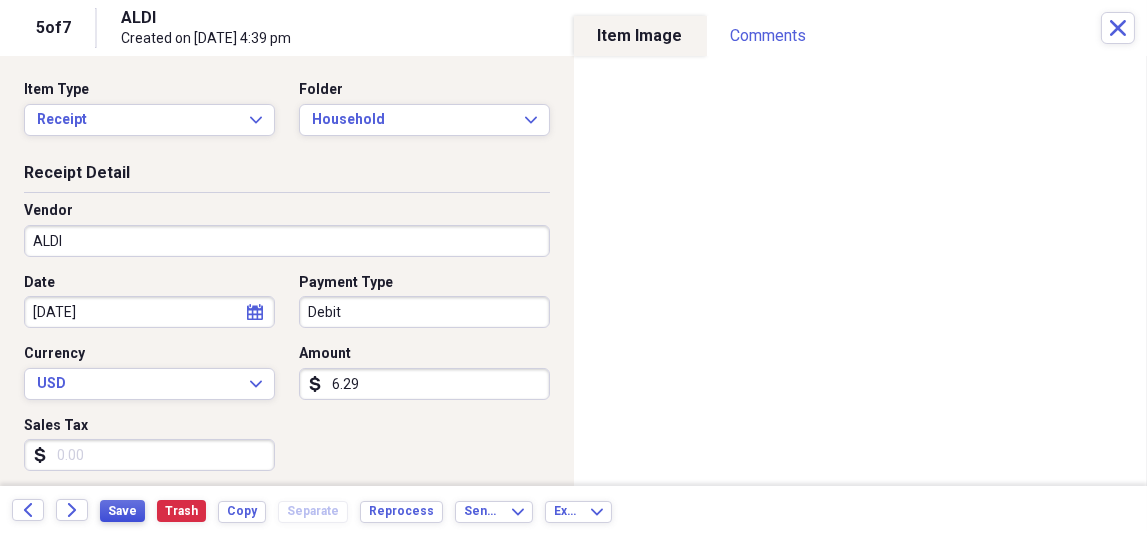 type on "6.29" 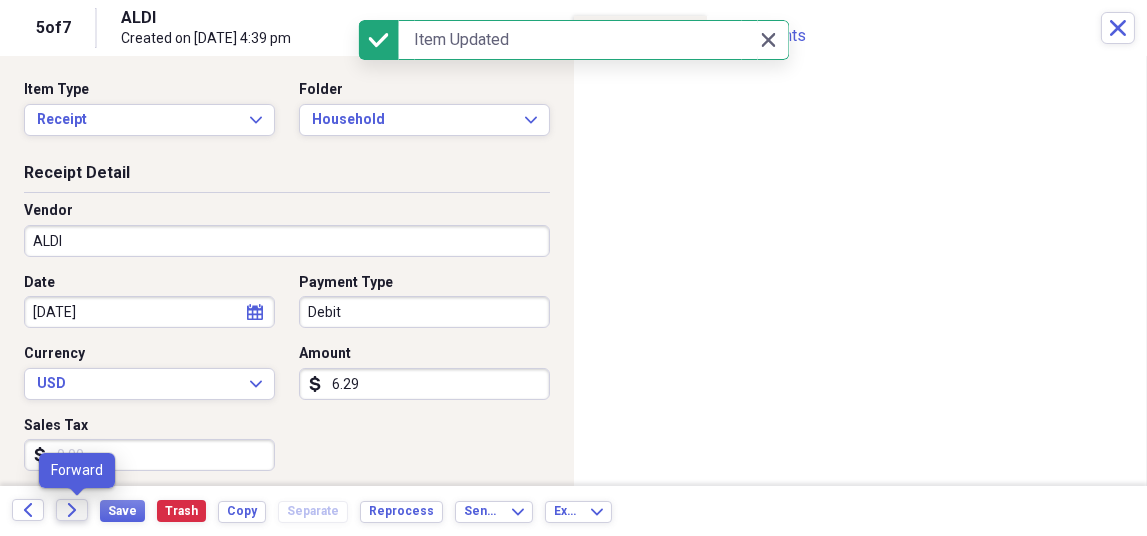 click on "Forward" 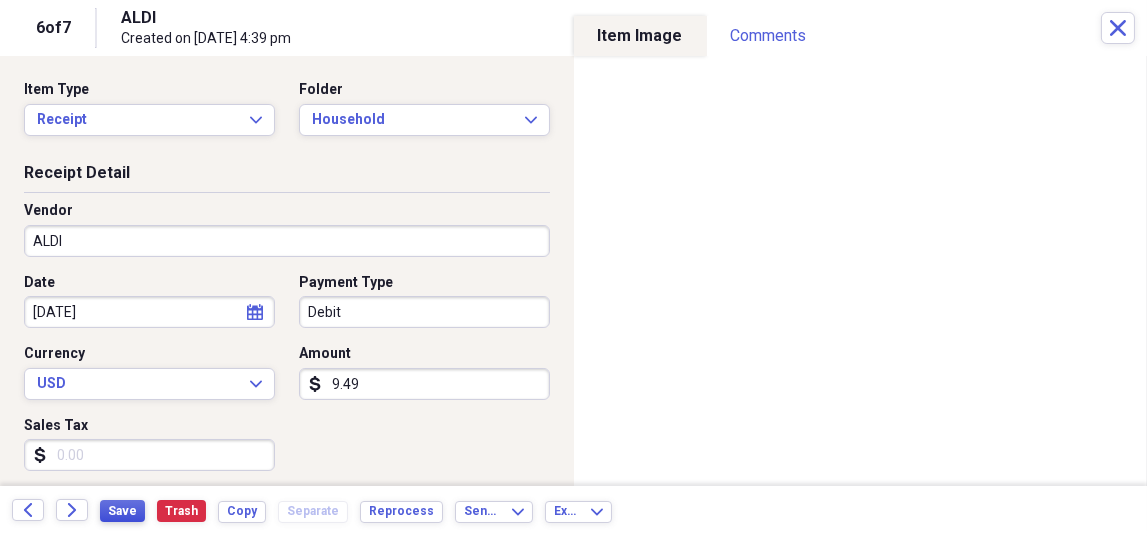 type on "9.49" 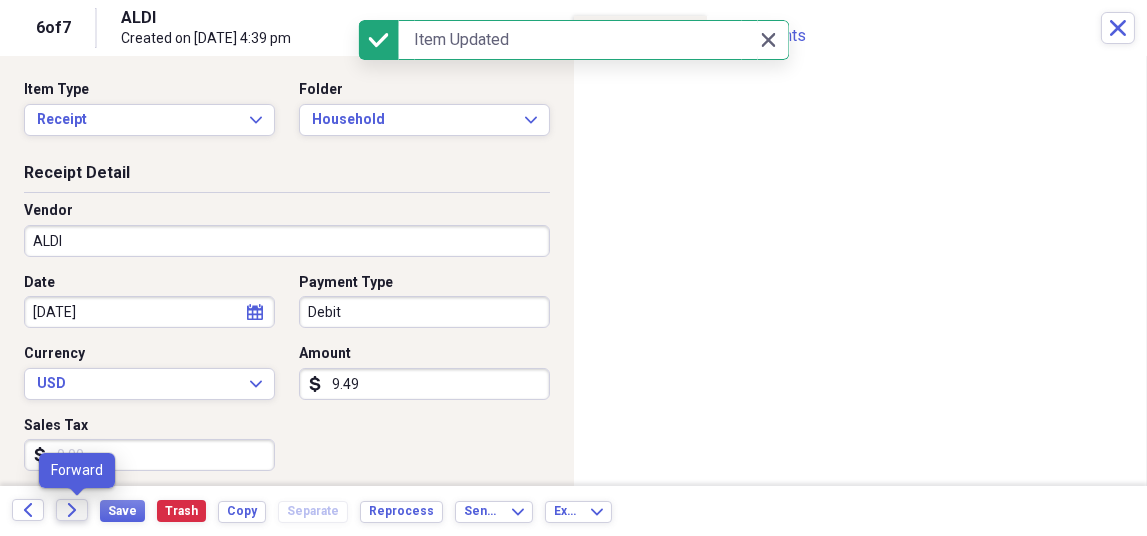 click on "Forward" 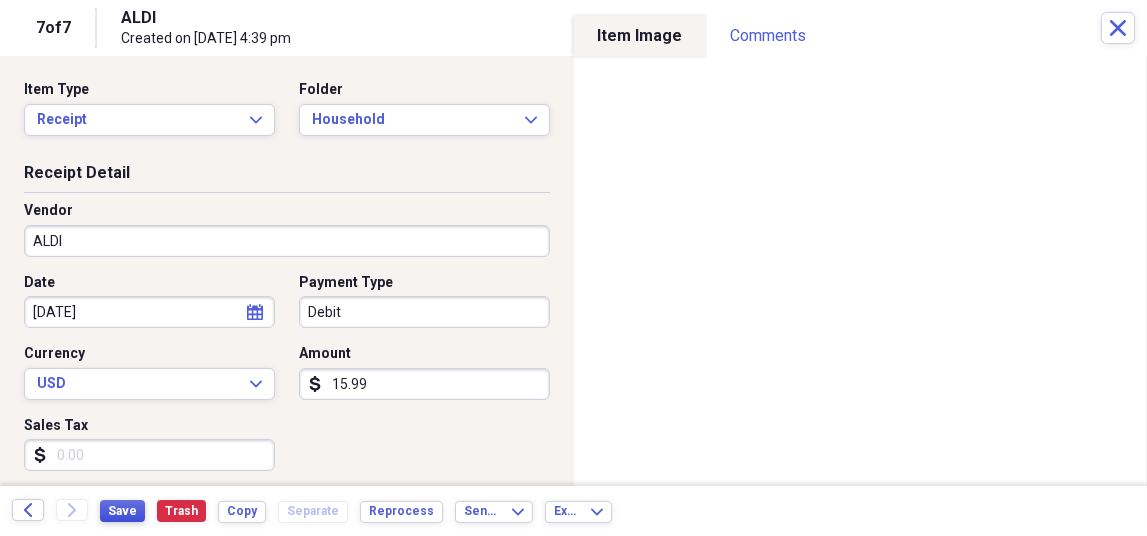 type on "15.99" 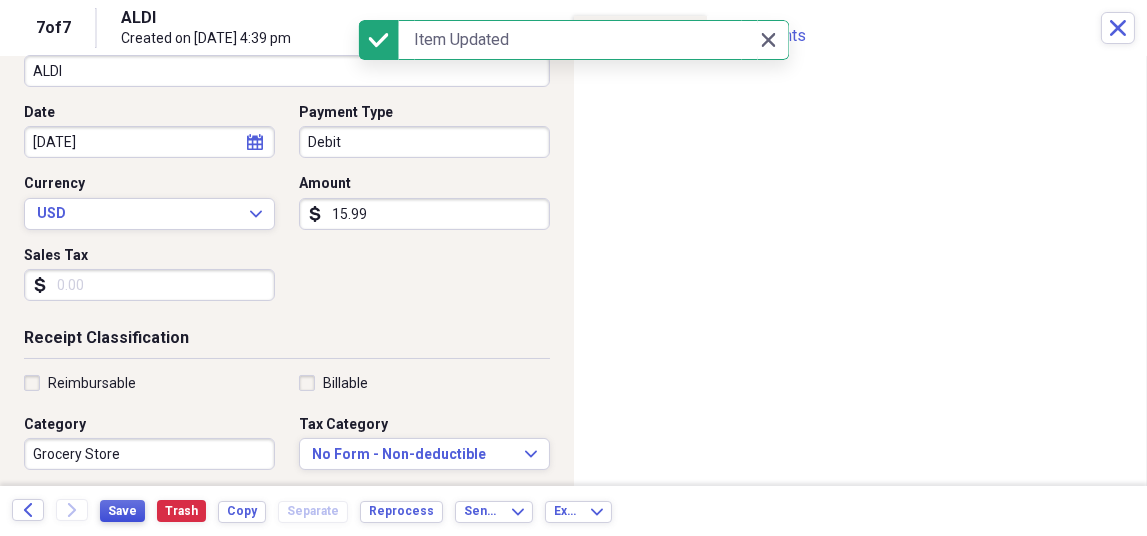 scroll, scrollTop: 300, scrollLeft: 0, axis: vertical 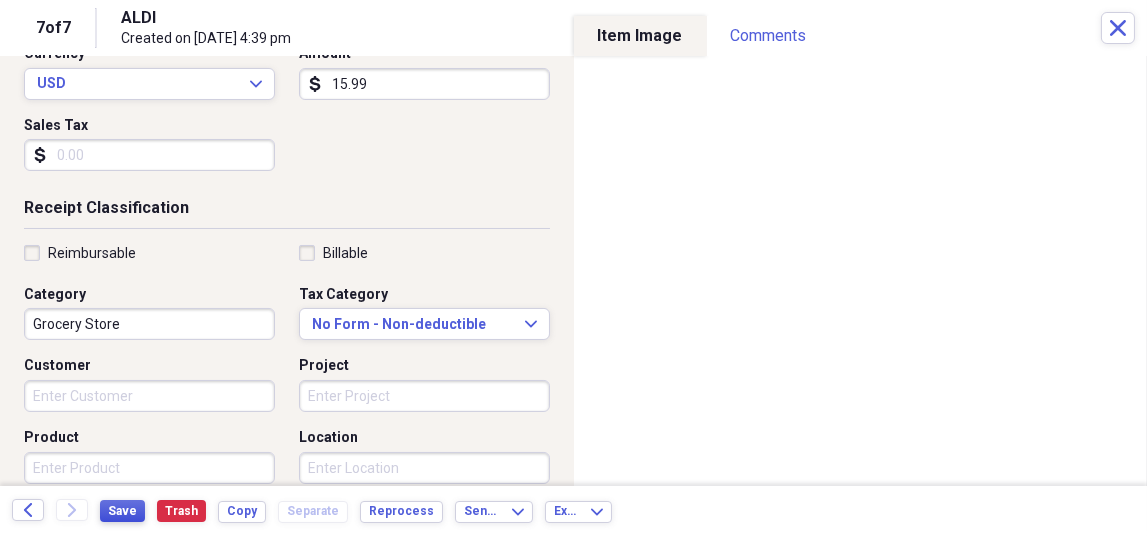 click on "Save" at bounding box center [122, 511] 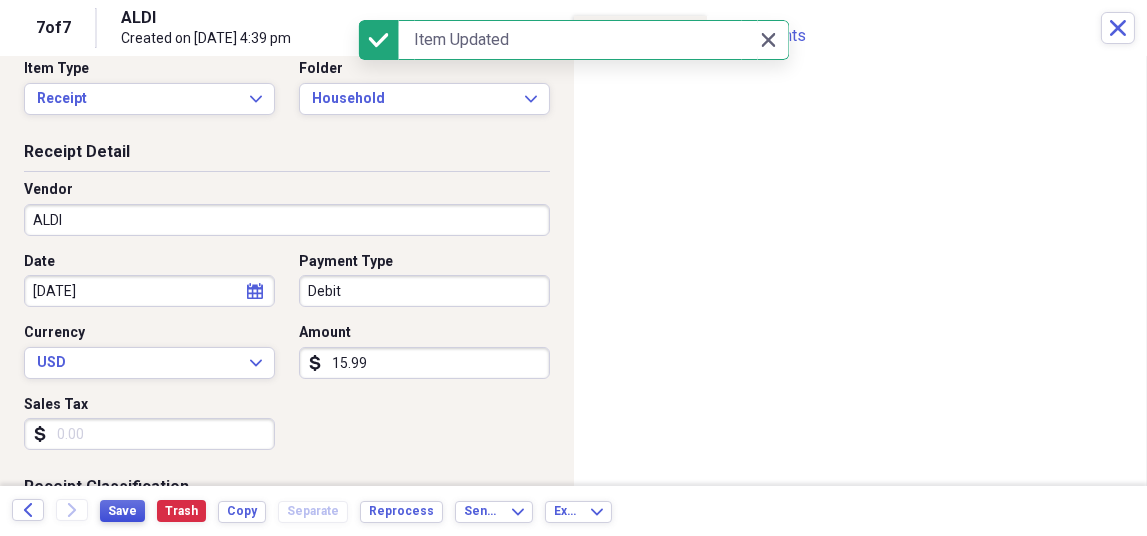 scroll, scrollTop: 0, scrollLeft: 0, axis: both 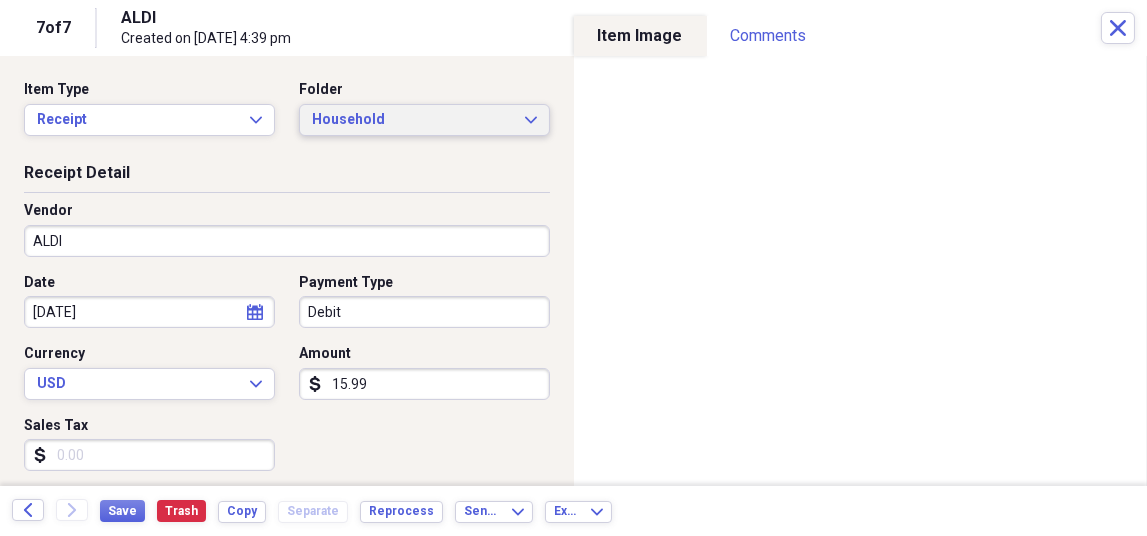 click on "Household Expand" at bounding box center (424, 120) 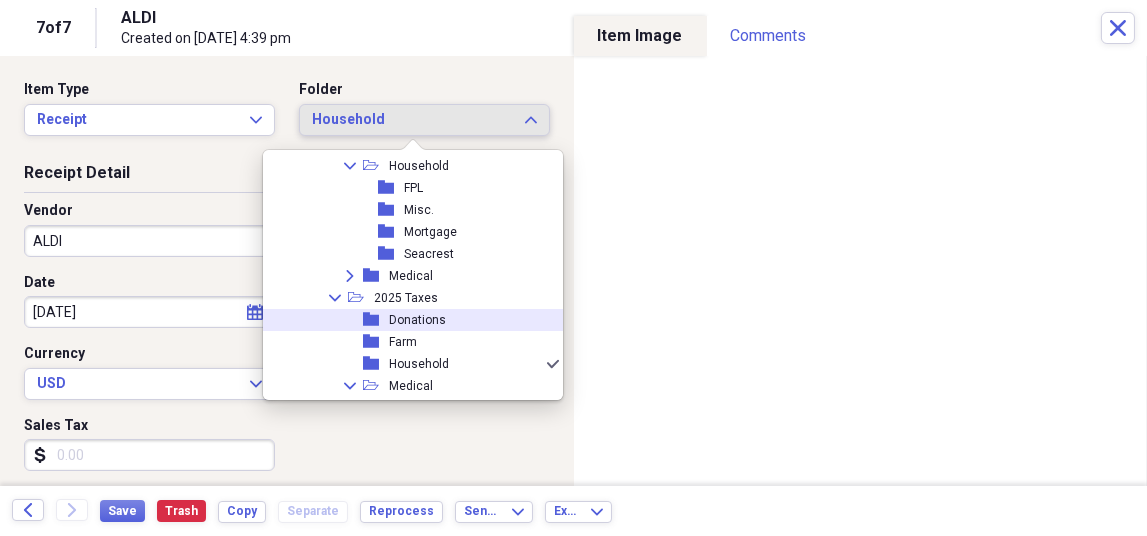 scroll, scrollTop: 638, scrollLeft: 0, axis: vertical 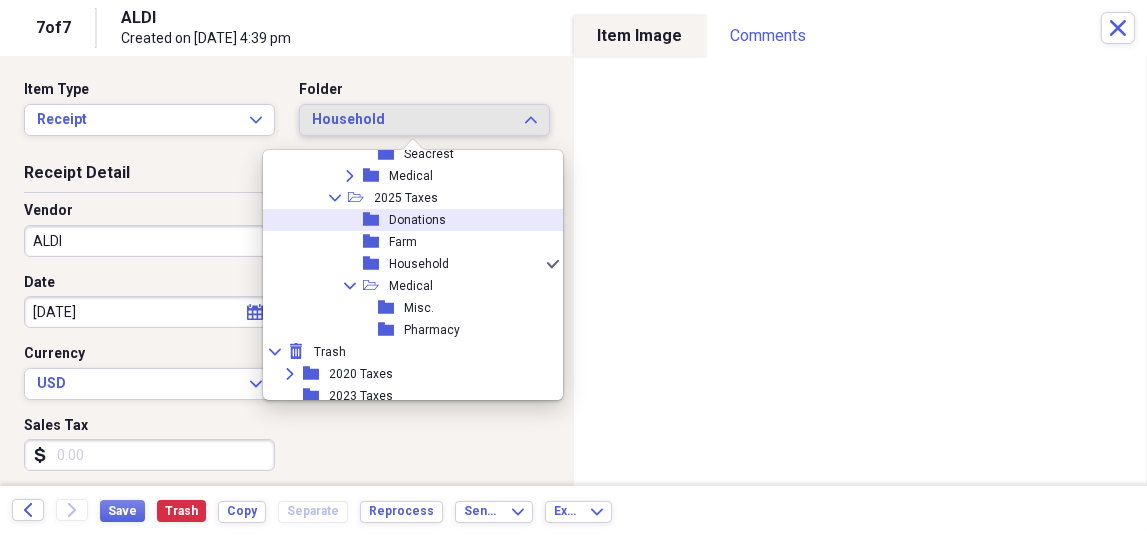 click on "Donations" at bounding box center (417, 220) 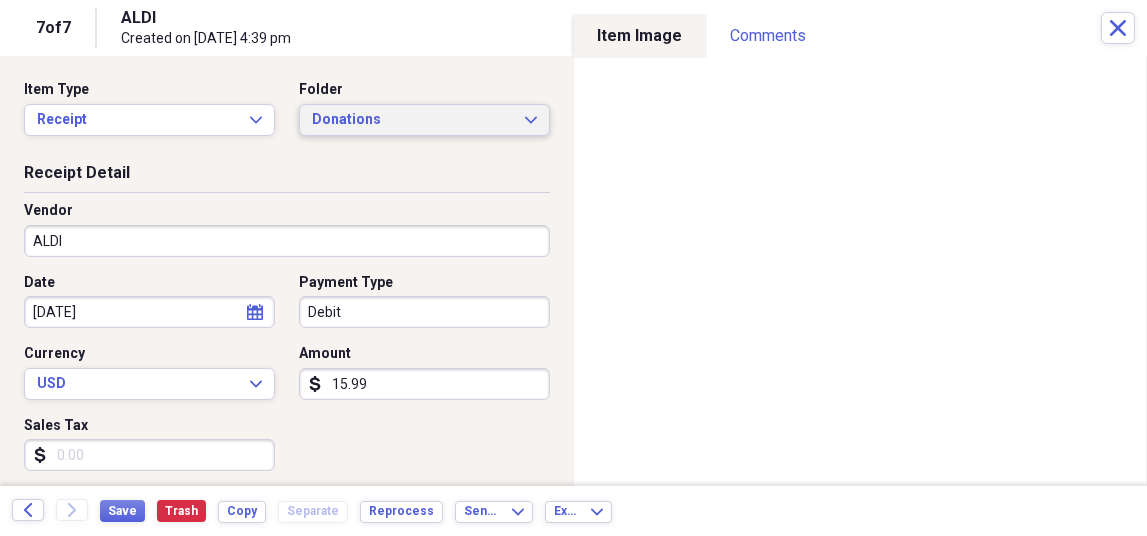 click on "Donations" at bounding box center [412, 120] 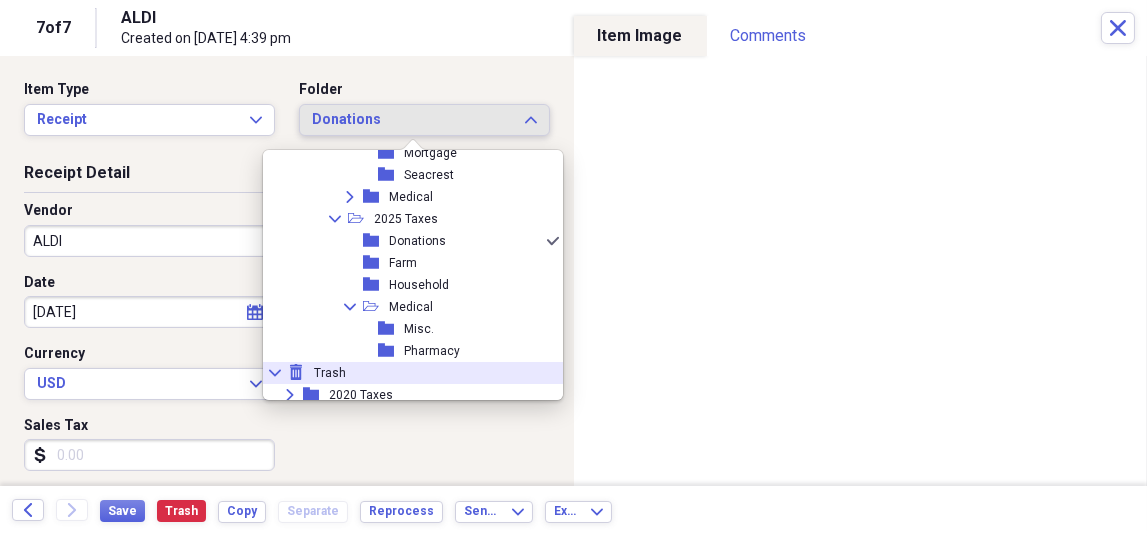 scroll, scrollTop: 588, scrollLeft: 0, axis: vertical 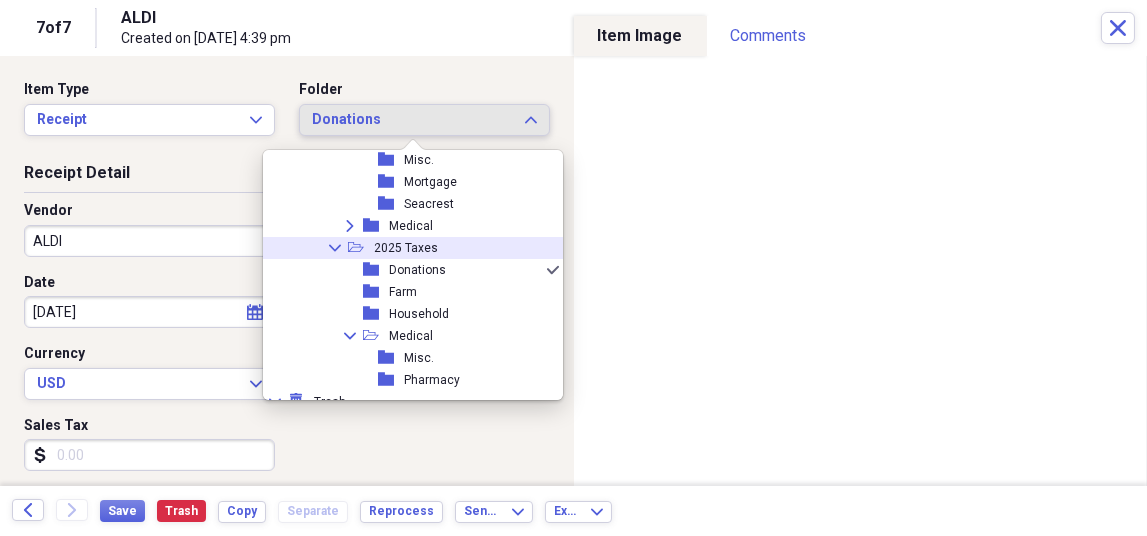 drag, startPoint x: 411, startPoint y: 254, endPoint x: 425, endPoint y: 270, distance: 21.260292 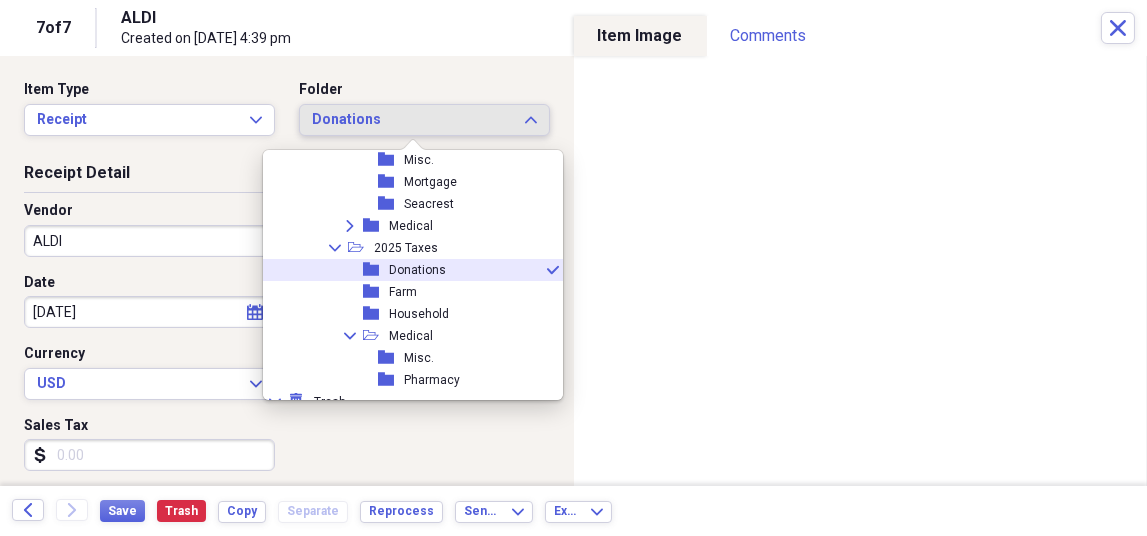 scroll, scrollTop: 582, scrollLeft: 0, axis: vertical 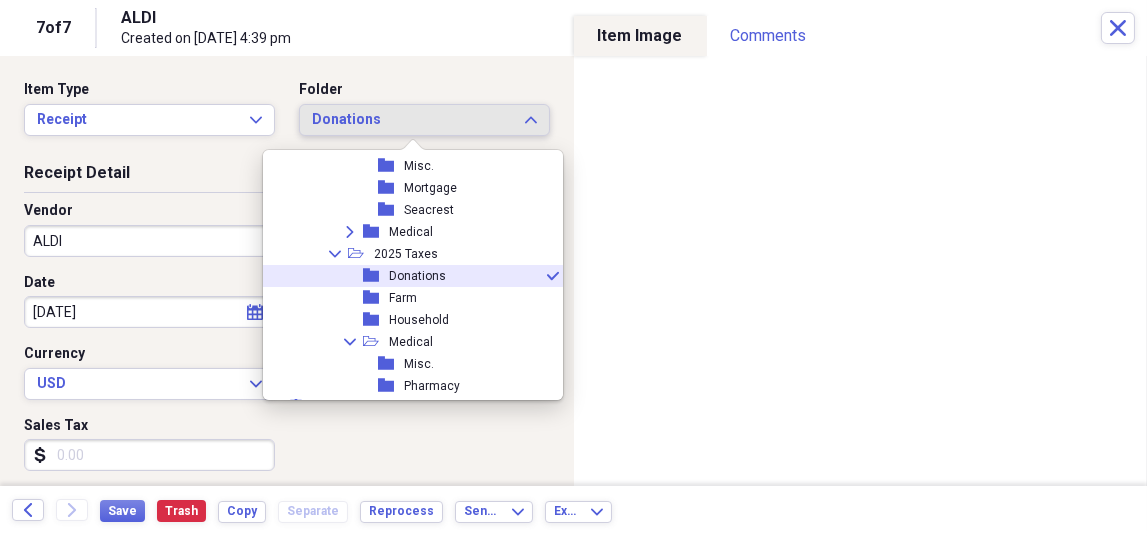 click on "Donations" at bounding box center [417, 276] 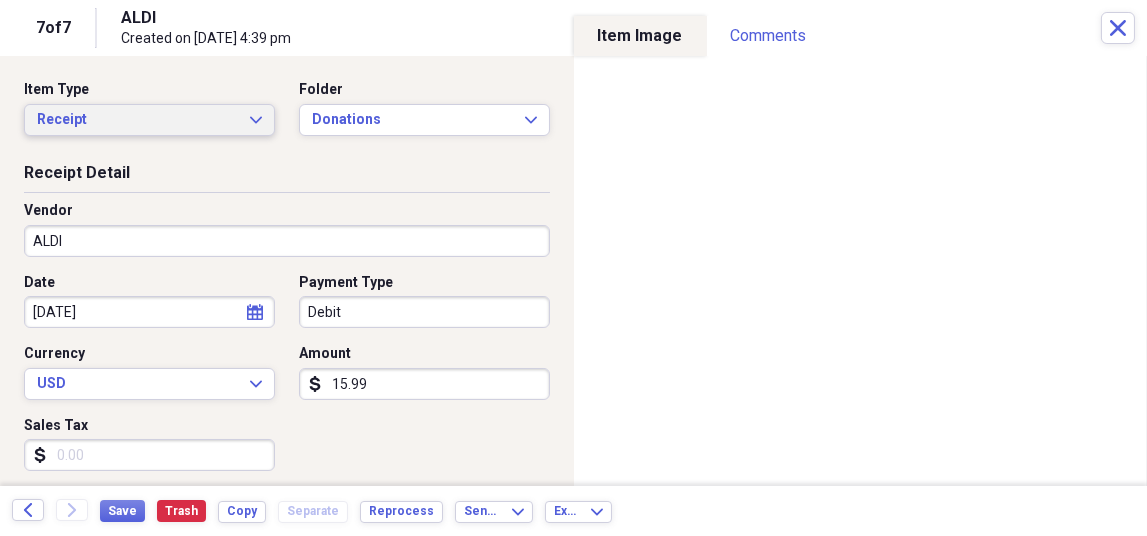 click on "Expand" 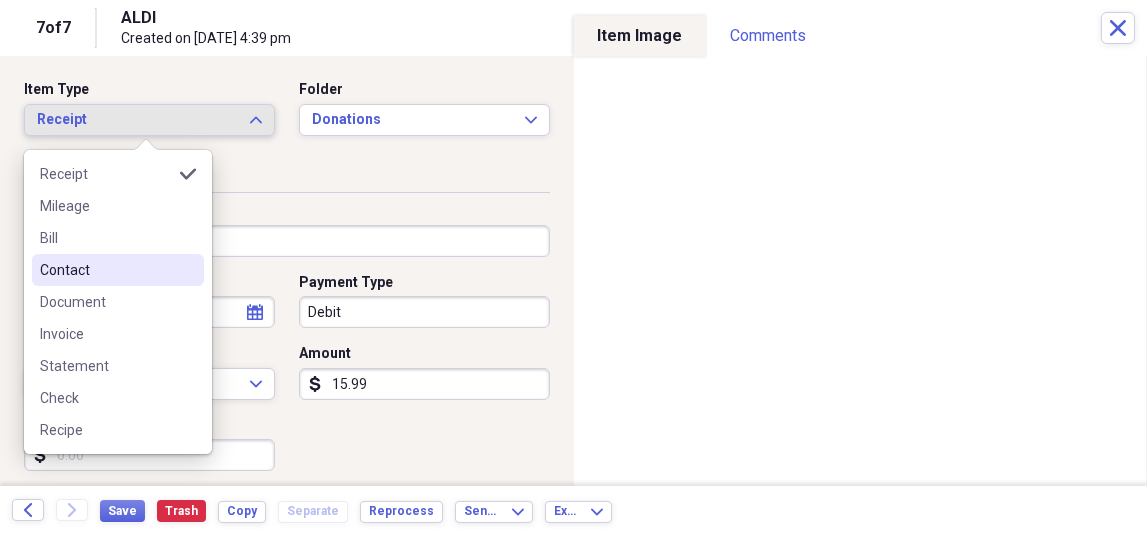 click on "Receipt Detail" at bounding box center (287, 177) 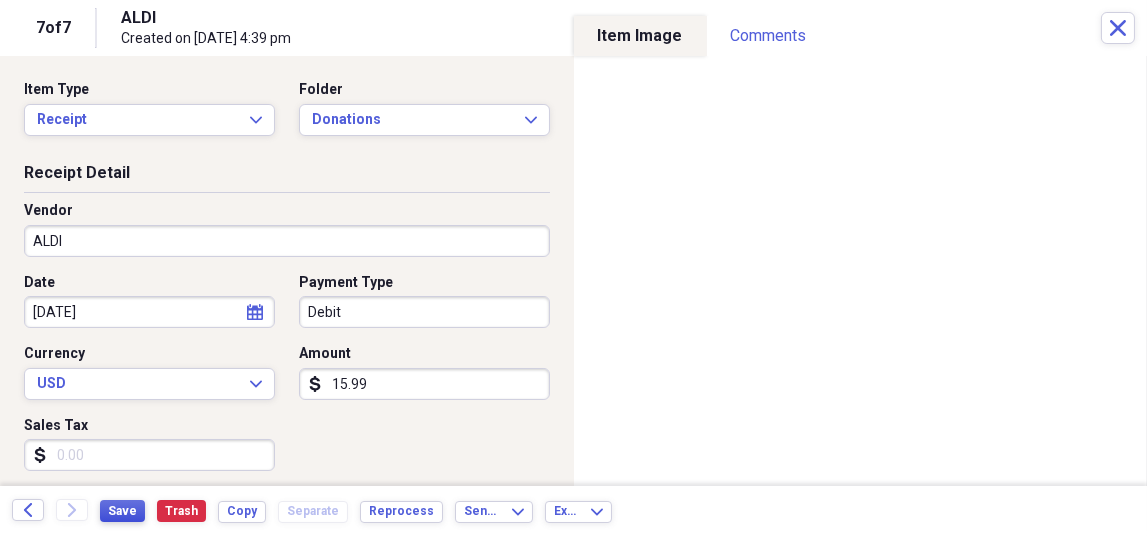 click on "Save" at bounding box center (122, 511) 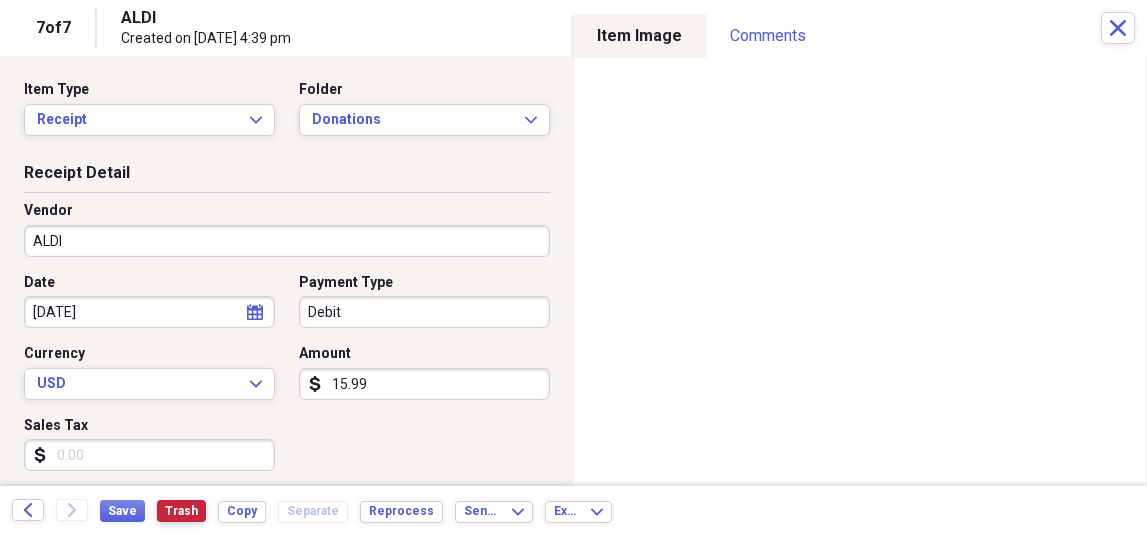 click on "Trash" at bounding box center (181, 511) 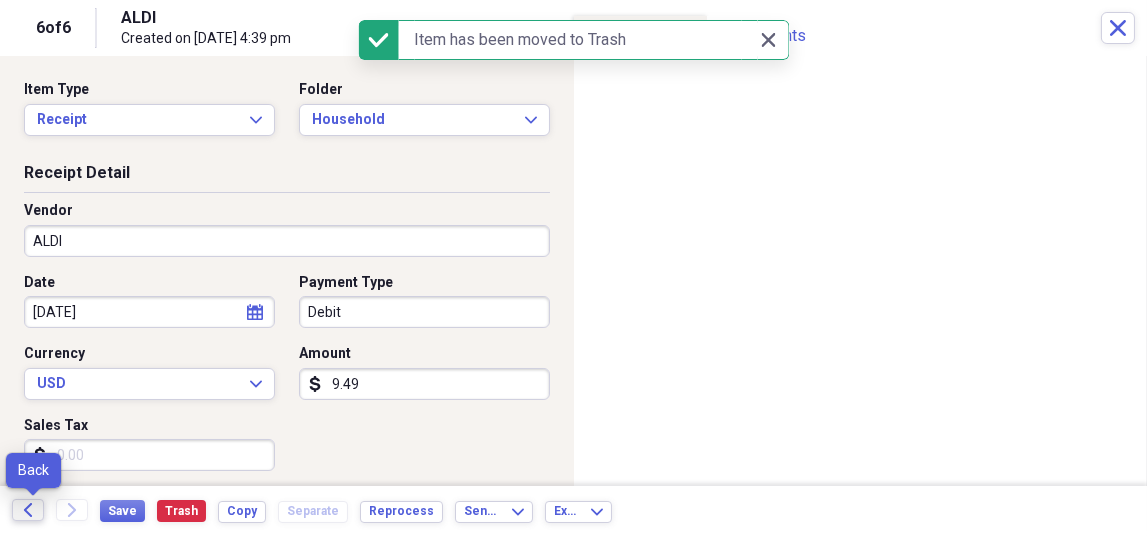 click 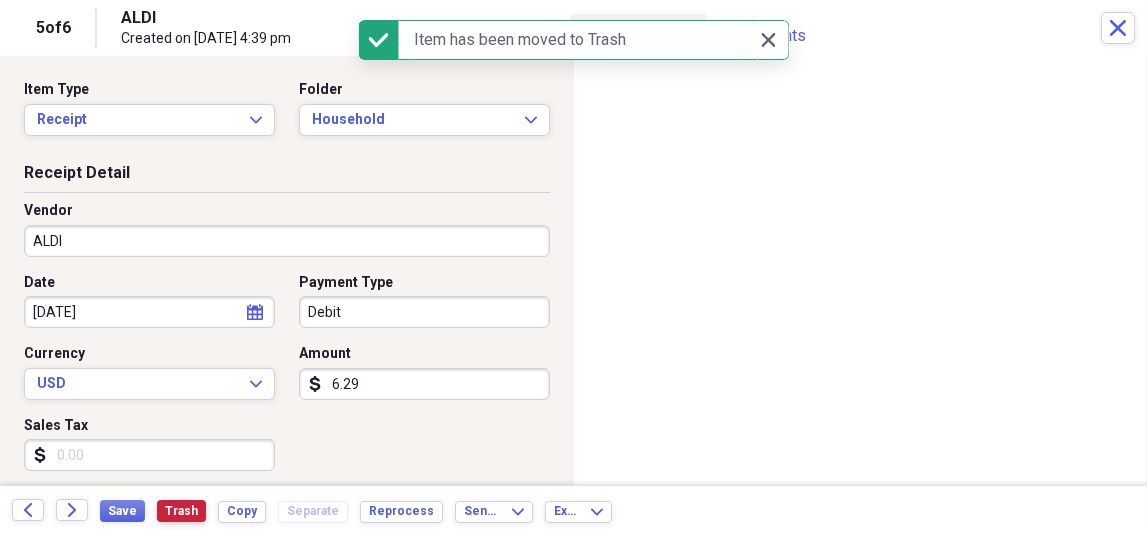 click on "Trash" at bounding box center [181, 511] 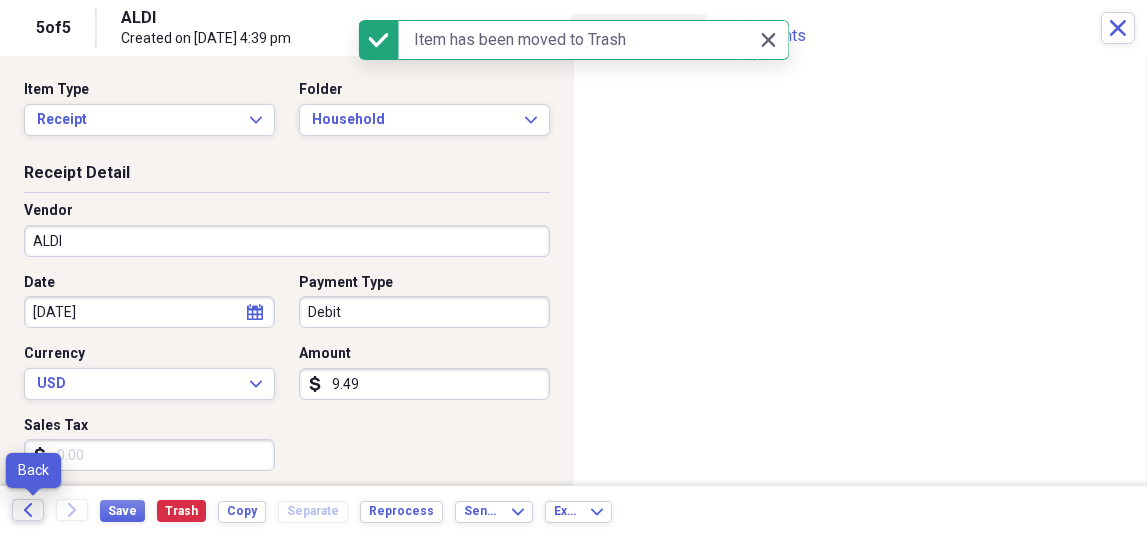 click on "Back" 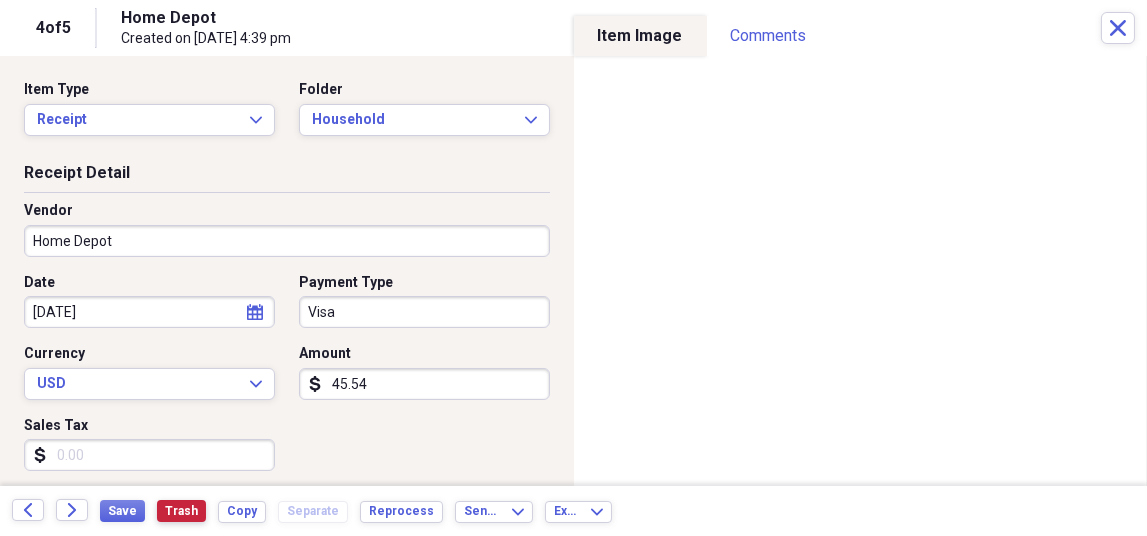 click on "Trash" at bounding box center [181, 511] 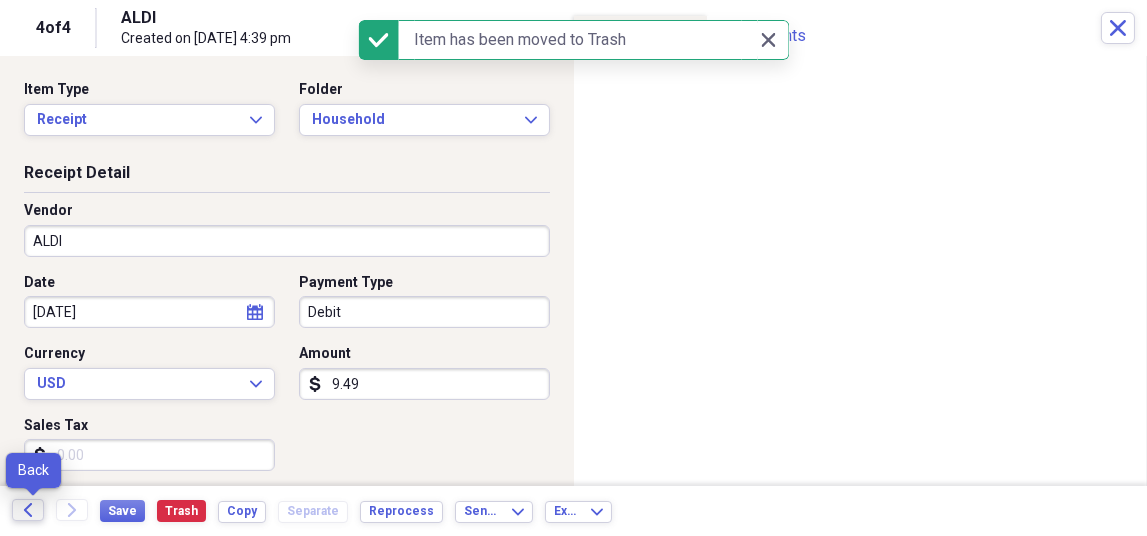 click on "Back" at bounding box center [28, 510] 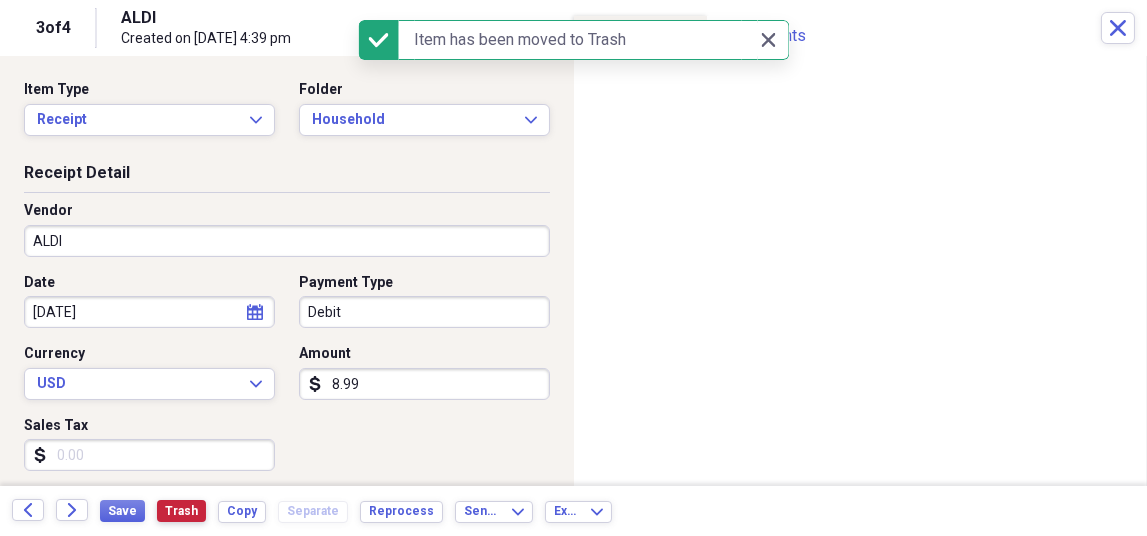 click on "Trash" at bounding box center (181, 511) 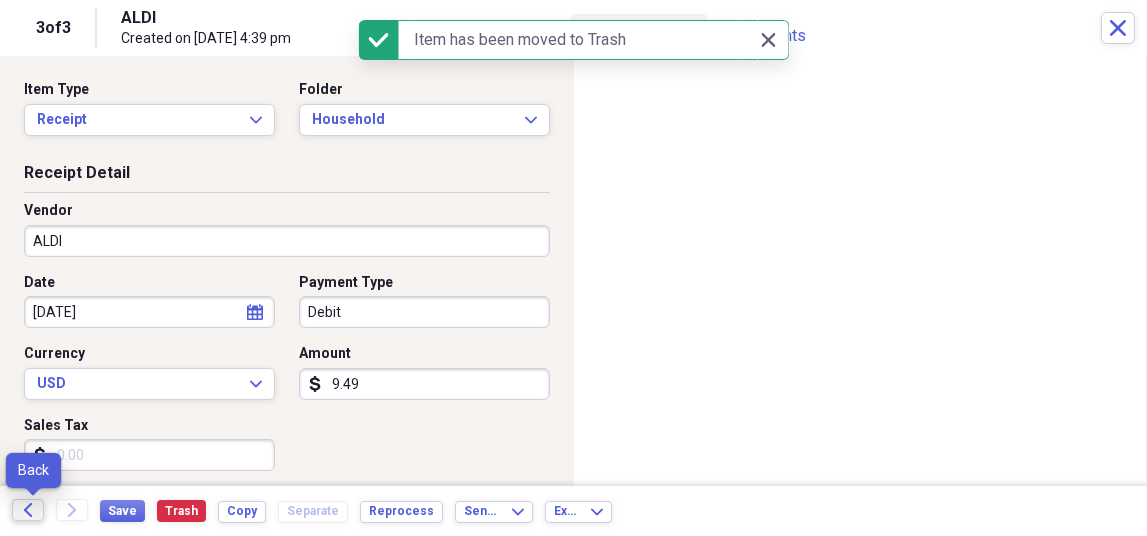 click on "Back" at bounding box center (28, 510) 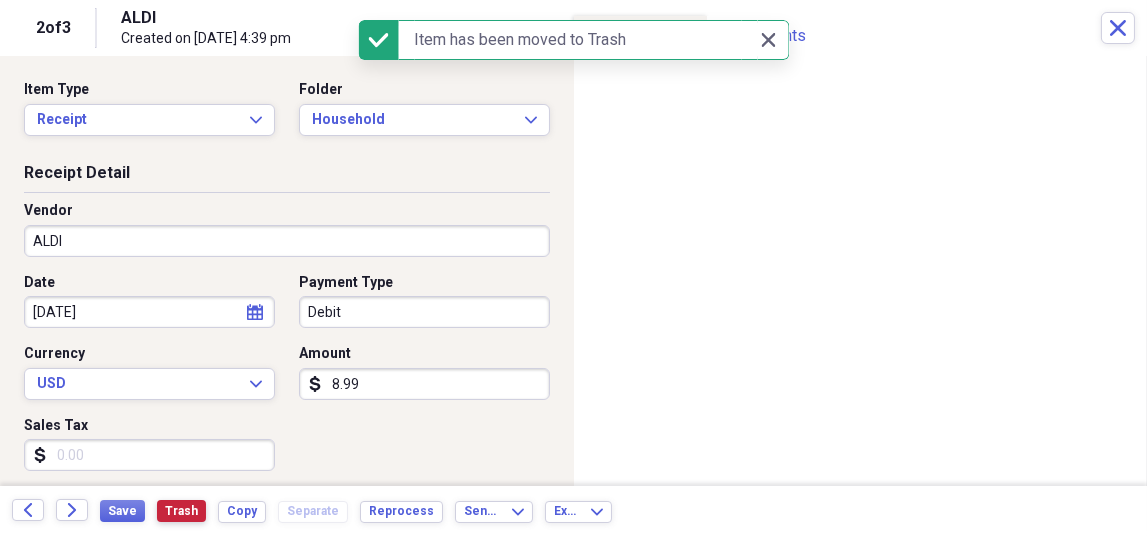 click on "Trash" at bounding box center (181, 511) 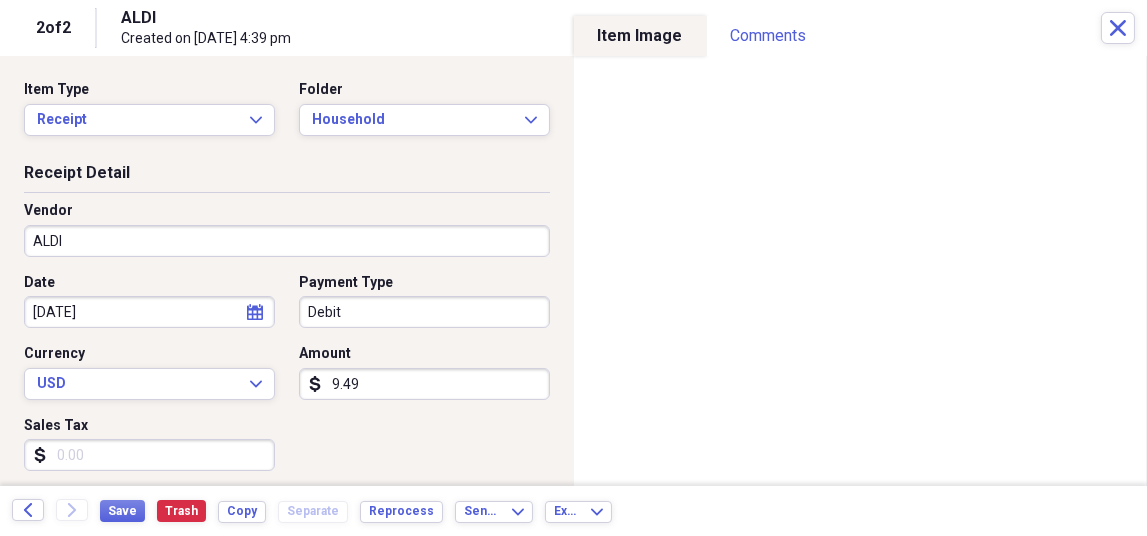 drag, startPoint x: 32, startPoint y: 492, endPoint x: 33, endPoint y: 477, distance: 15.033297 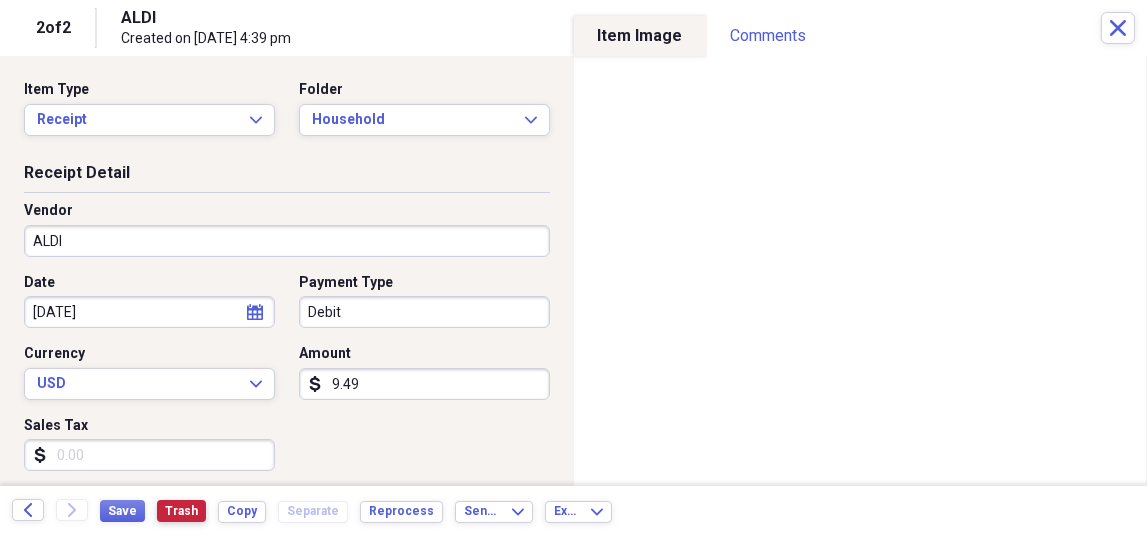 click on "Trash" at bounding box center [181, 511] 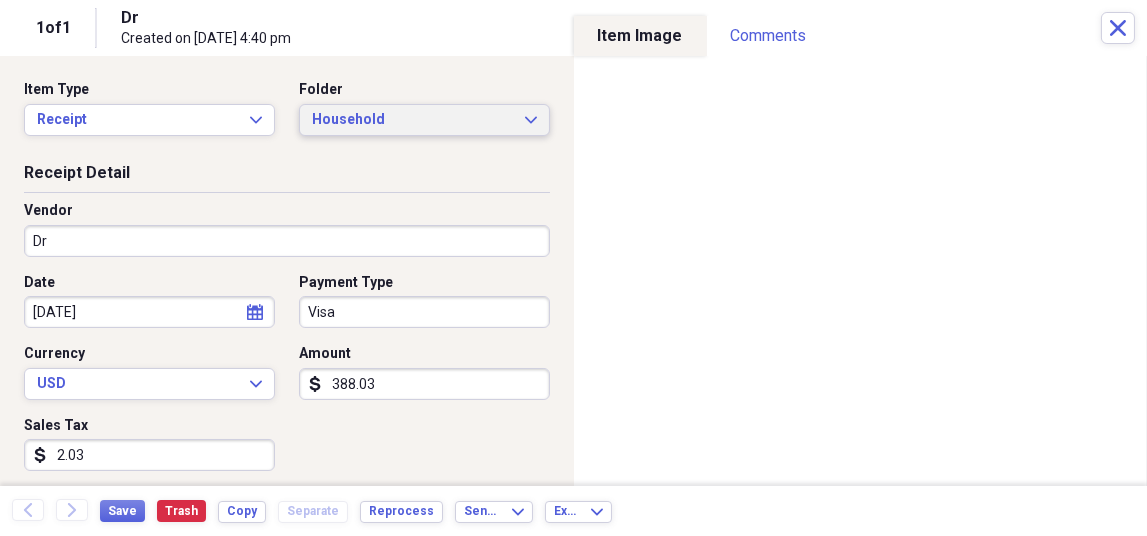 click 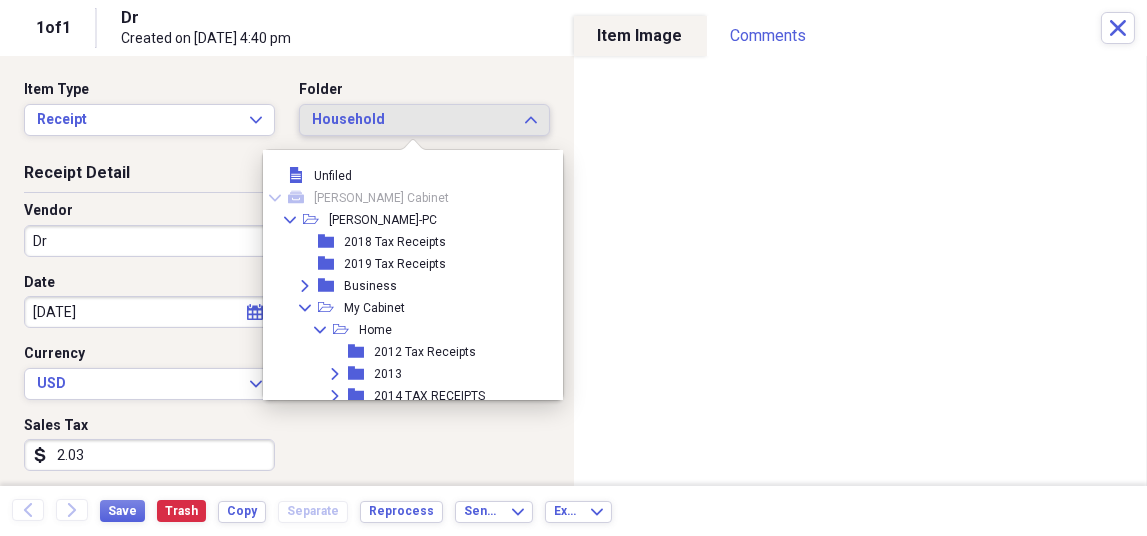 scroll, scrollTop: 626, scrollLeft: 0, axis: vertical 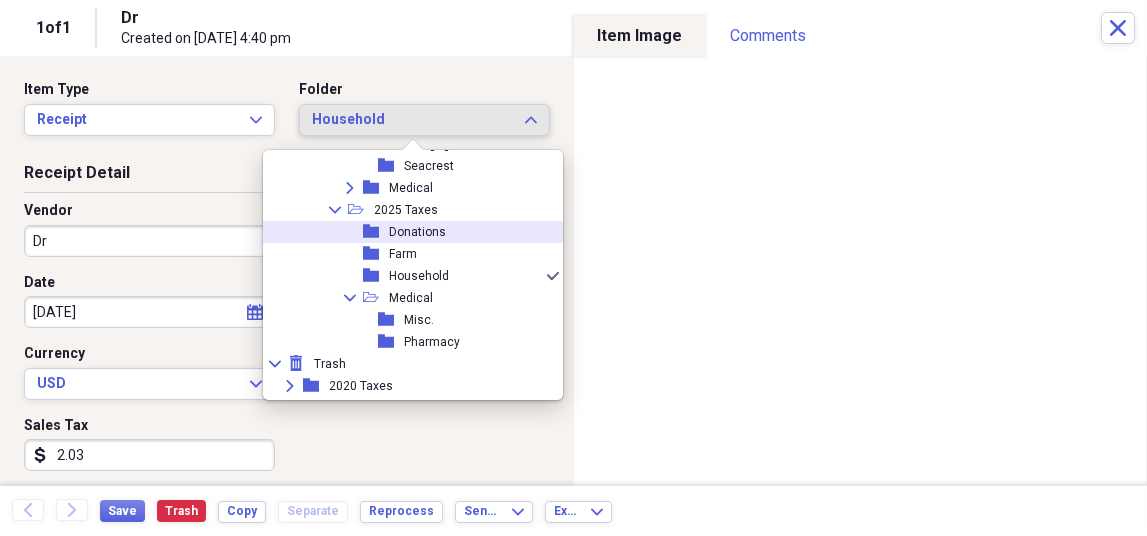 drag, startPoint x: 426, startPoint y: 229, endPoint x: 418, endPoint y: 241, distance: 14.422205 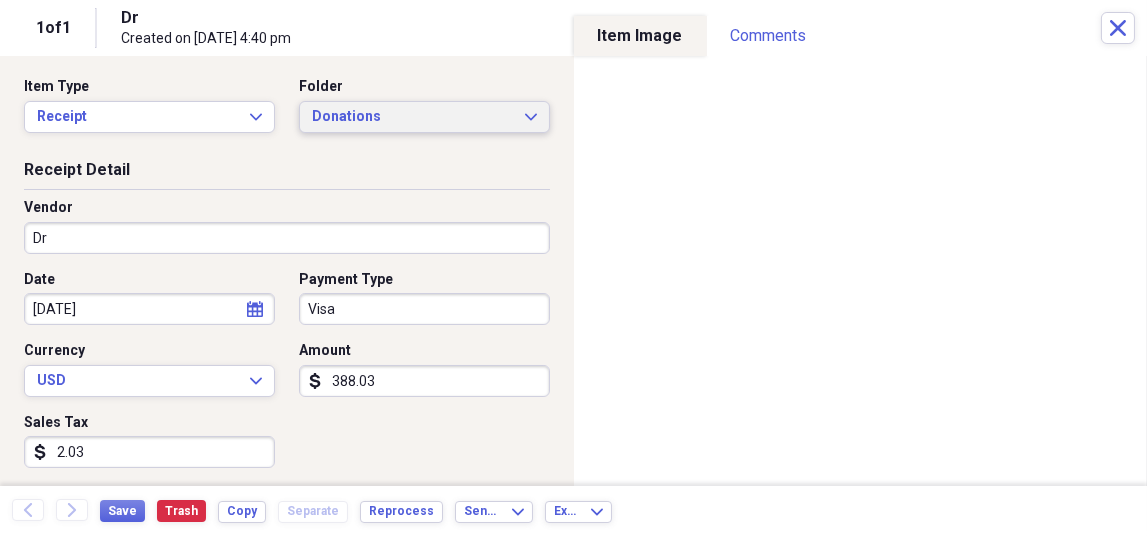 scroll, scrollTop: 0, scrollLeft: 0, axis: both 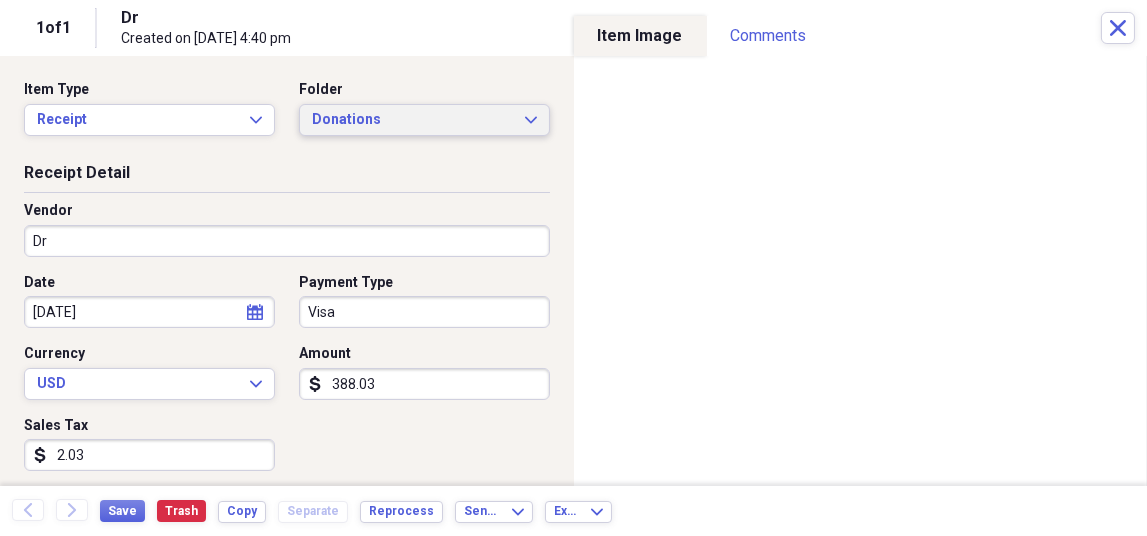 click on "Donations" at bounding box center [412, 120] 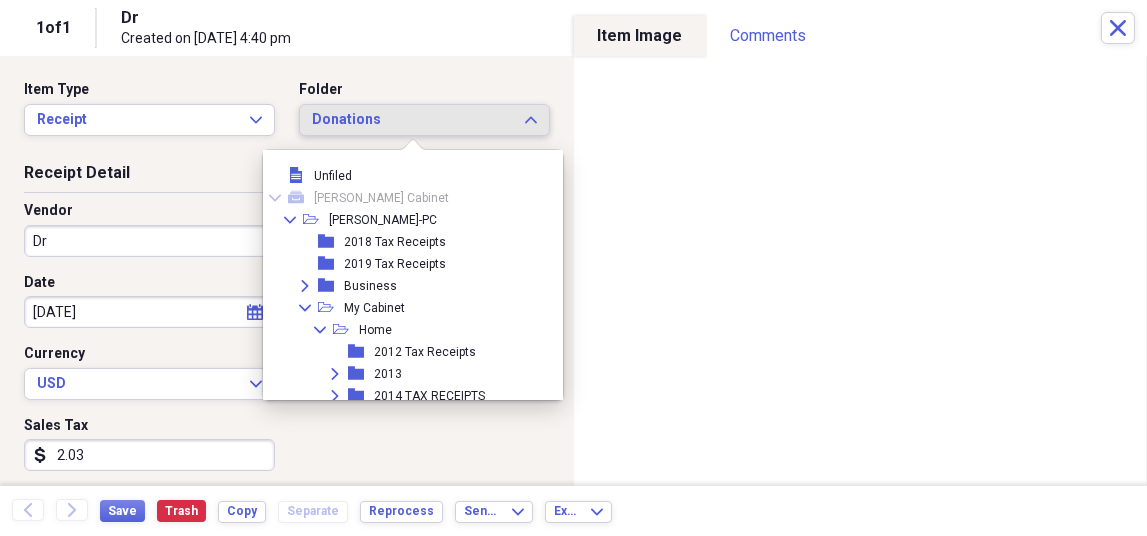 scroll, scrollTop: 582, scrollLeft: 0, axis: vertical 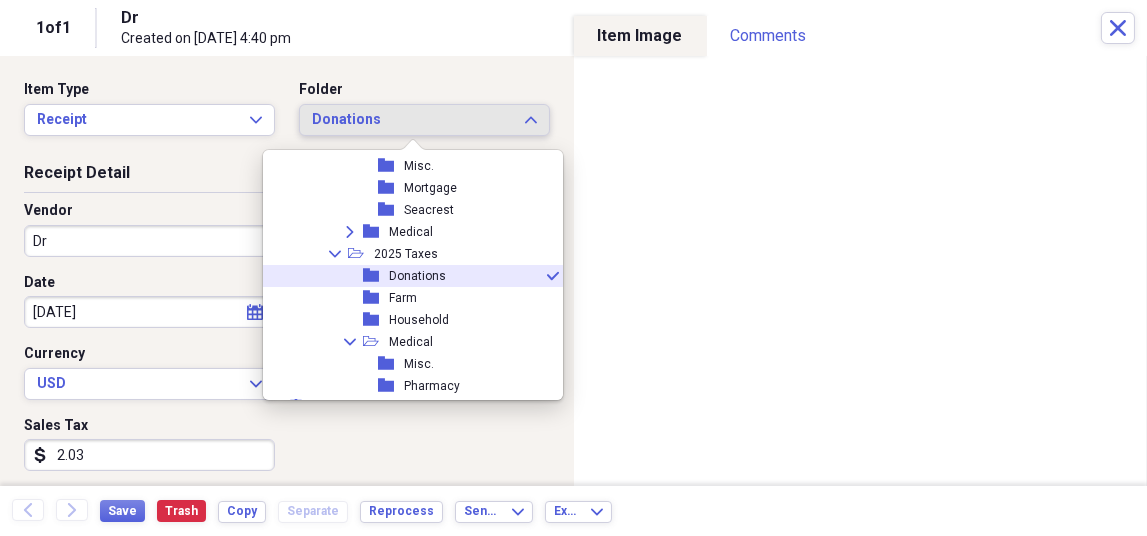 click on "folder Donations   check" at bounding box center (405, 276) 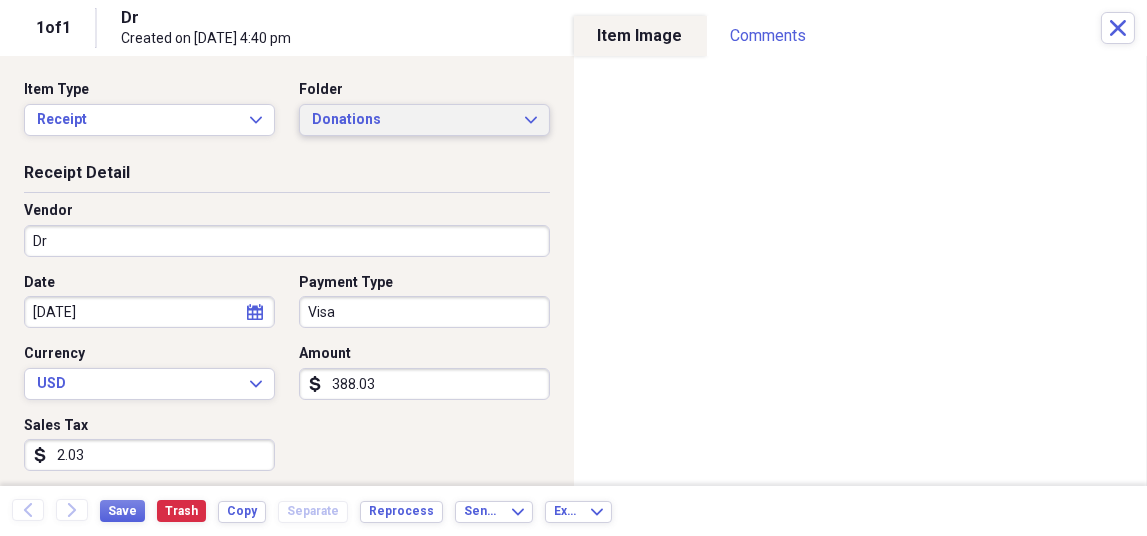 click on "Expand" 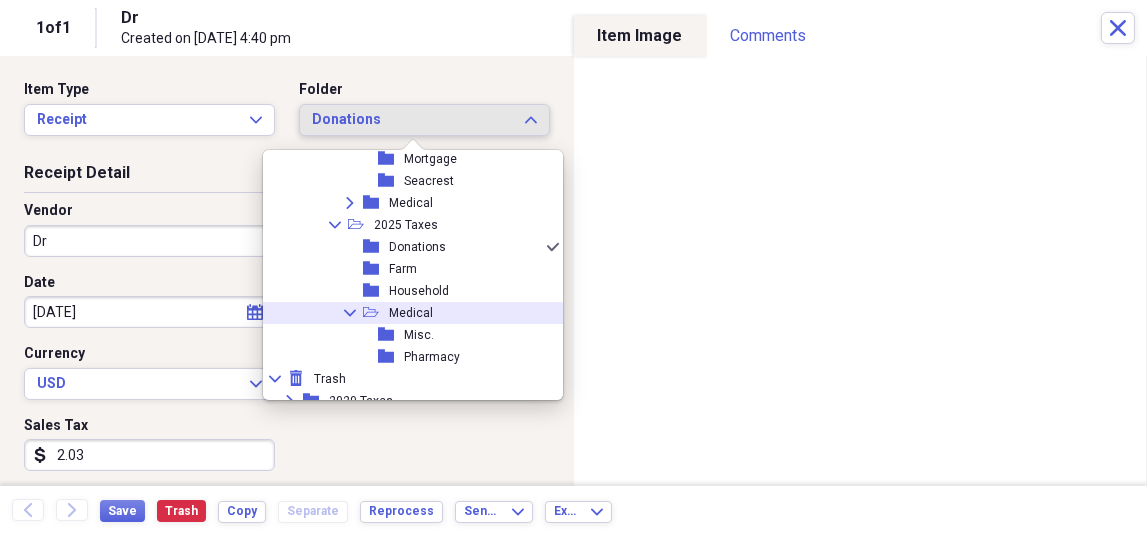 scroll, scrollTop: 582, scrollLeft: 0, axis: vertical 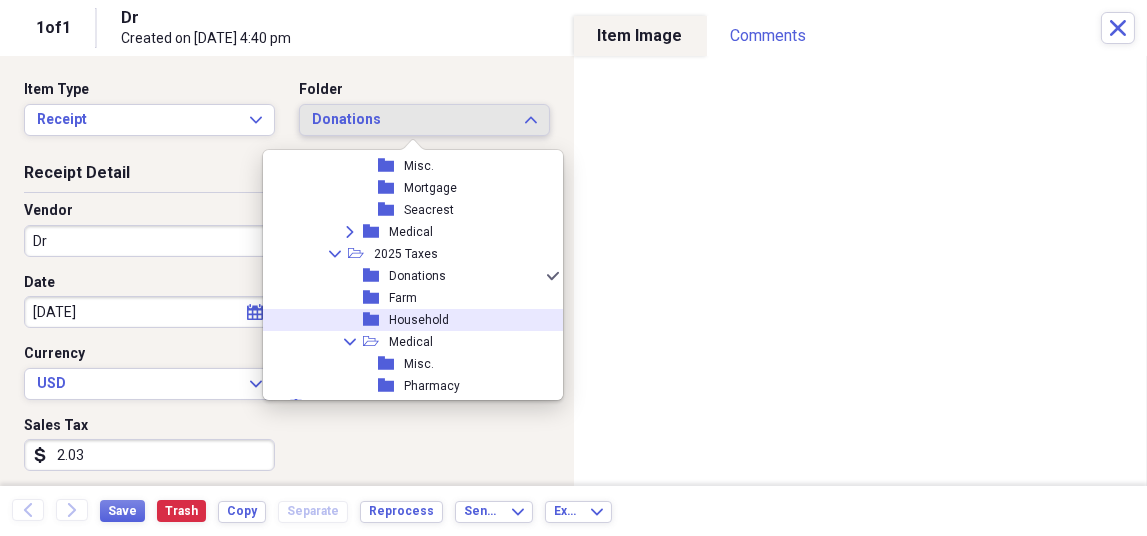 drag, startPoint x: 449, startPoint y: 318, endPoint x: 449, endPoint y: 329, distance: 11 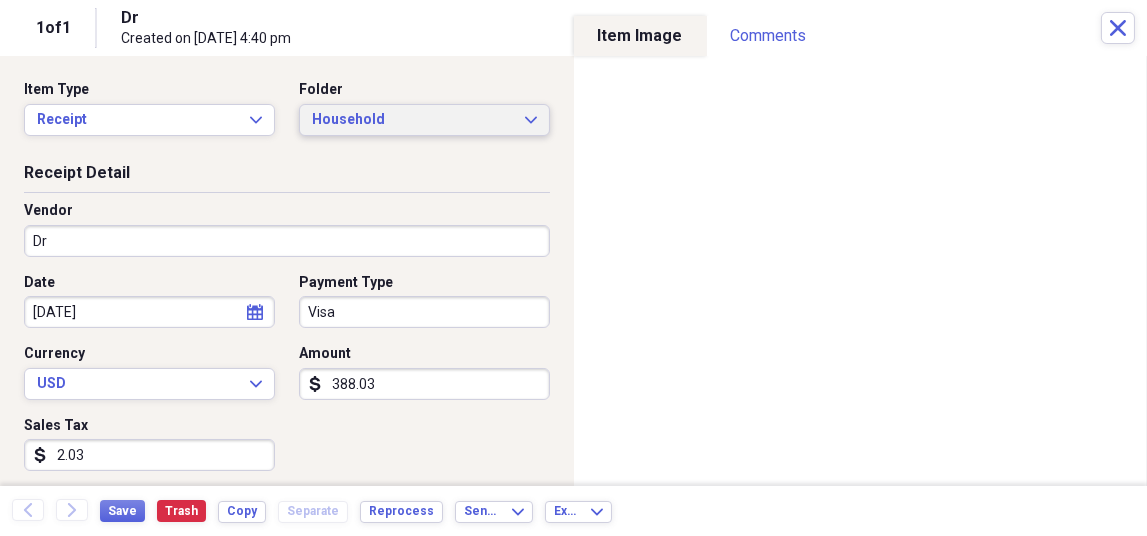 click on "Household Expand" at bounding box center (424, 120) 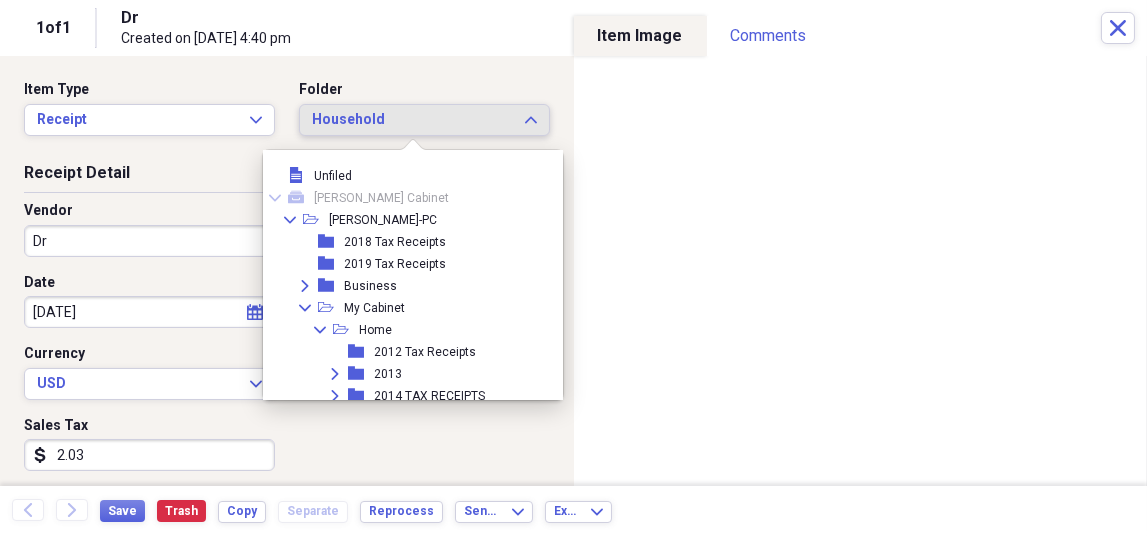 scroll, scrollTop: 626, scrollLeft: 0, axis: vertical 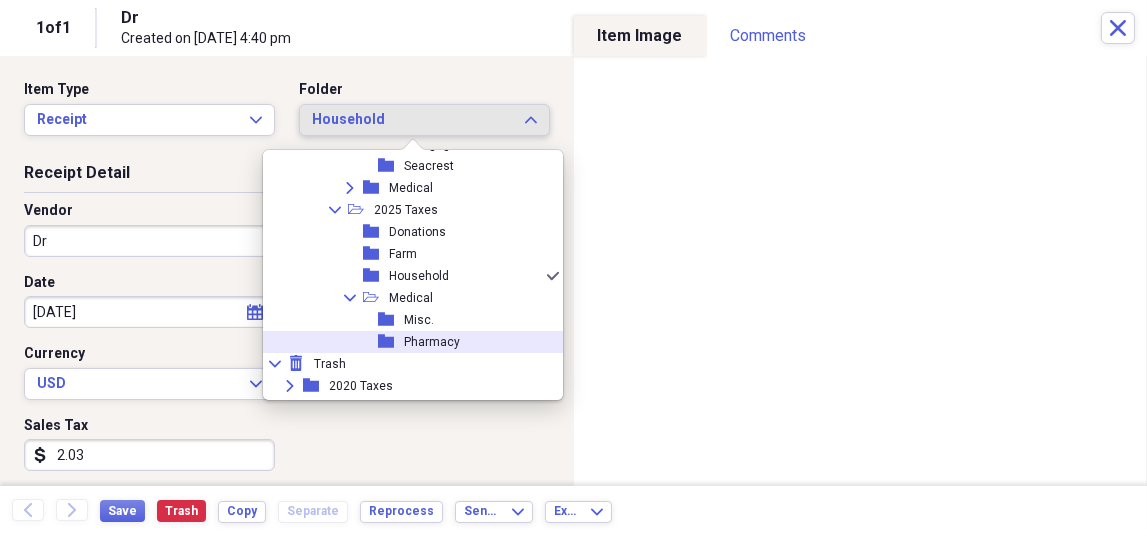 click on "folder Pharmacy" at bounding box center [405, 342] 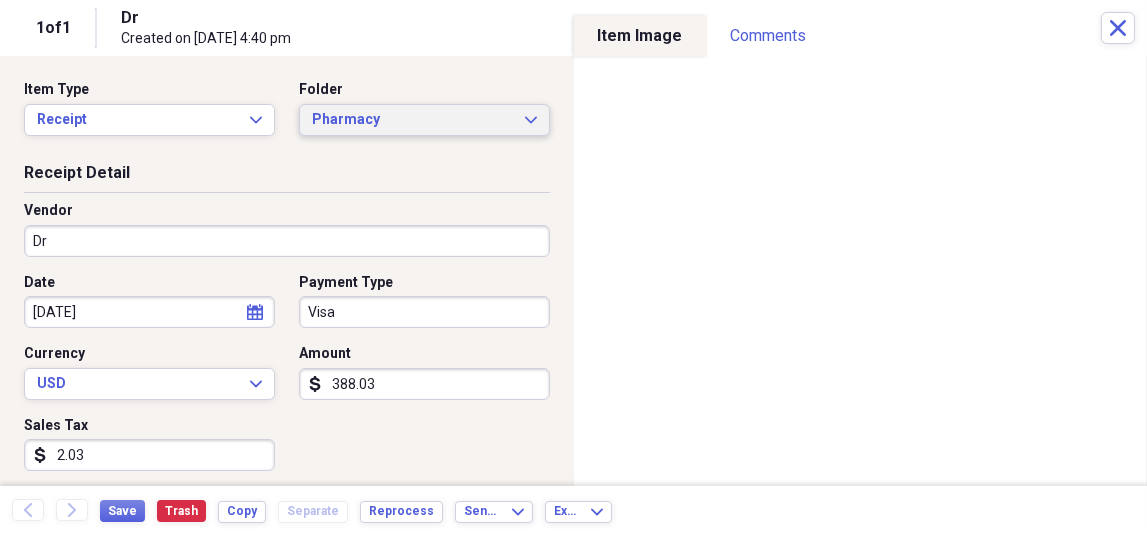 click on "Pharmacy" at bounding box center (412, 120) 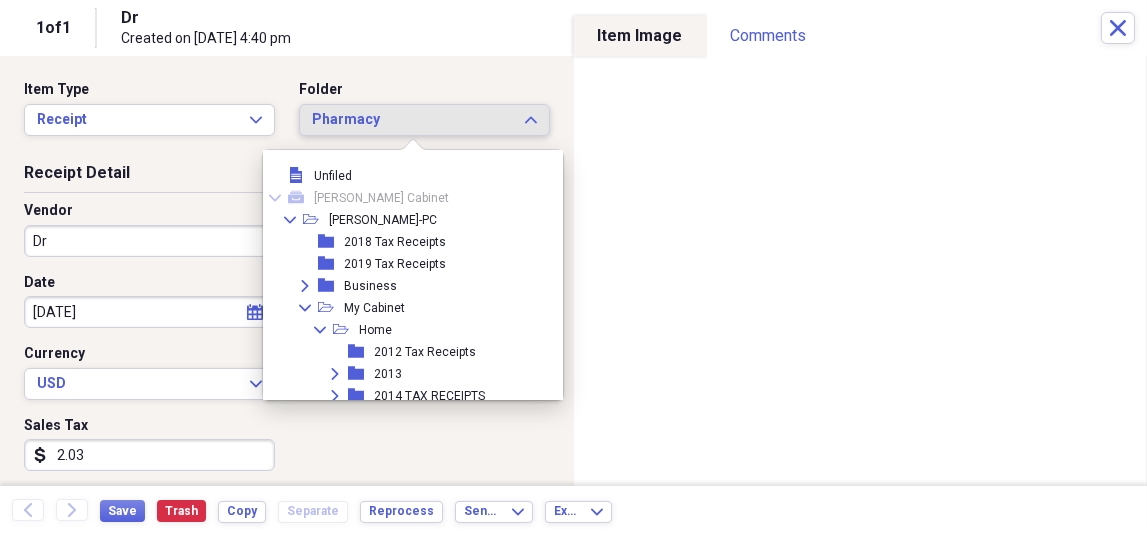 scroll, scrollTop: 688, scrollLeft: 0, axis: vertical 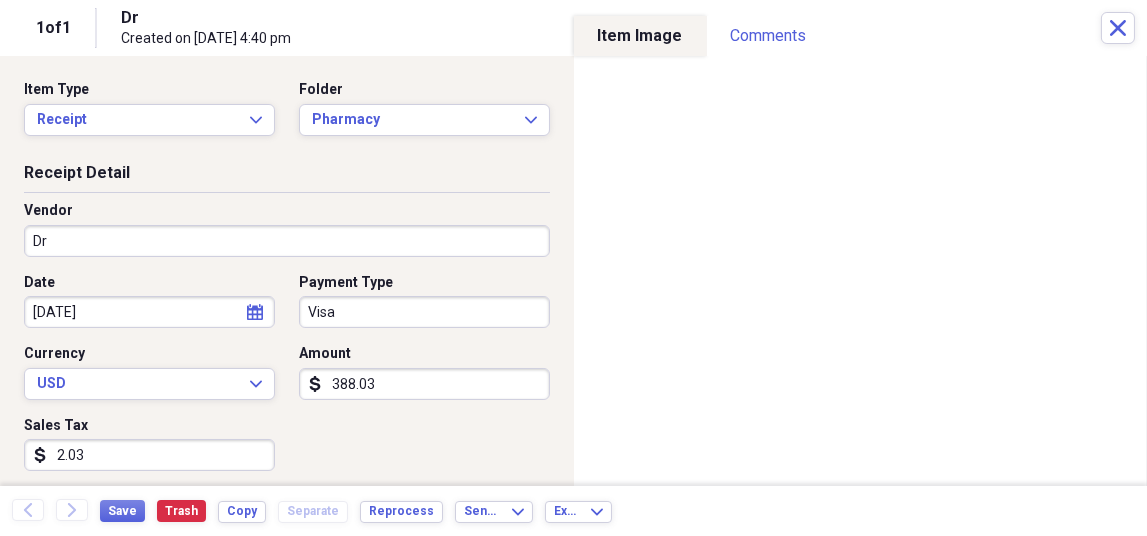 click on "Vendor Dr" at bounding box center (287, 229) 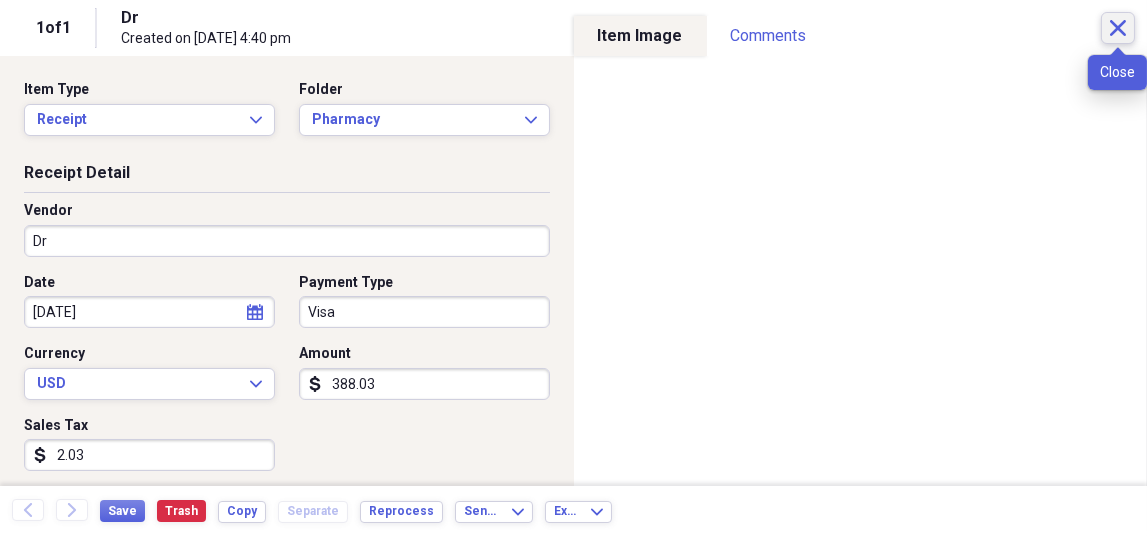 click 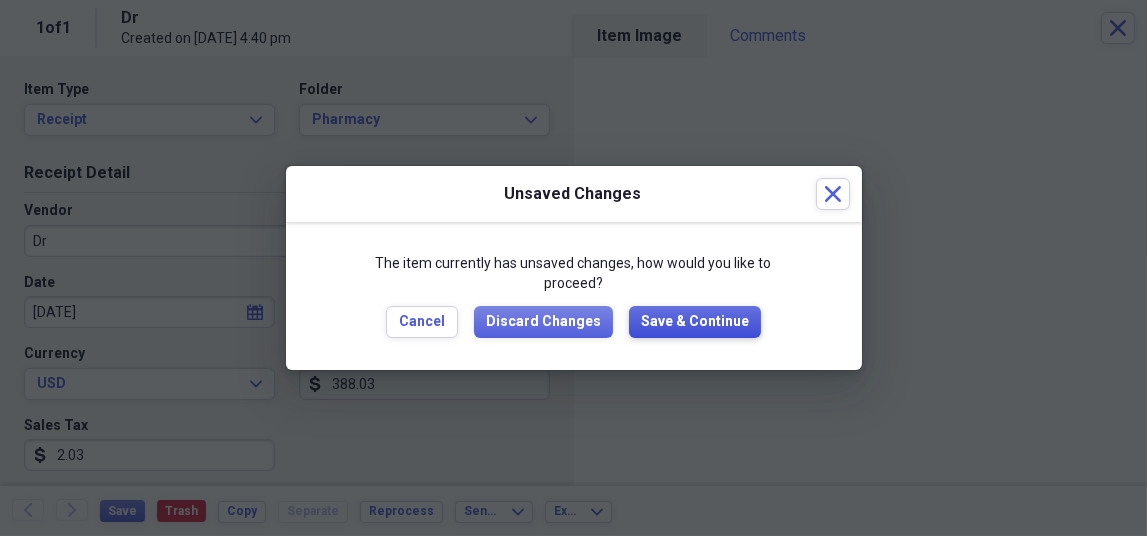 click on "Save & Continue" at bounding box center (695, 322) 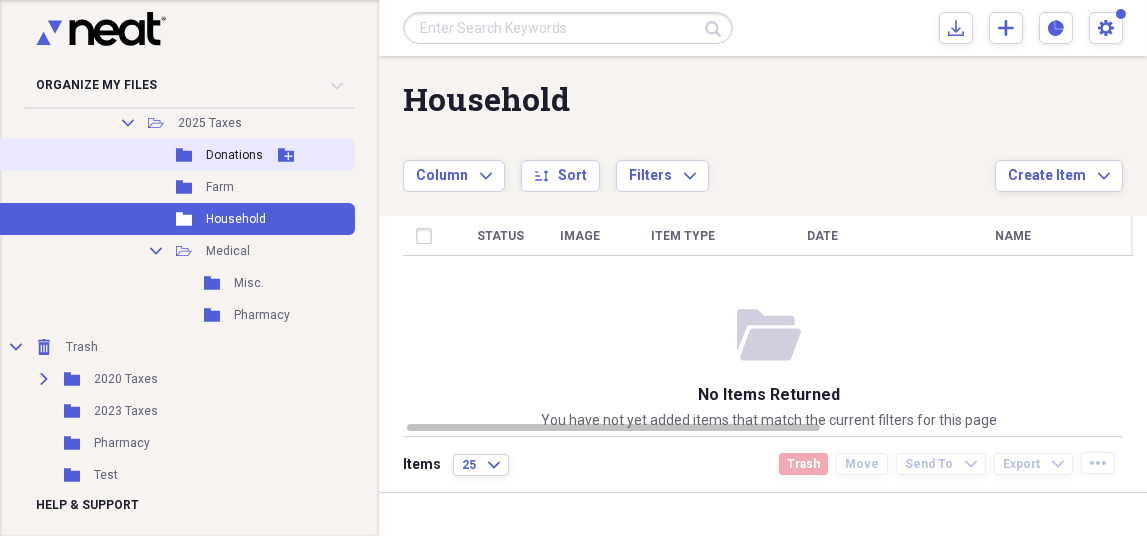 click on "Donations" at bounding box center (234, 155) 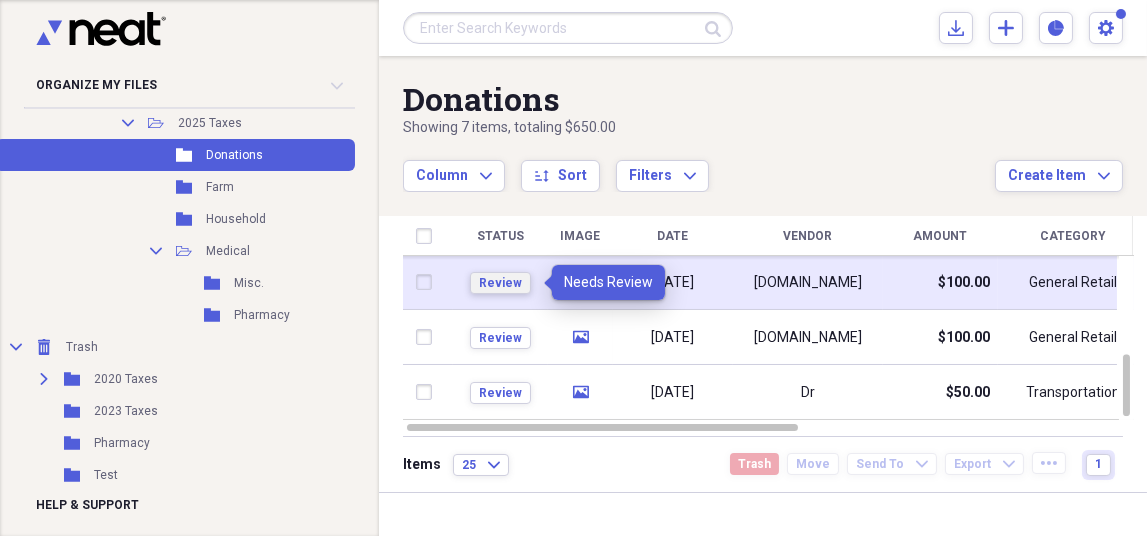 click on "Review" at bounding box center [500, 283] 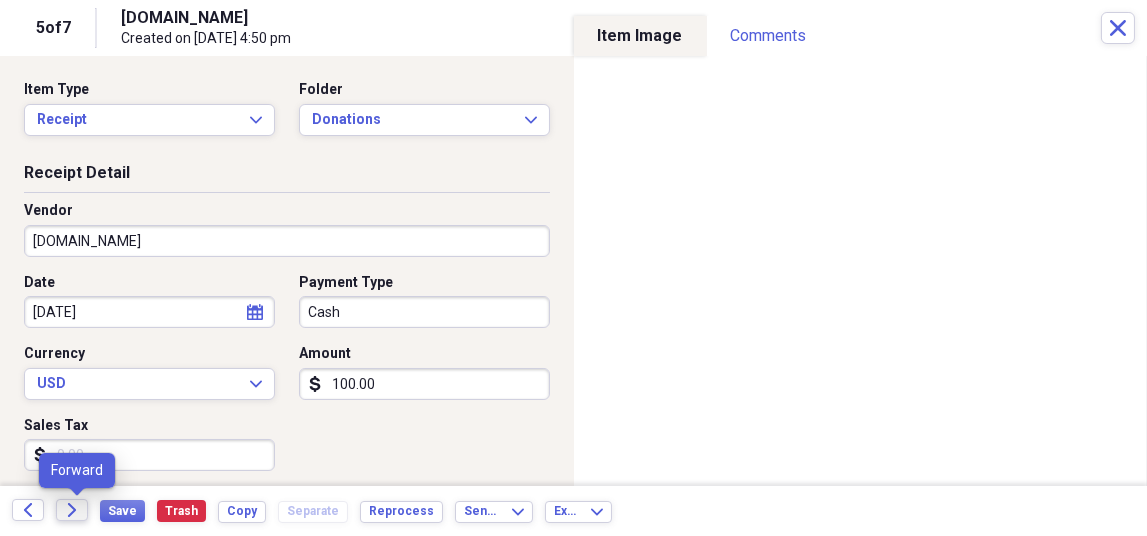 click on "Forward" 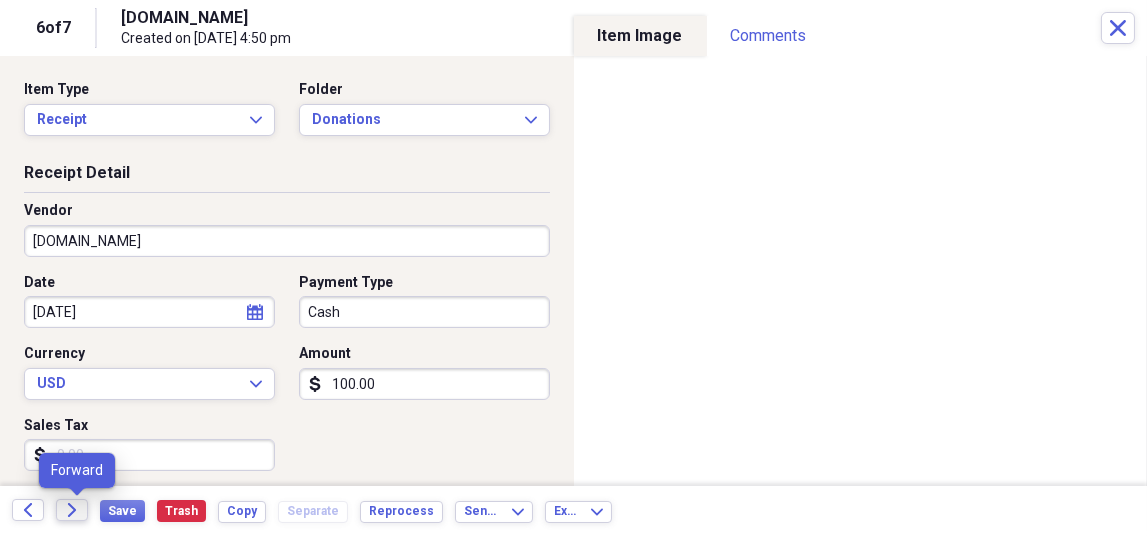 click on "Forward" 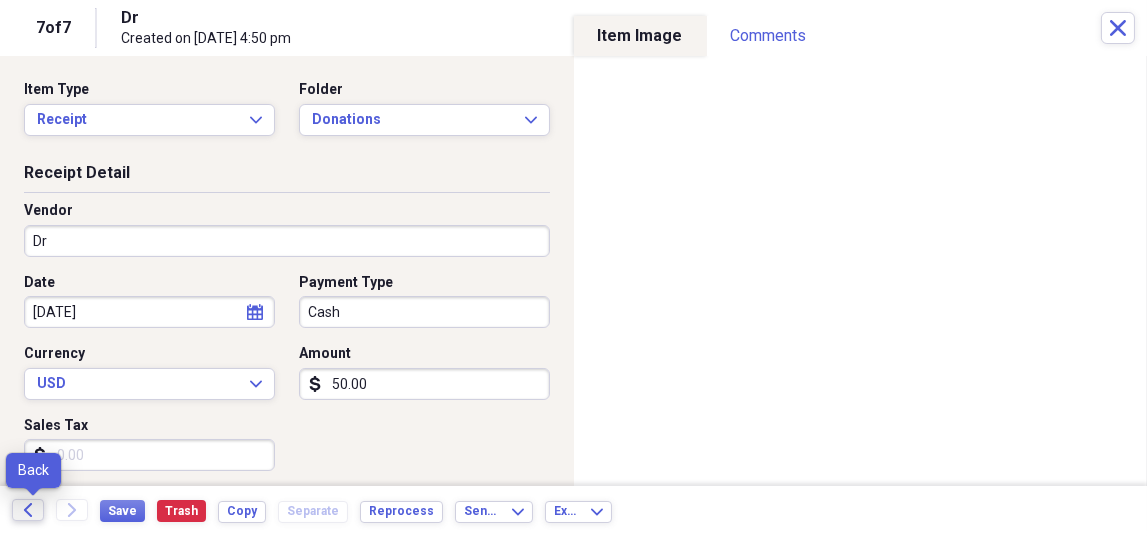click on "Back" 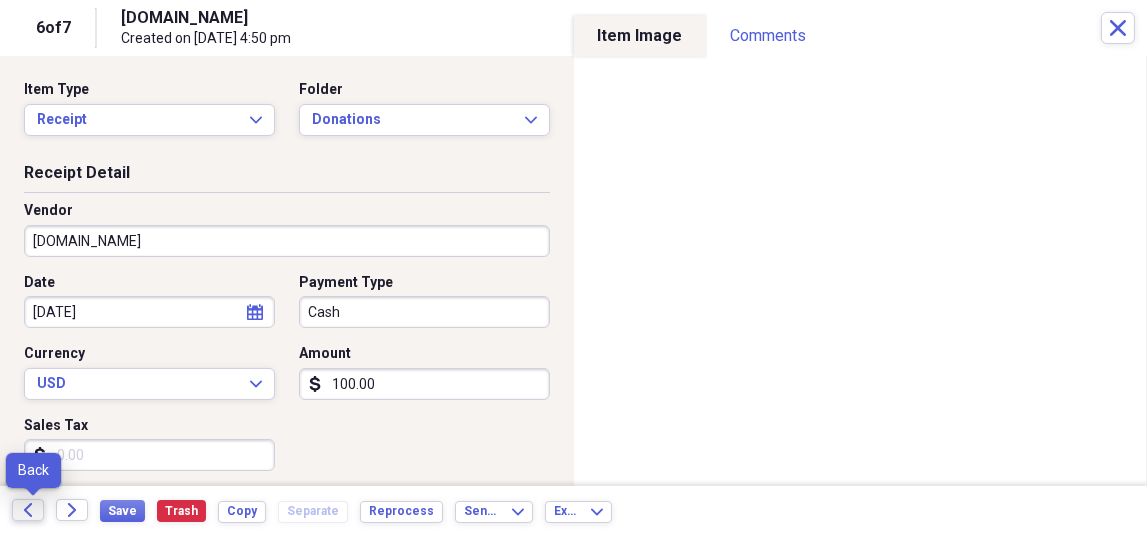 click on "Back" 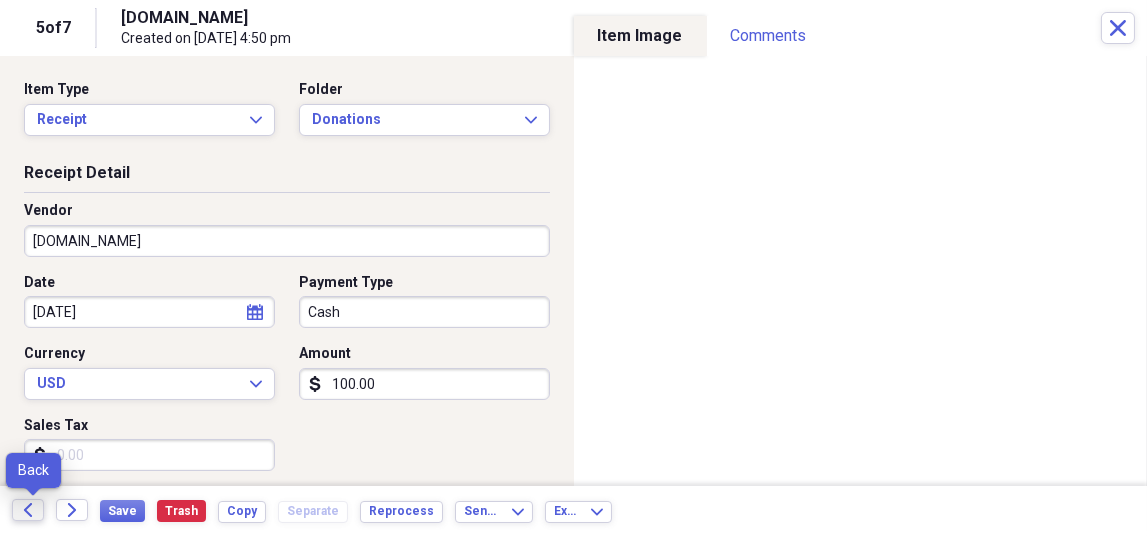 click on "Back" 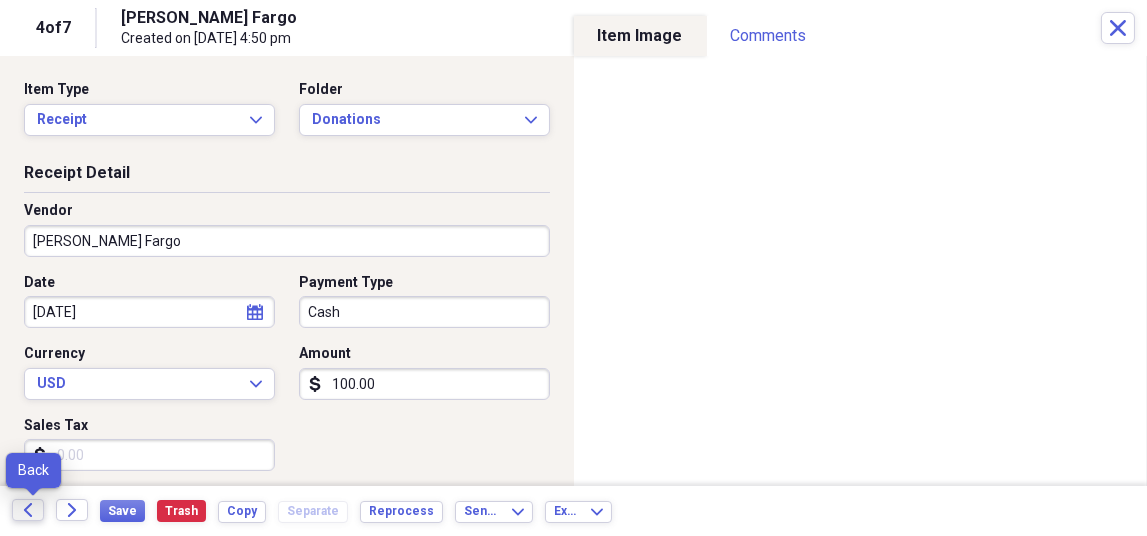 click on "Back" 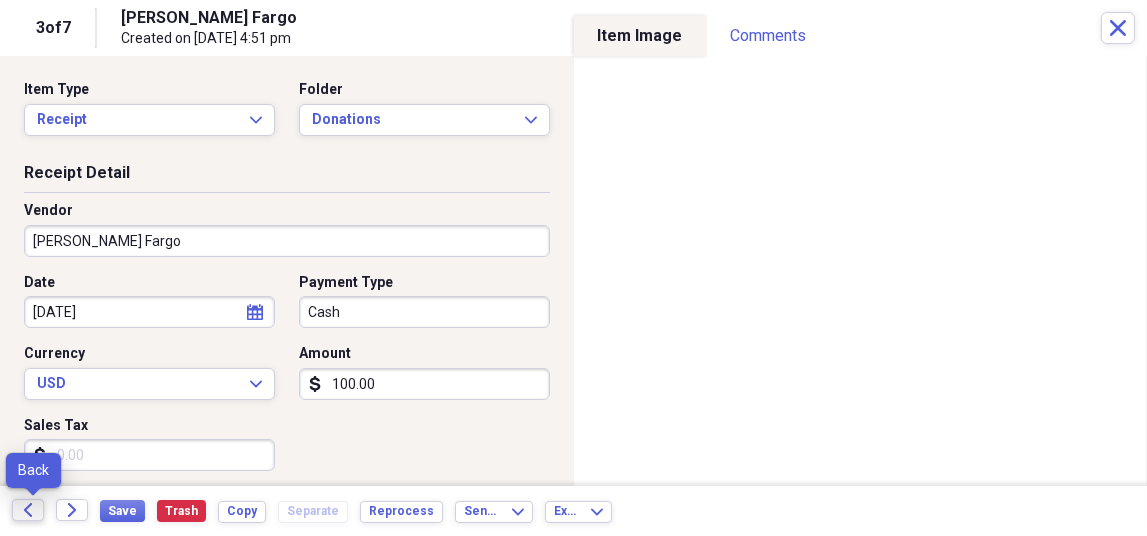 click on "Back" 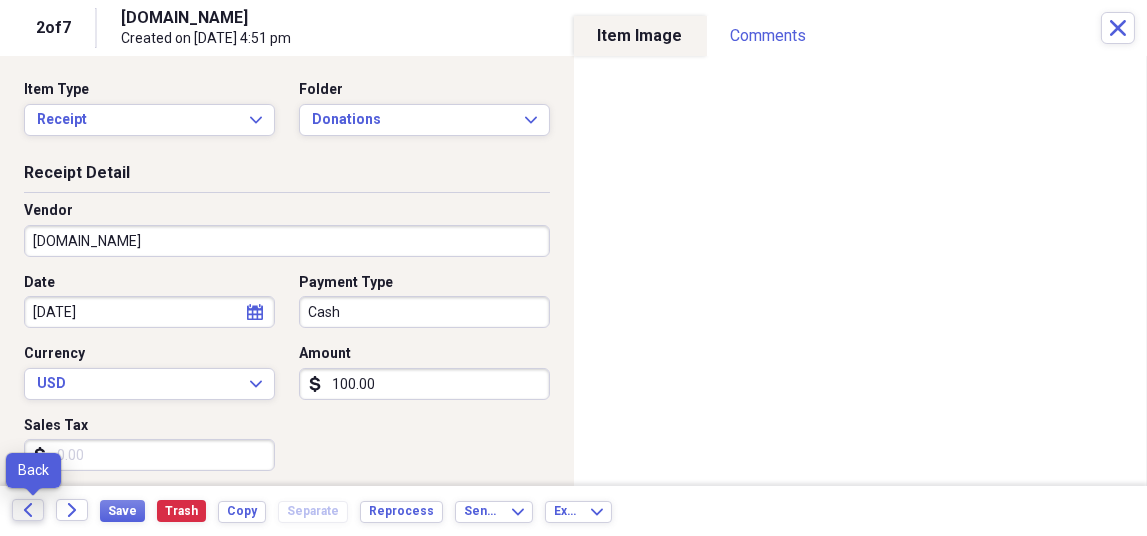 click on "Back" 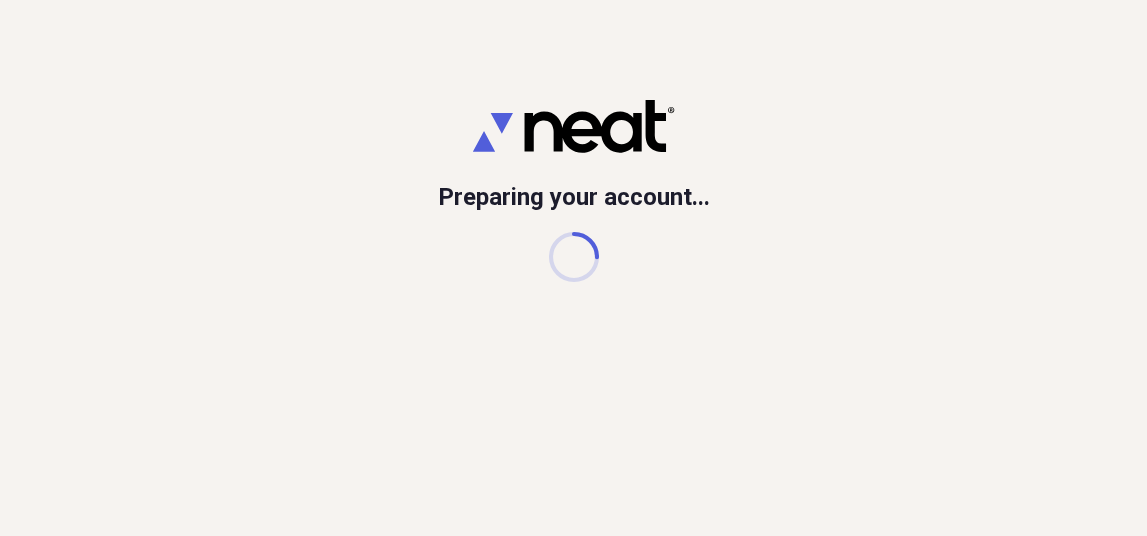 scroll, scrollTop: 0, scrollLeft: 0, axis: both 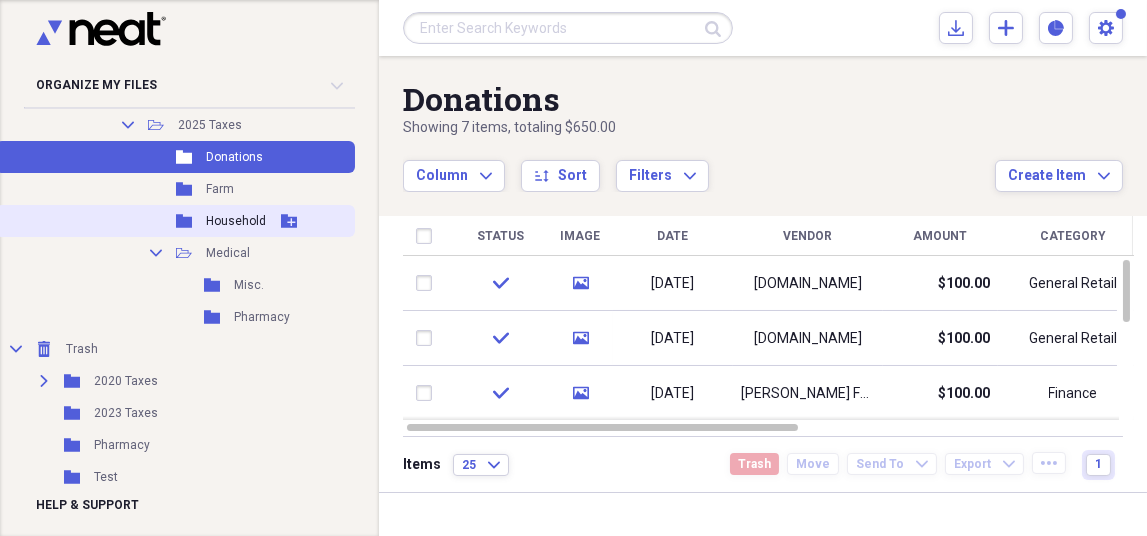 click on "Household" at bounding box center [236, 221] 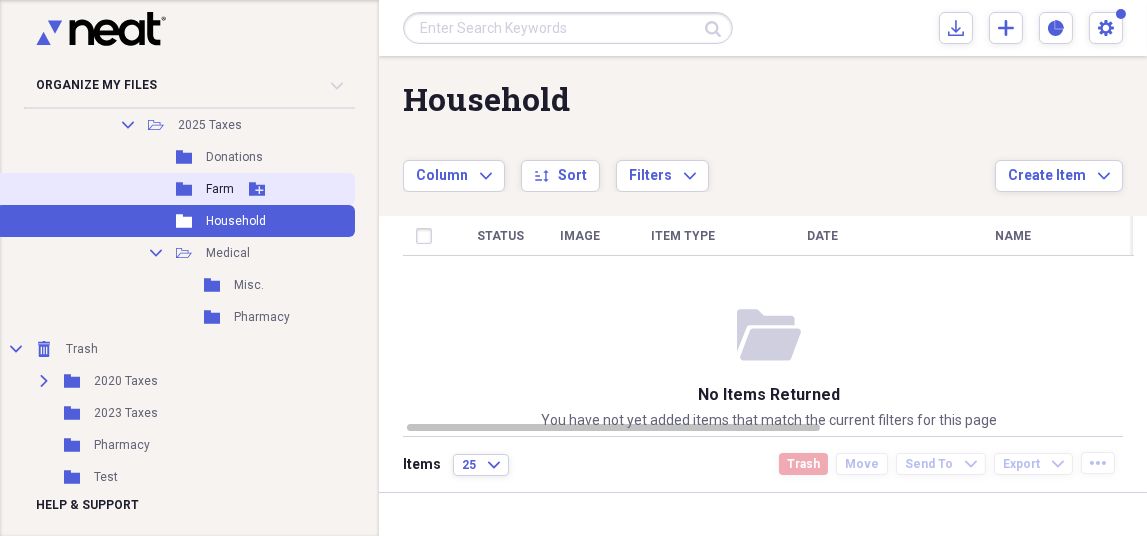 click on "Farm" at bounding box center (220, 189) 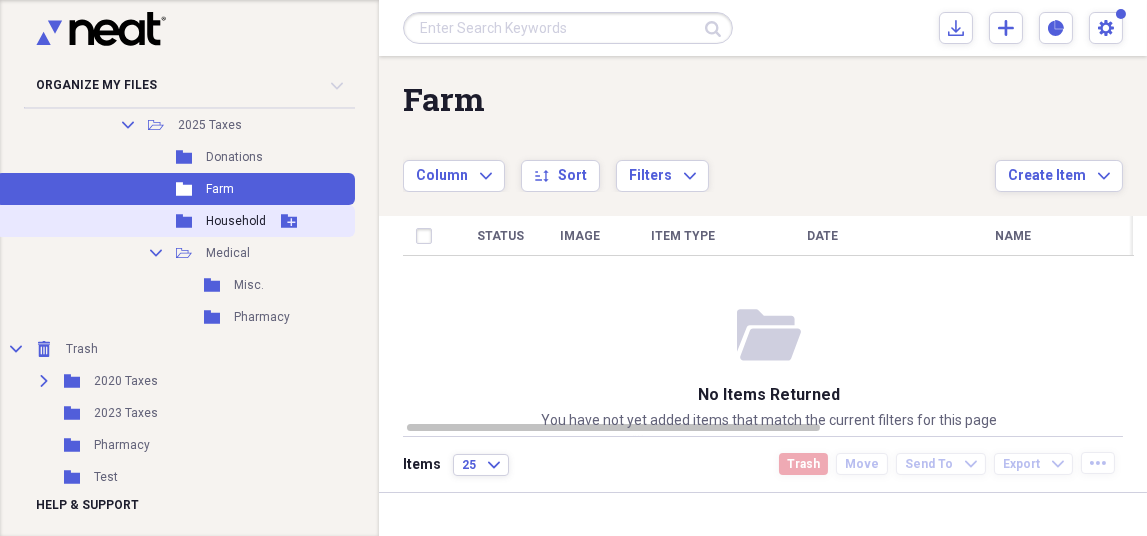 click 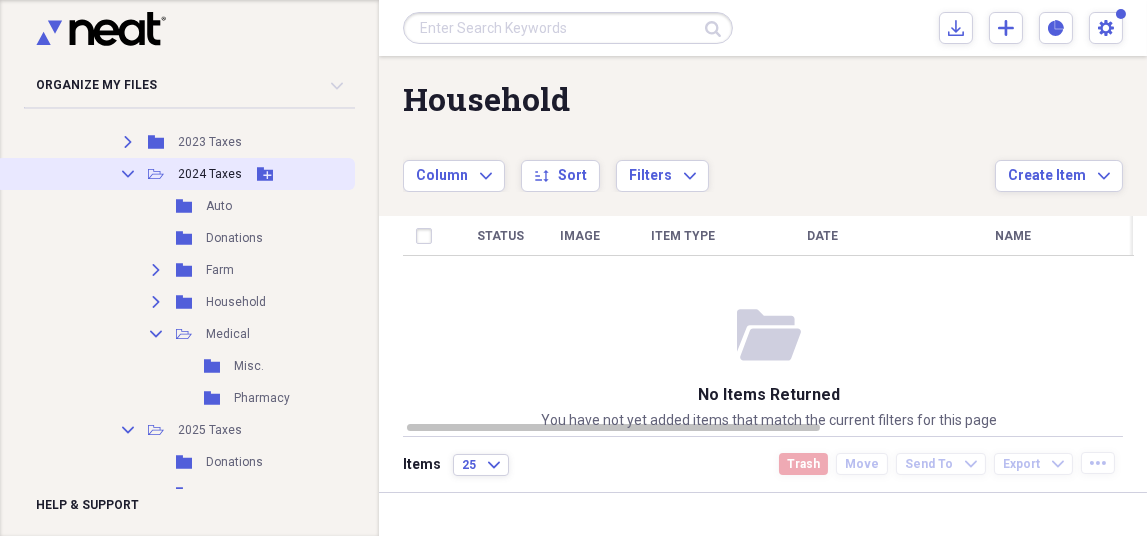 scroll, scrollTop: 700, scrollLeft: 0, axis: vertical 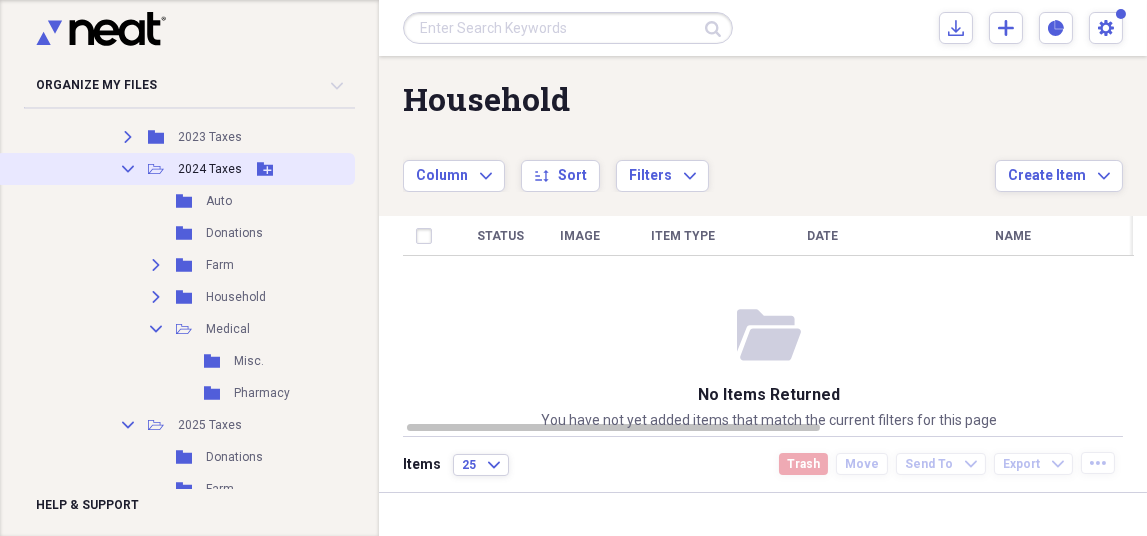 click on "2024 Taxes" at bounding box center [210, 169] 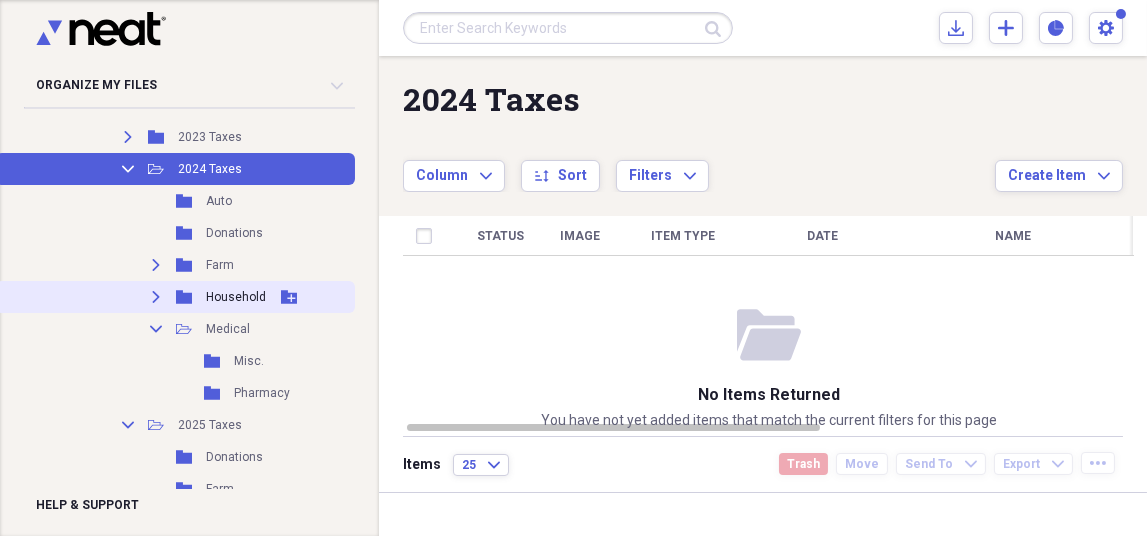 click on "Household" at bounding box center (236, 297) 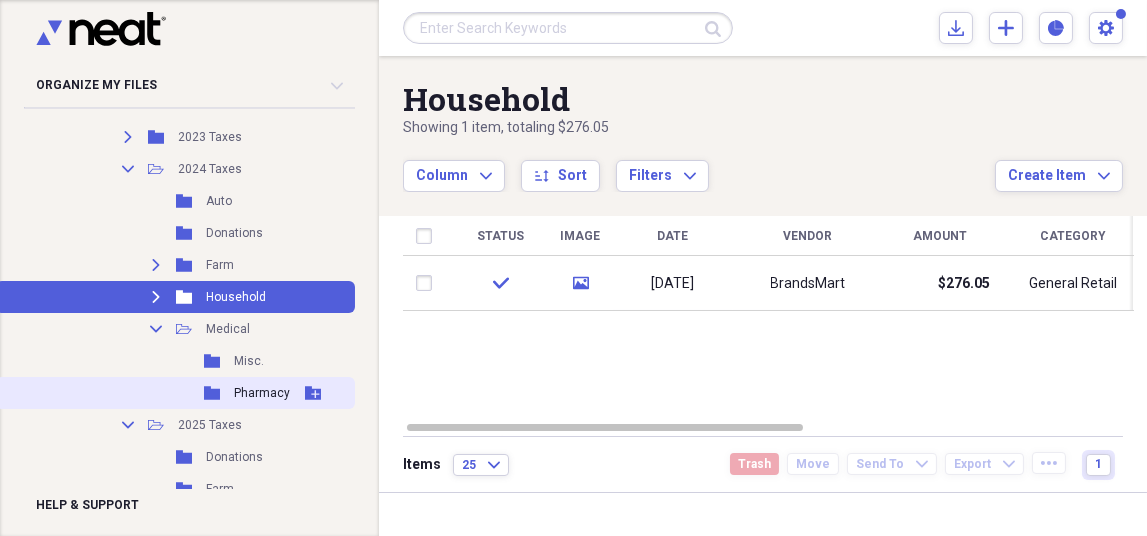 click on "Pharmacy" at bounding box center (262, 393) 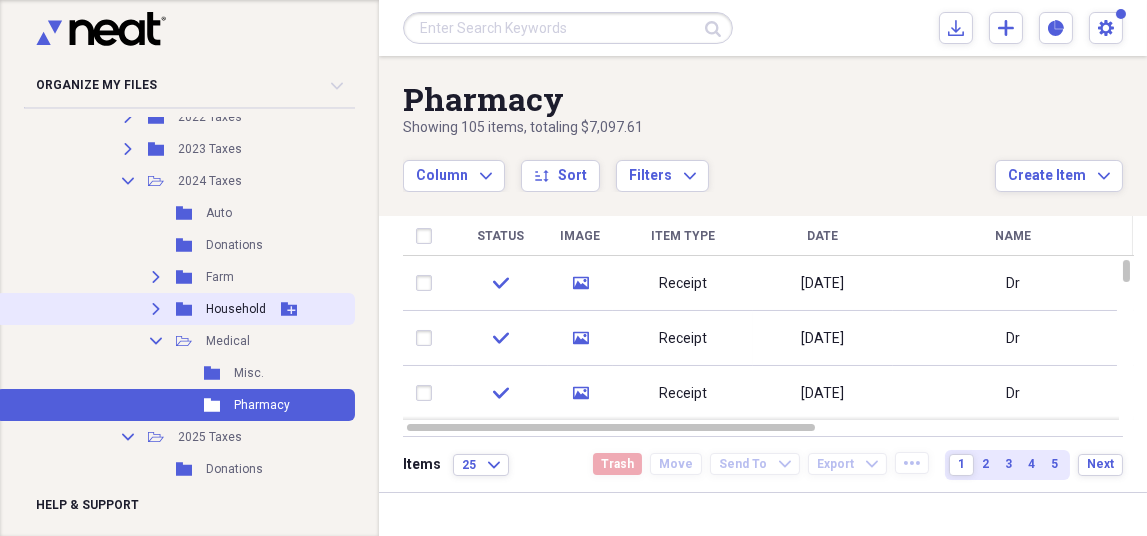 scroll, scrollTop: 802, scrollLeft: 0, axis: vertical 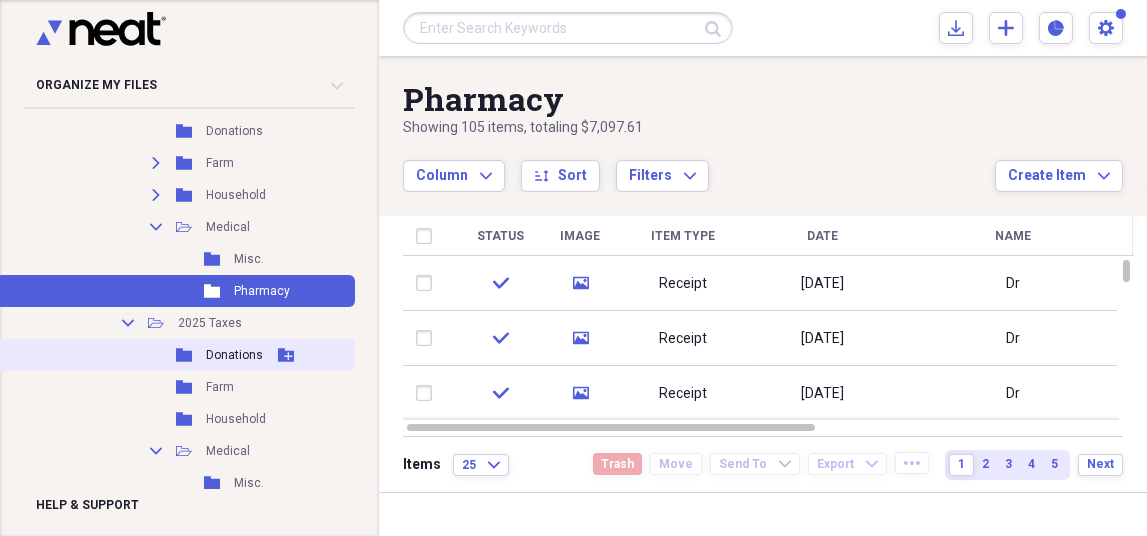 click on "Donations" at bounding box center (234, 355) 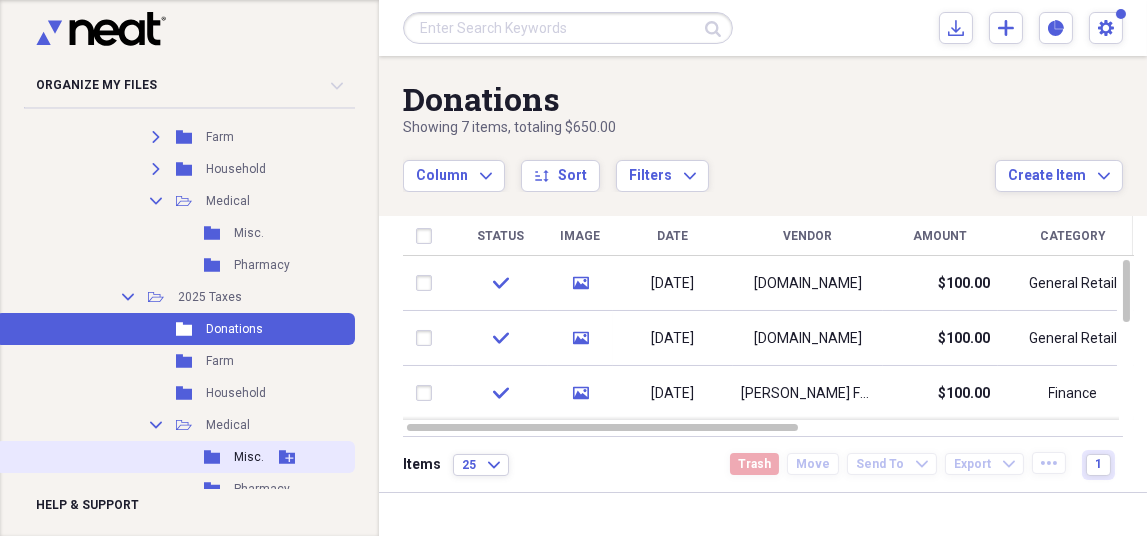 scroll, scrollTop: 802, scrollLeft: 0, axis: vertical 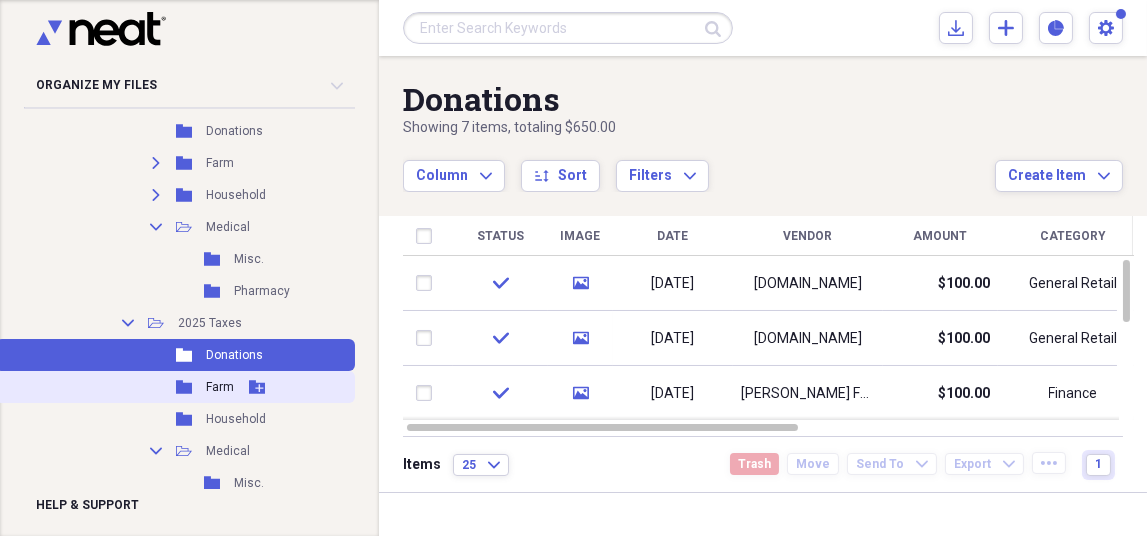 click on "Farm" at bounding box center [220, 387] 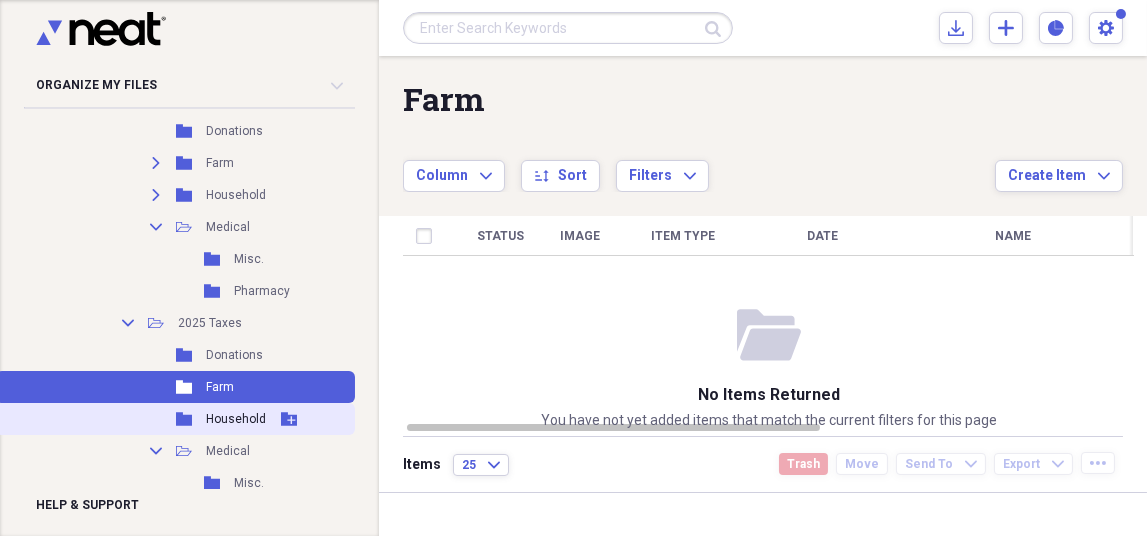 click on "Folder Household Add Folder" at bounding box center [175, 419] 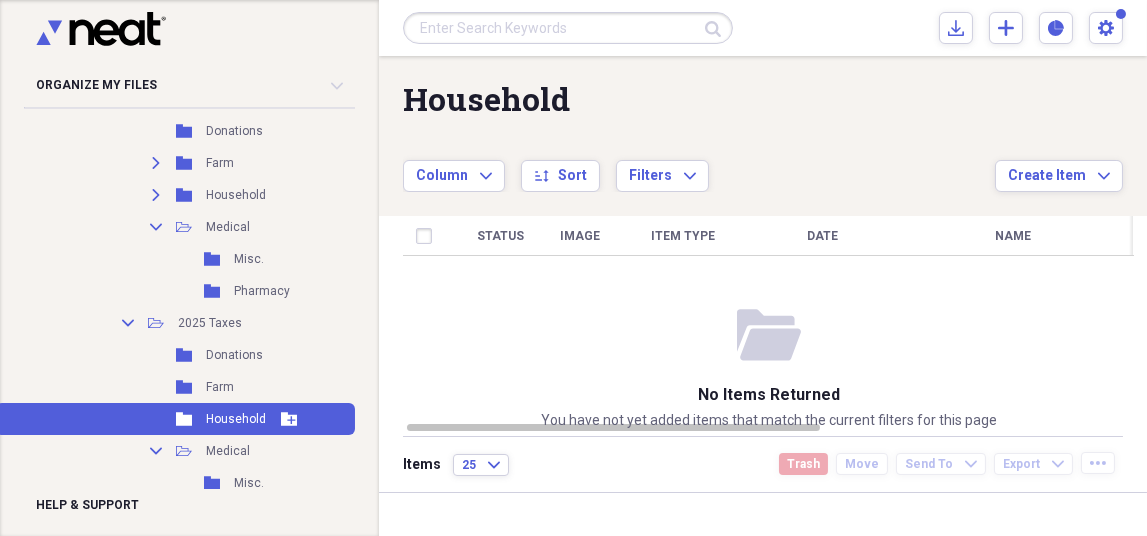 scroll, scrollTop: 1002, scrollLeft: 0, axis: vertical 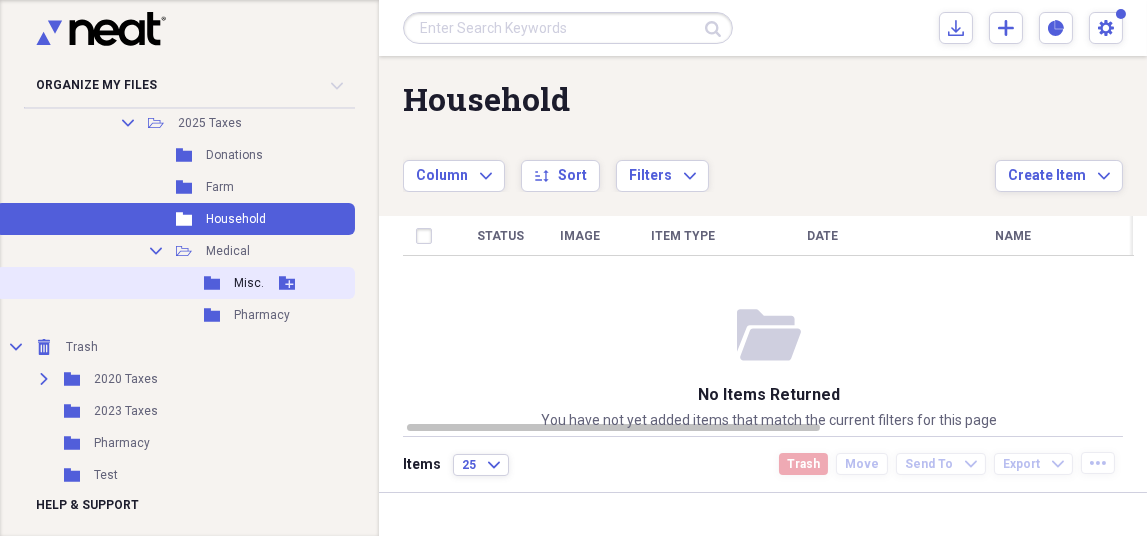 click on "Folder Misc. Add Folder" at bounding box center (175, 283) 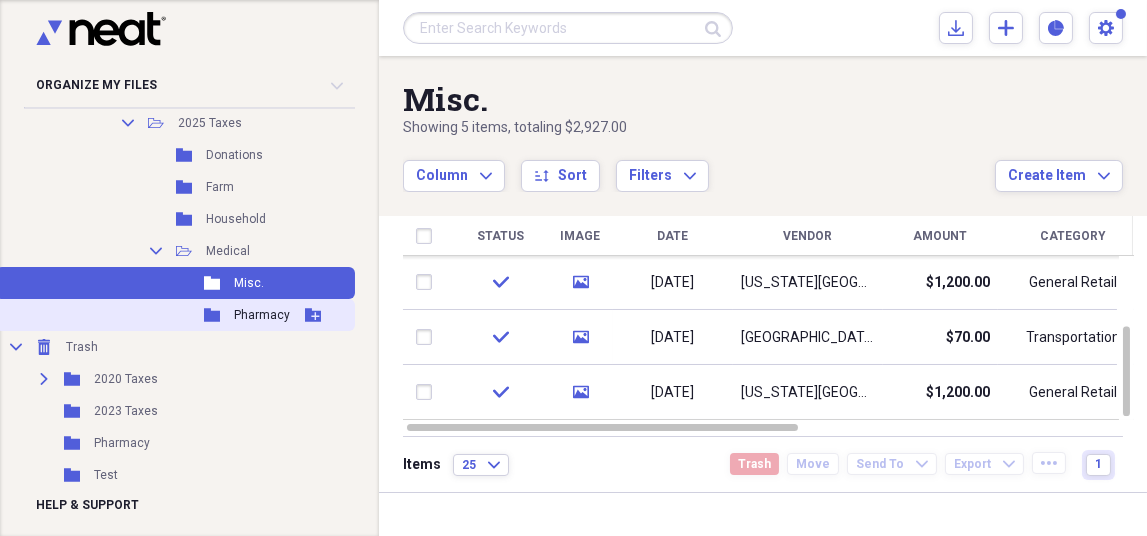 click on "Pharmacy" at bounding box center [262, 315] 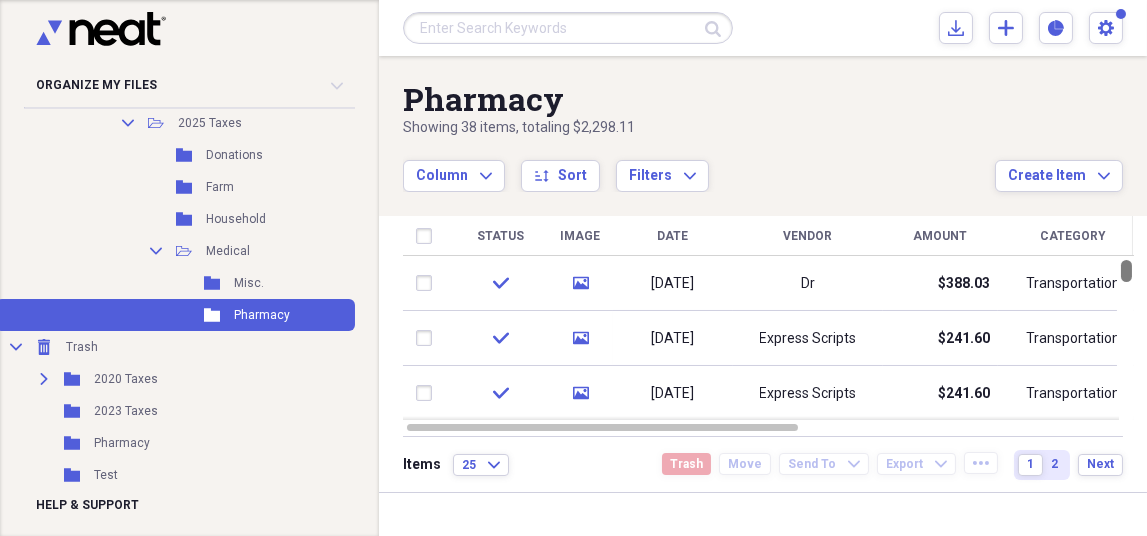 drag, startPoint x: 1143, startPoint y: 408, endPoint x: 1150, endPoint y: 199, distance: 209.11719 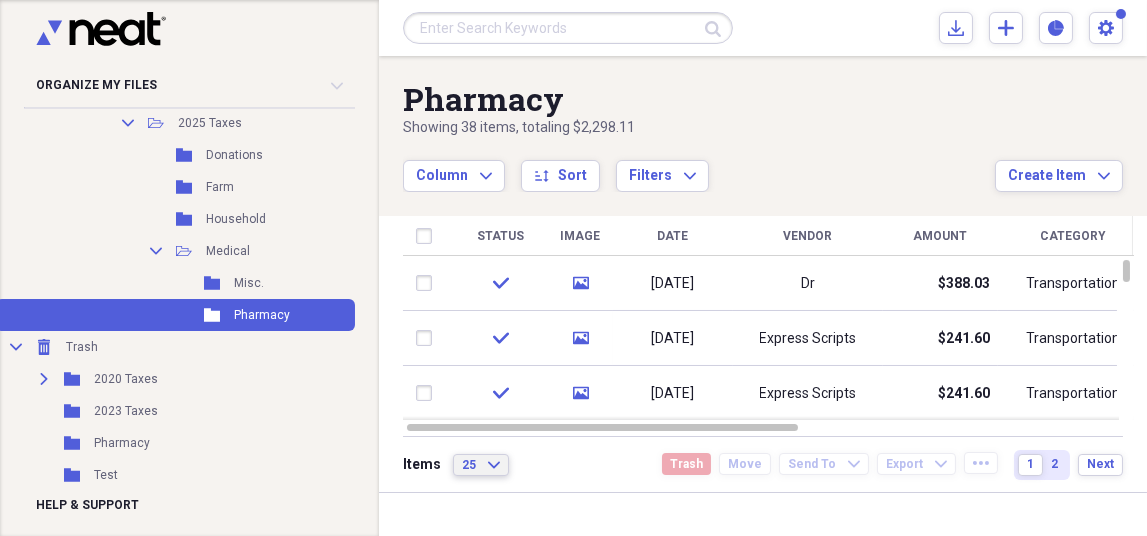 click on "Expand" 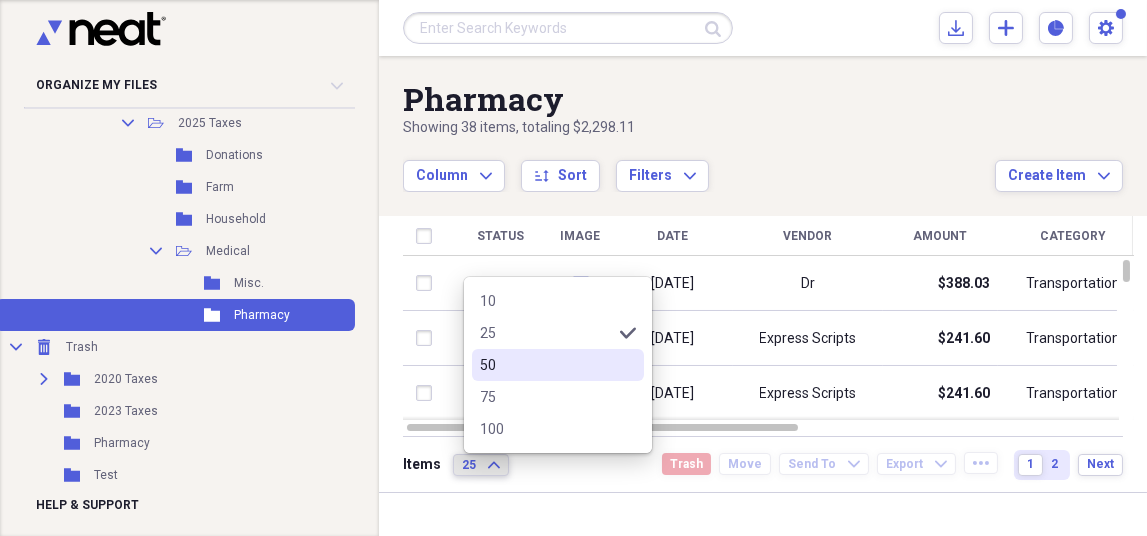 click on "50" at bounding box center [546, 365] 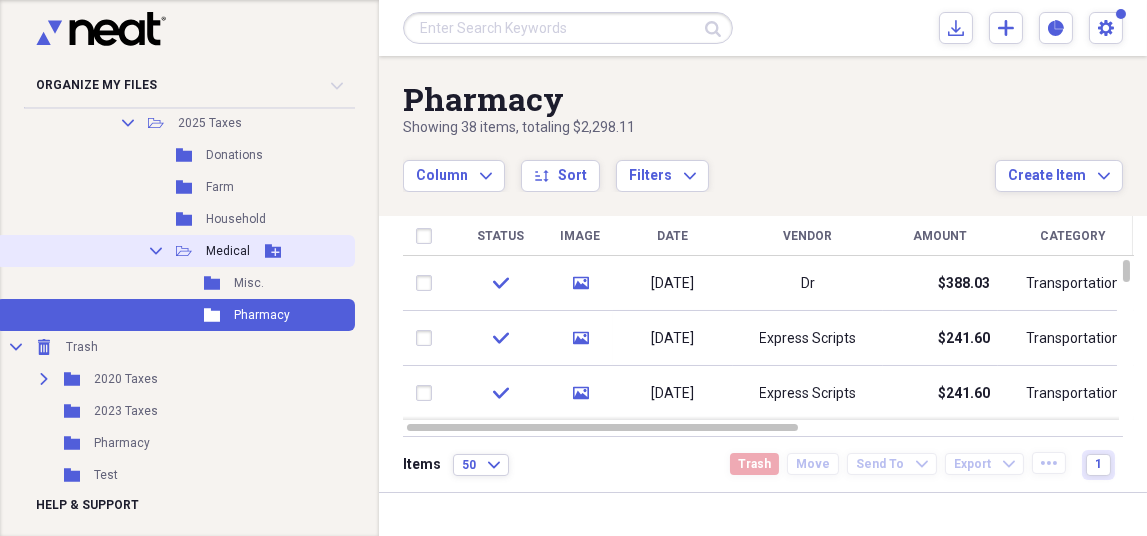 click 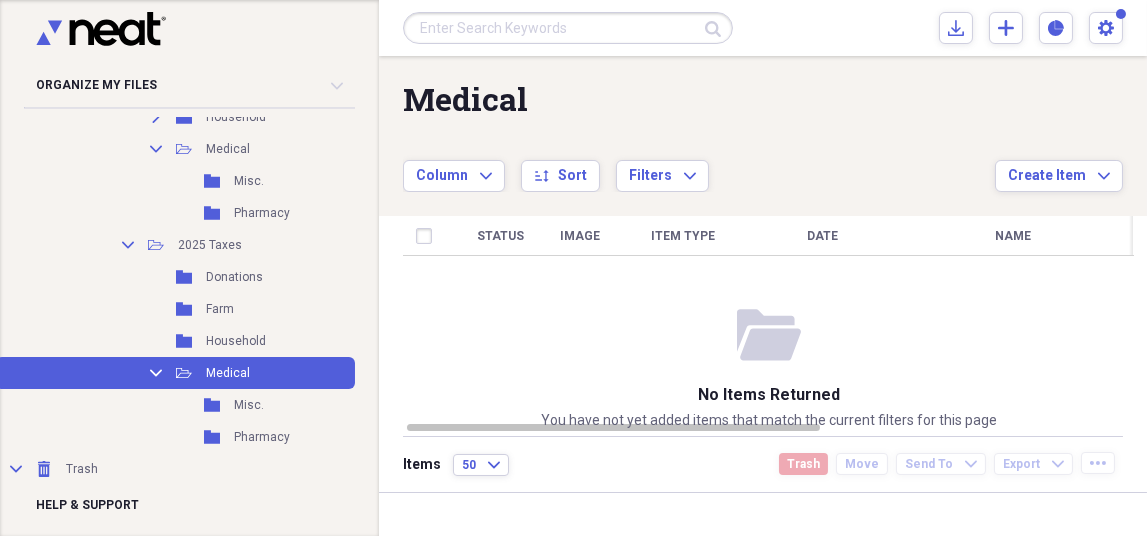 scroll, scrollTop: 1002, scrollLeft: 0, axis: vertical 